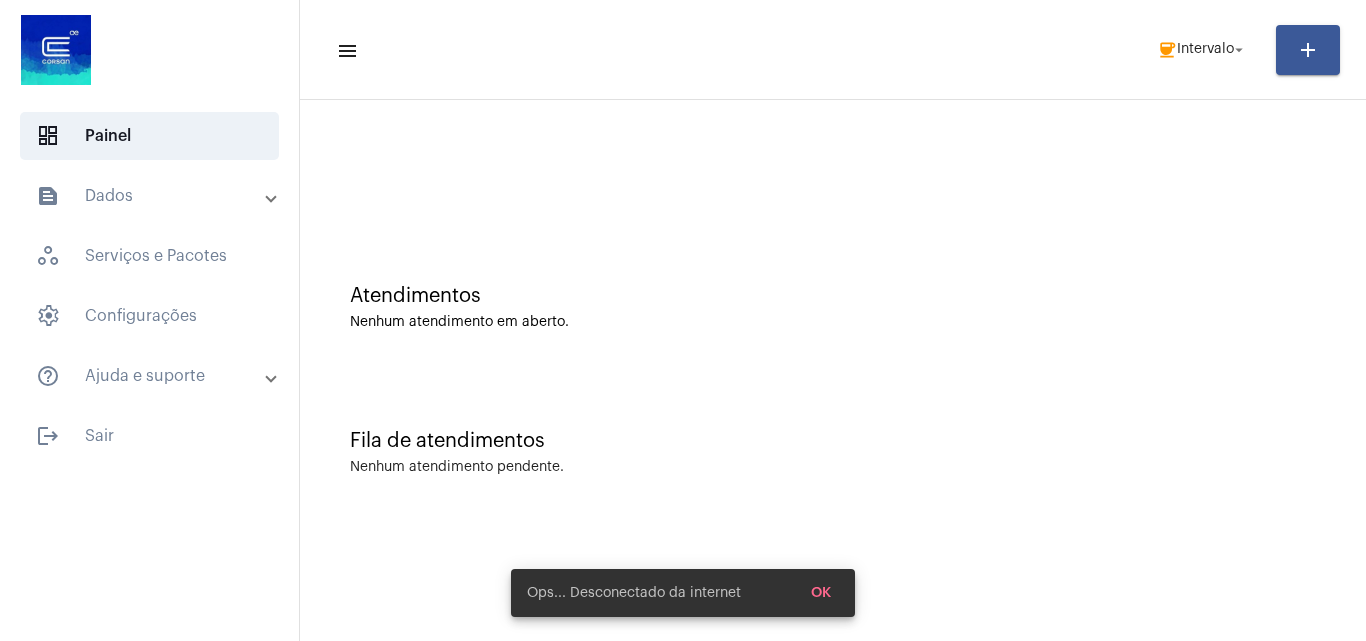 scroll, scrollTop: 0, scrollLeft: 0, axis: both 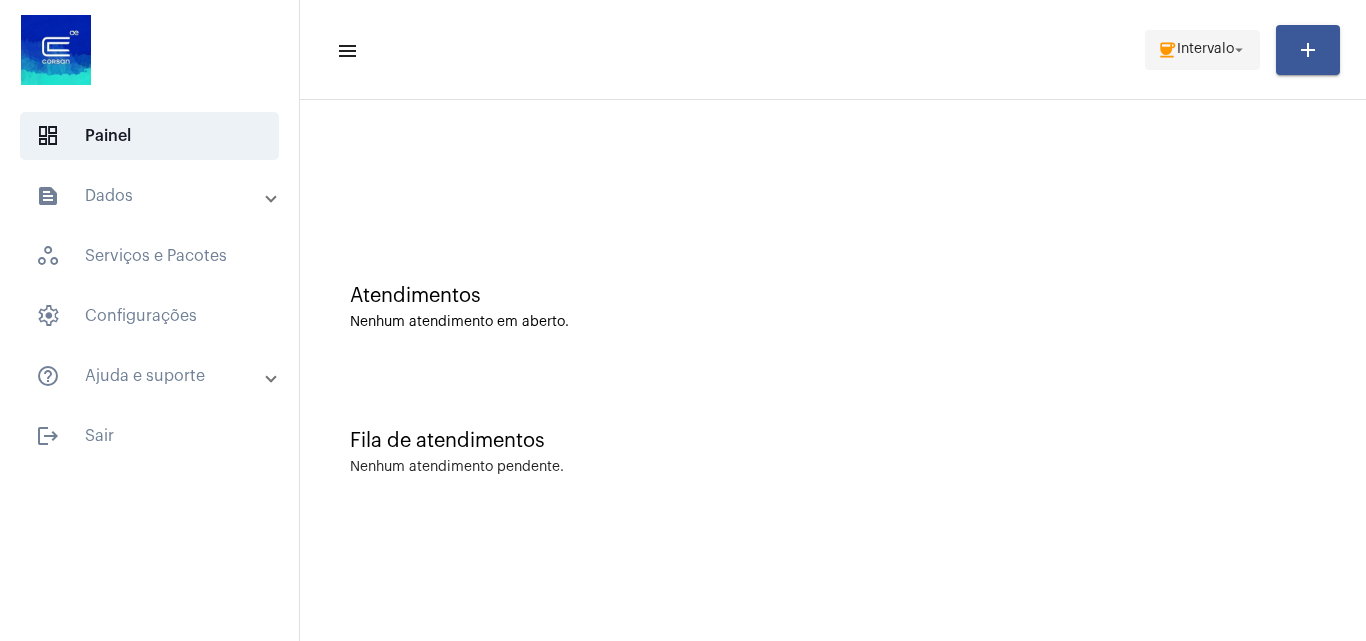 click on "arrow_drop_down" 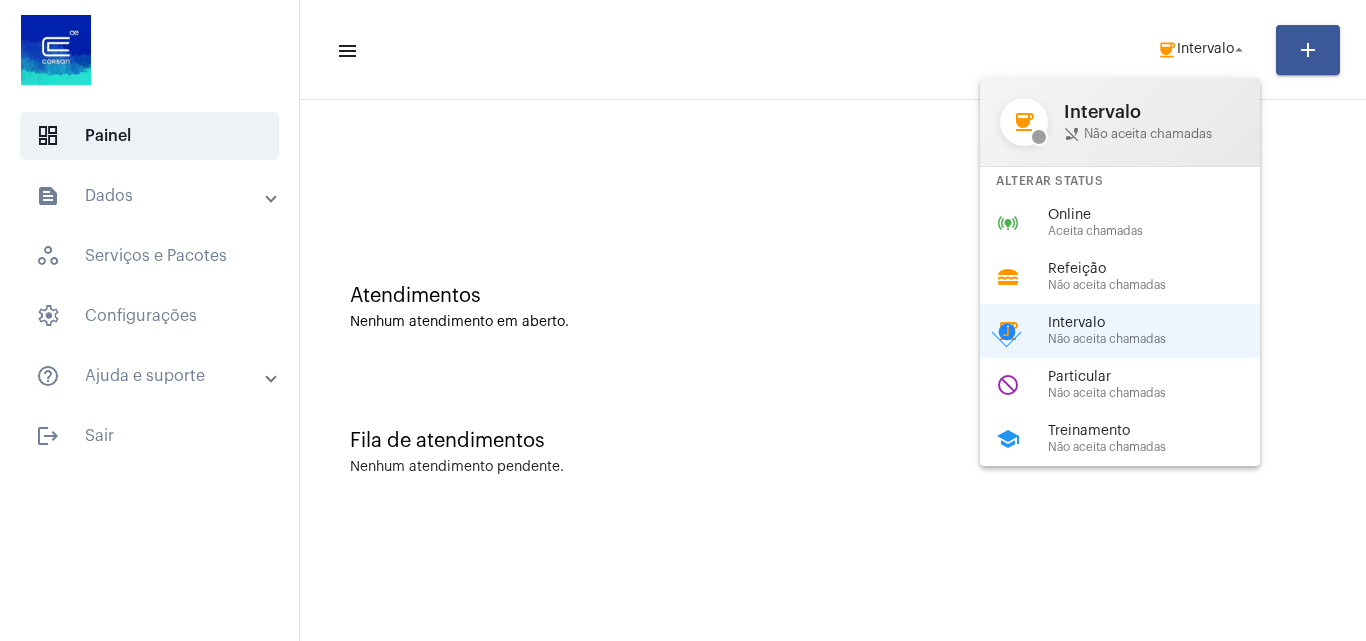 click on "online_prediction  Online Aceita chamadas" 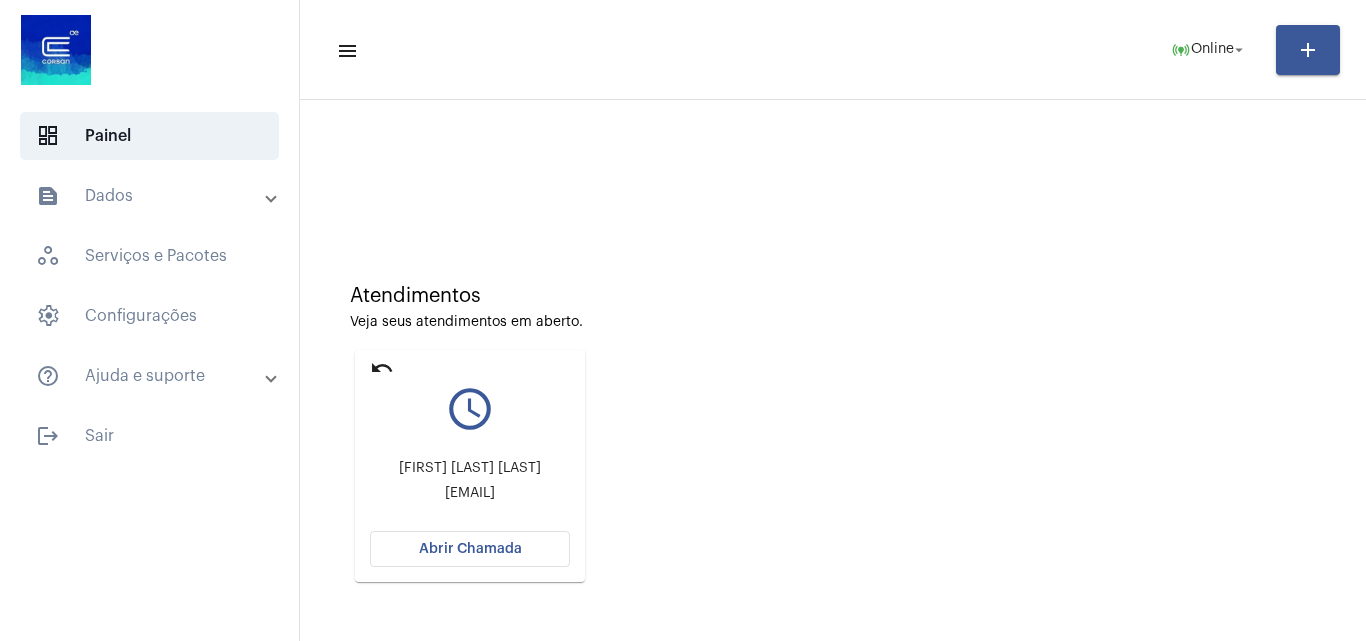 click on "Veja seus atendimentos em aberto." 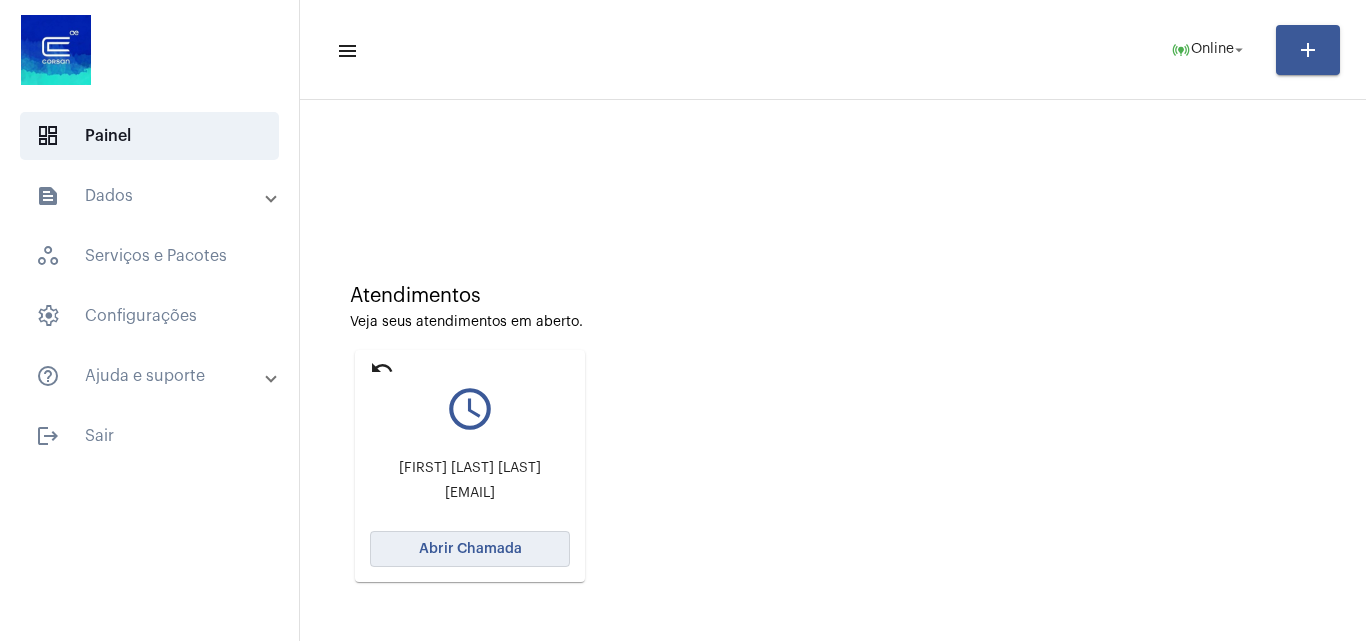 click on "Abrir Chamada" 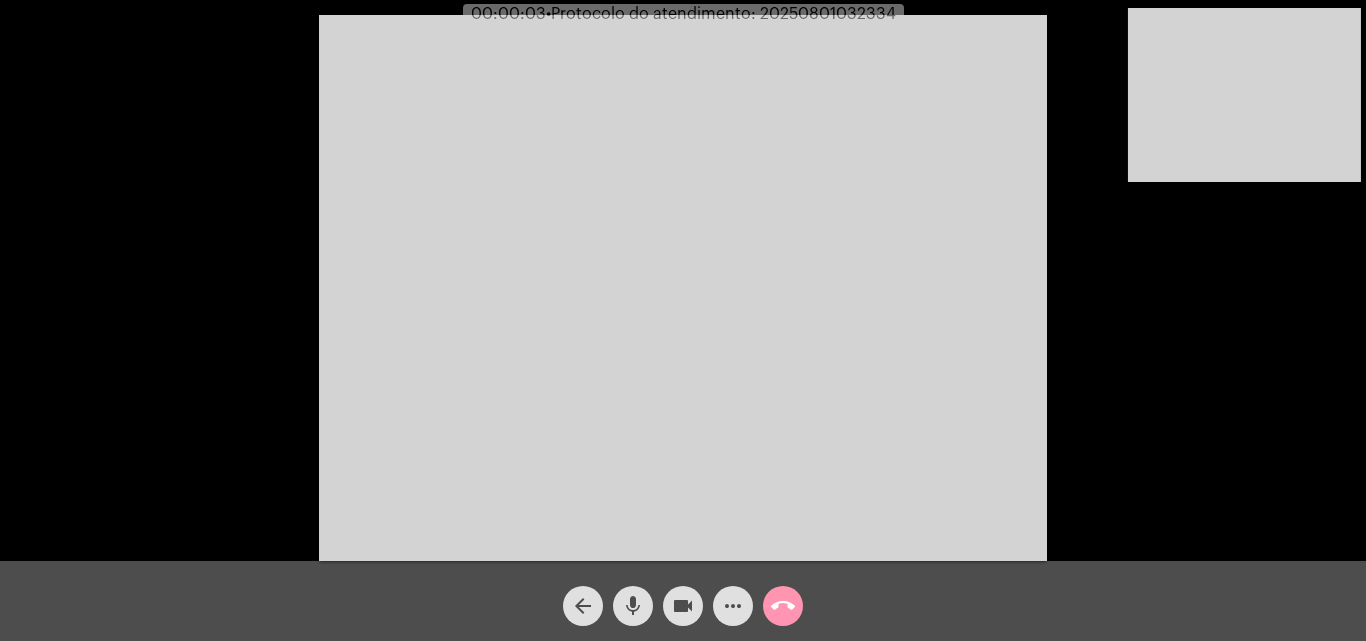 click 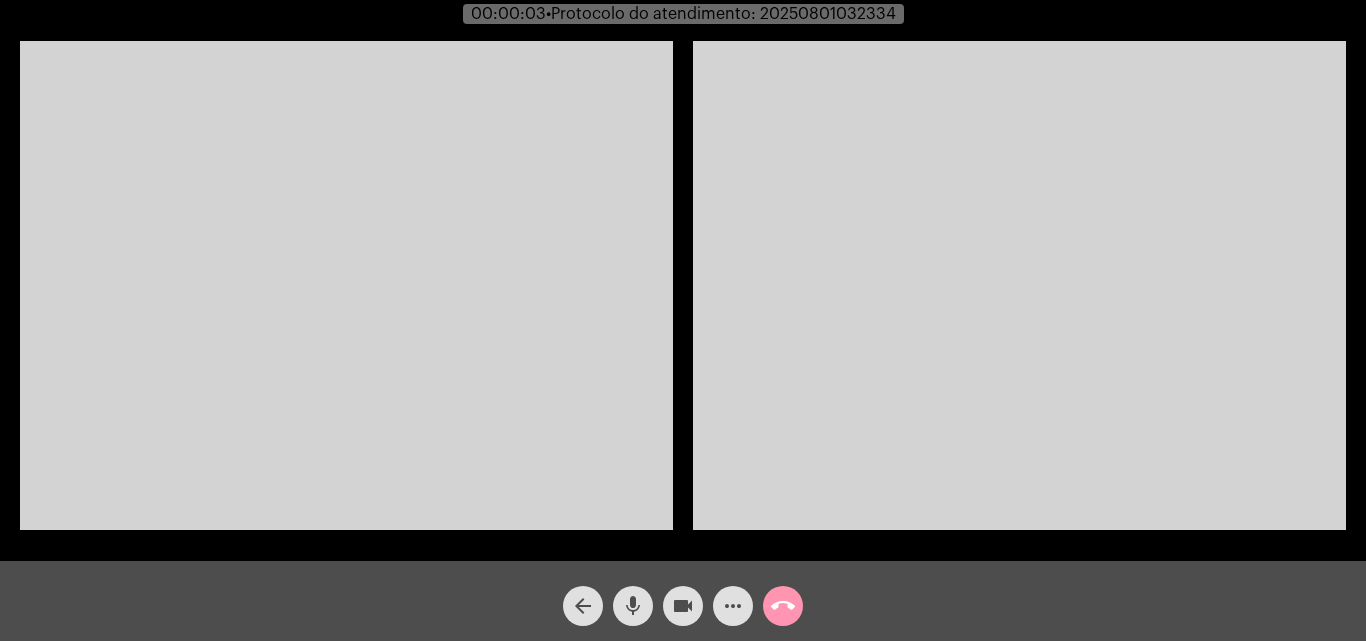 click 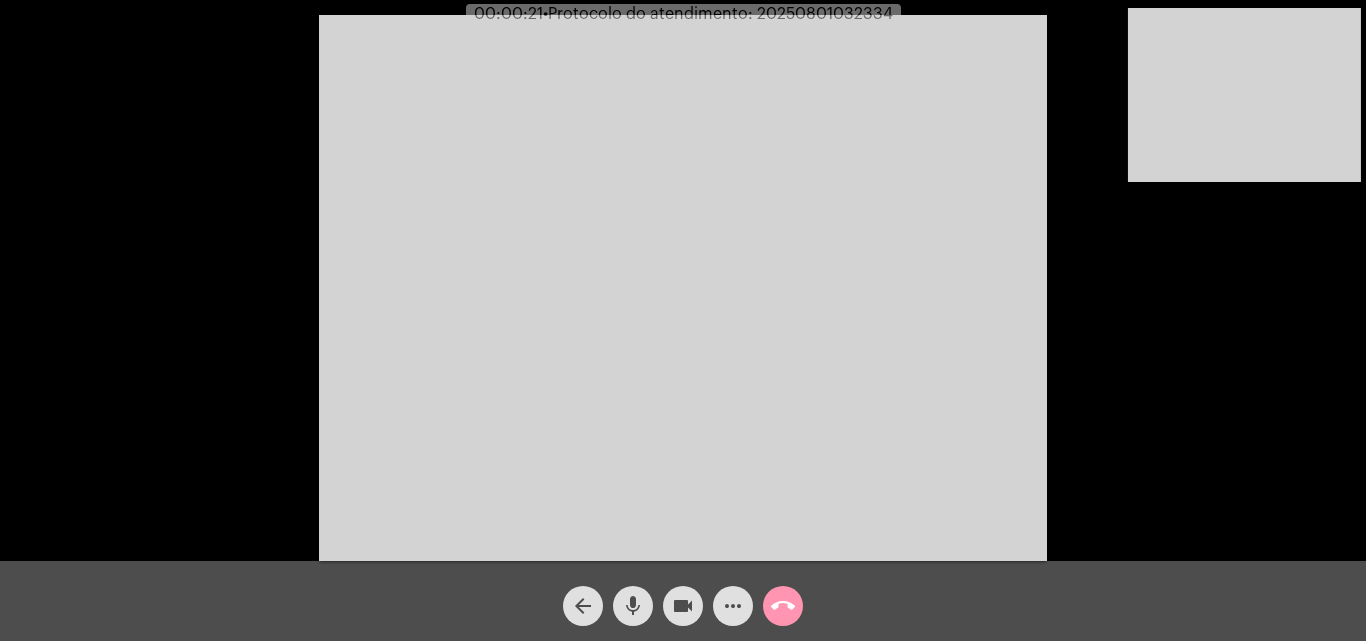 click 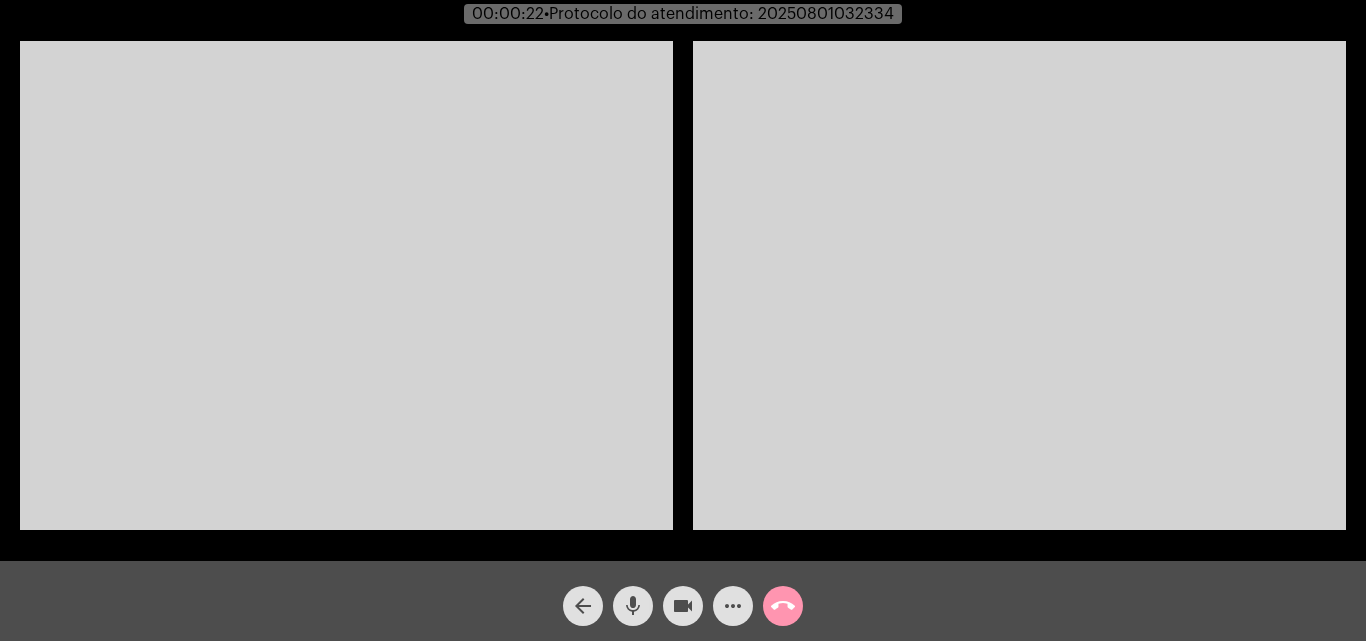 click 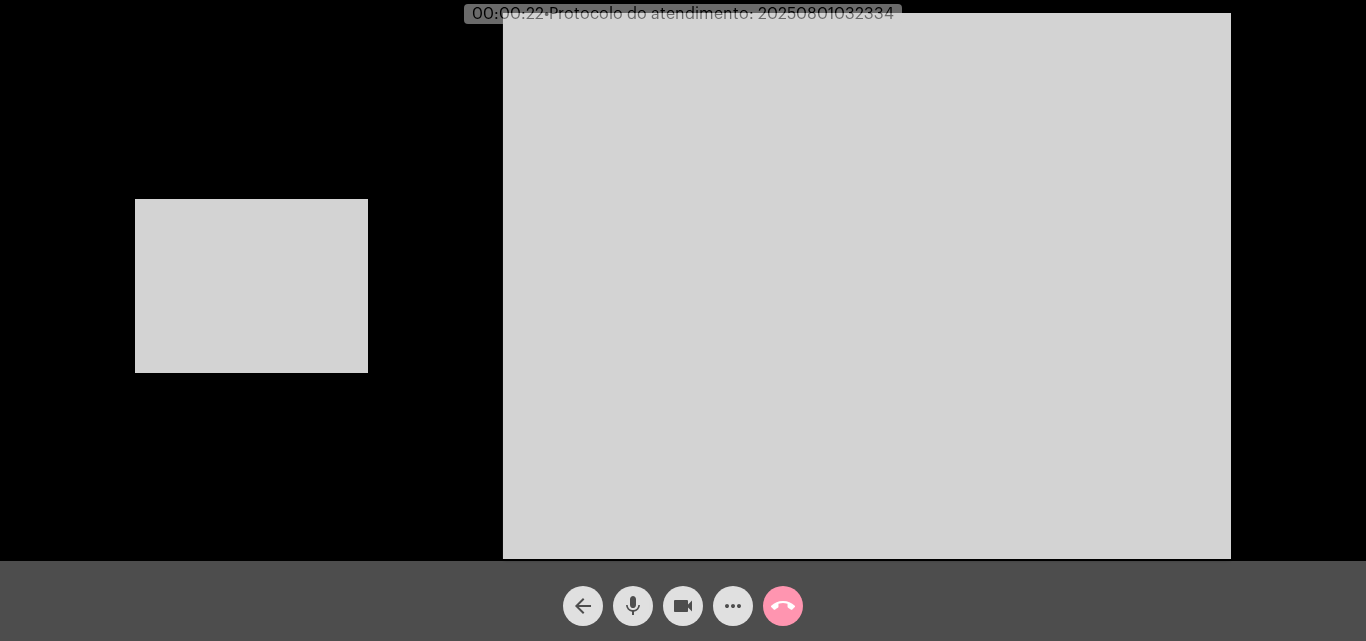 click 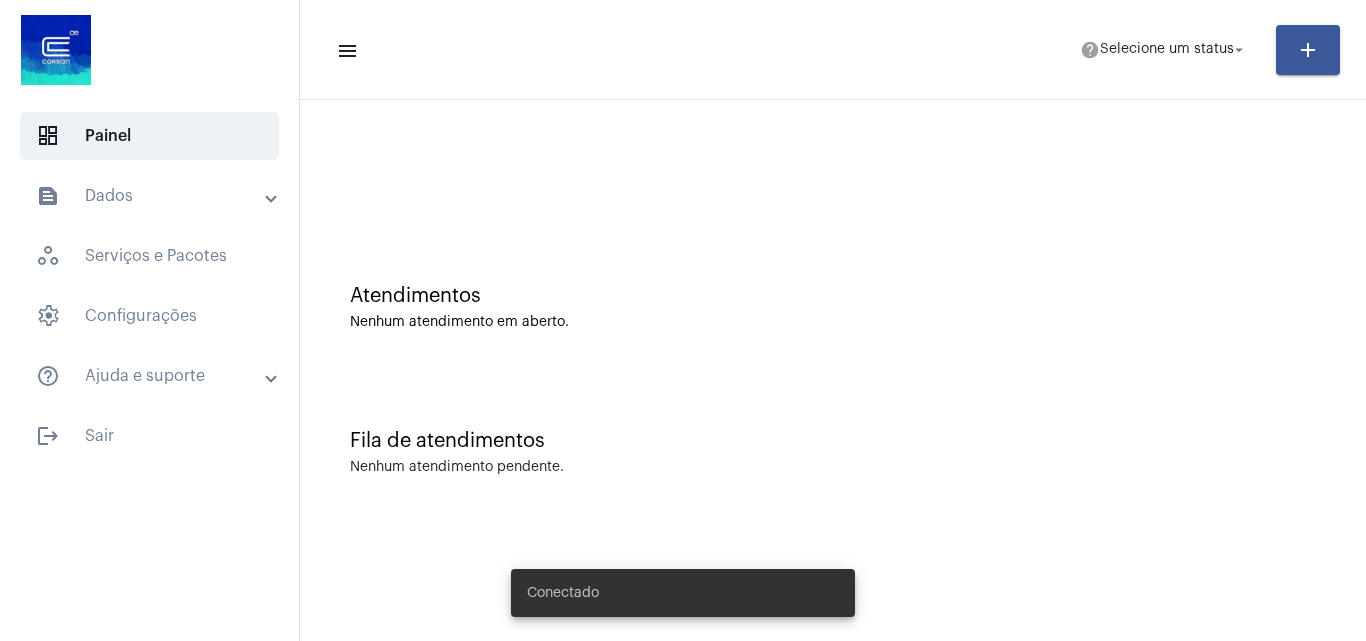 scroll, scrollTop: 0, scrollLeft: 0, axis: both 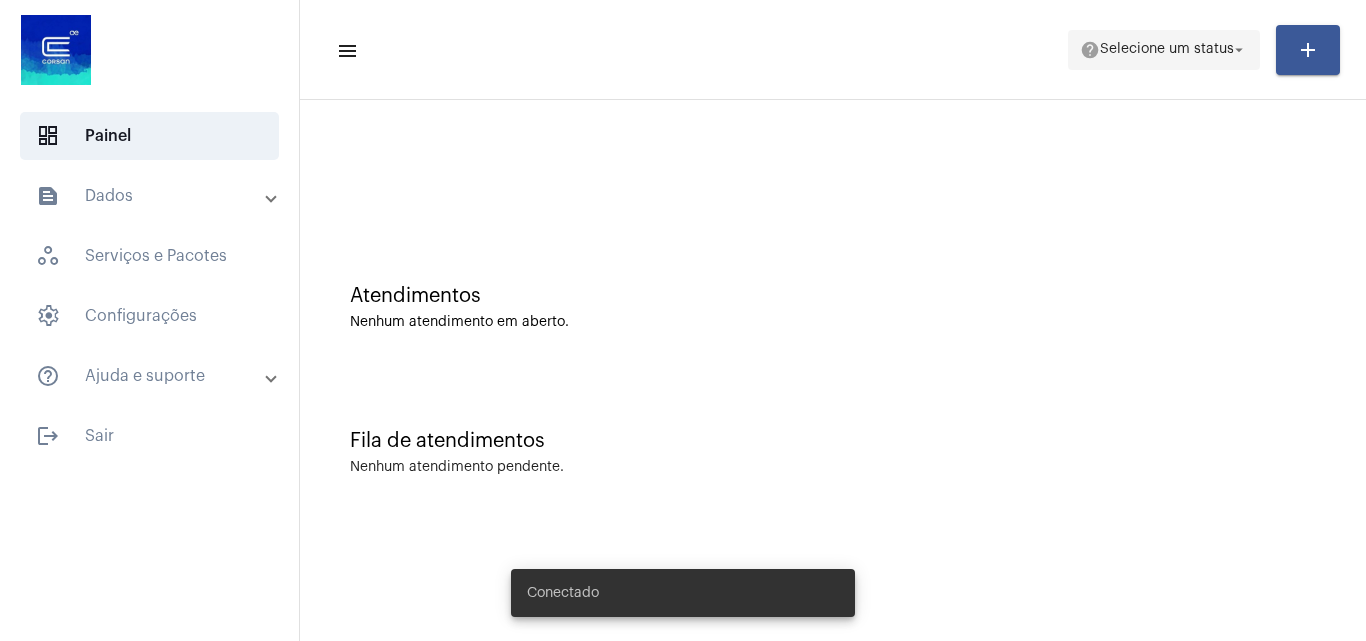 click on "Selecione um status" 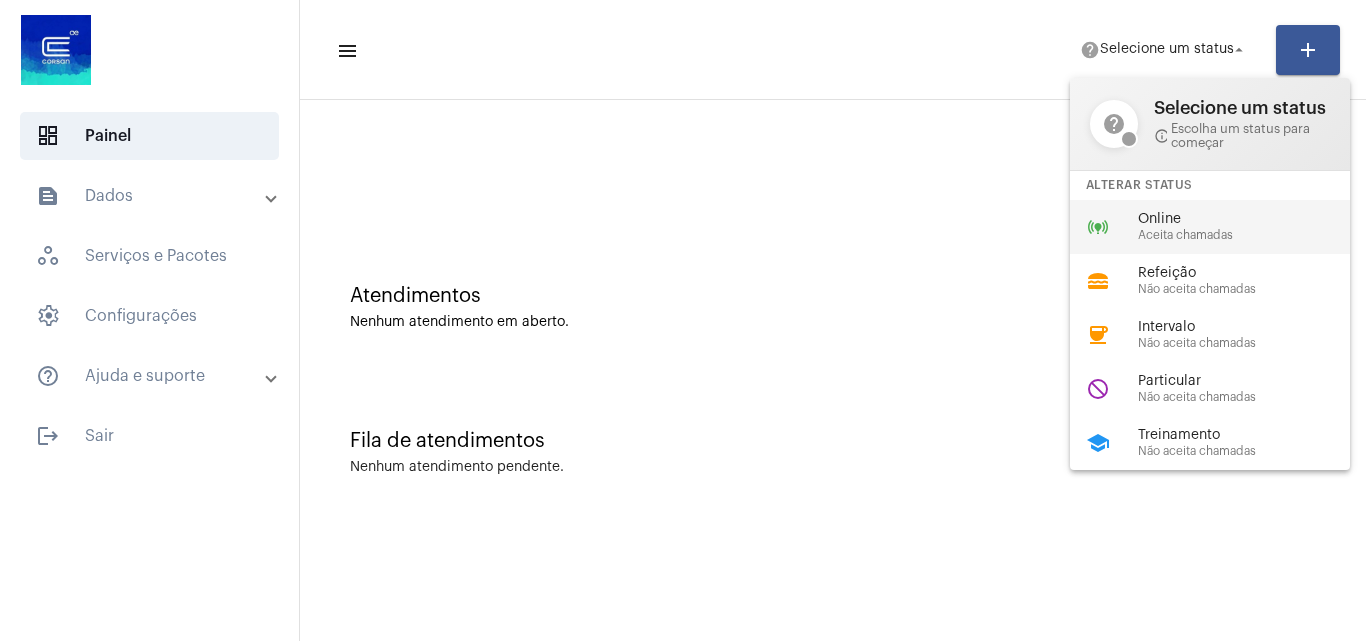 click on "Online" at bounding box center (1252, 219) 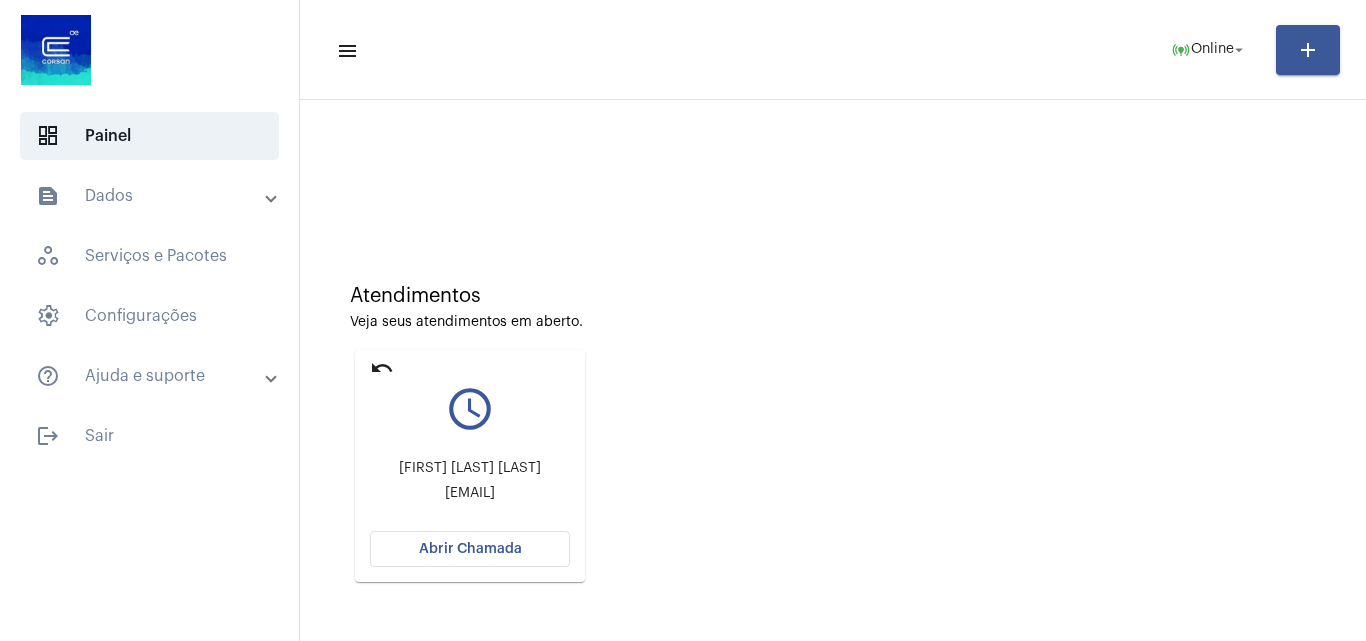 click on "Atendimentos Veja seus atendimentos em aberto. undo query_builder khadyeh suleiman dib atiyeh leila@farmabiz.com.br Abrir Chamada" 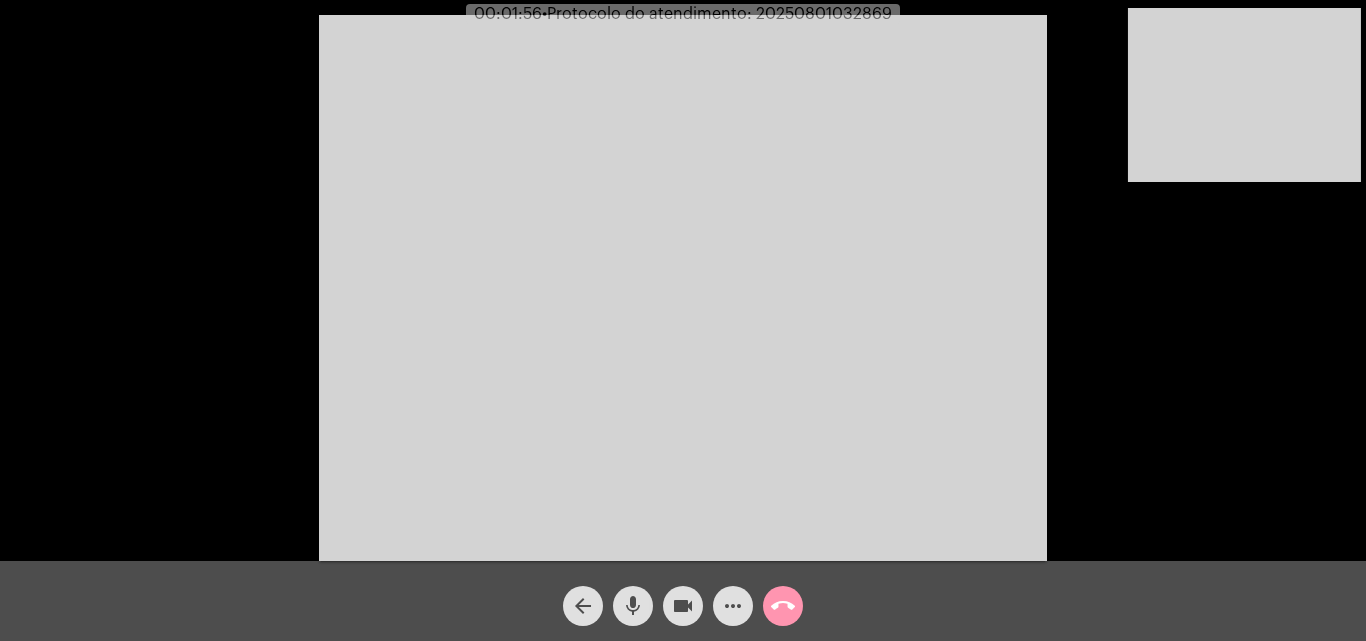 click on "call_end" 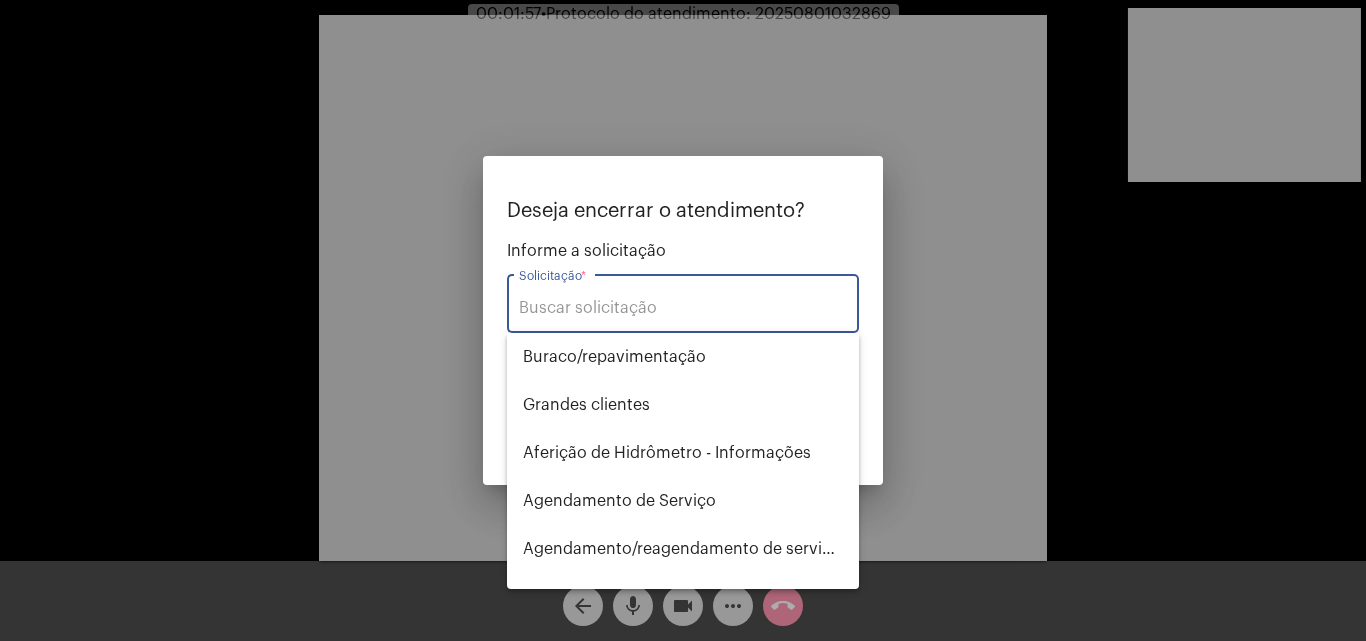 click on "Solicitação  *" at bounding box center (683, 301) 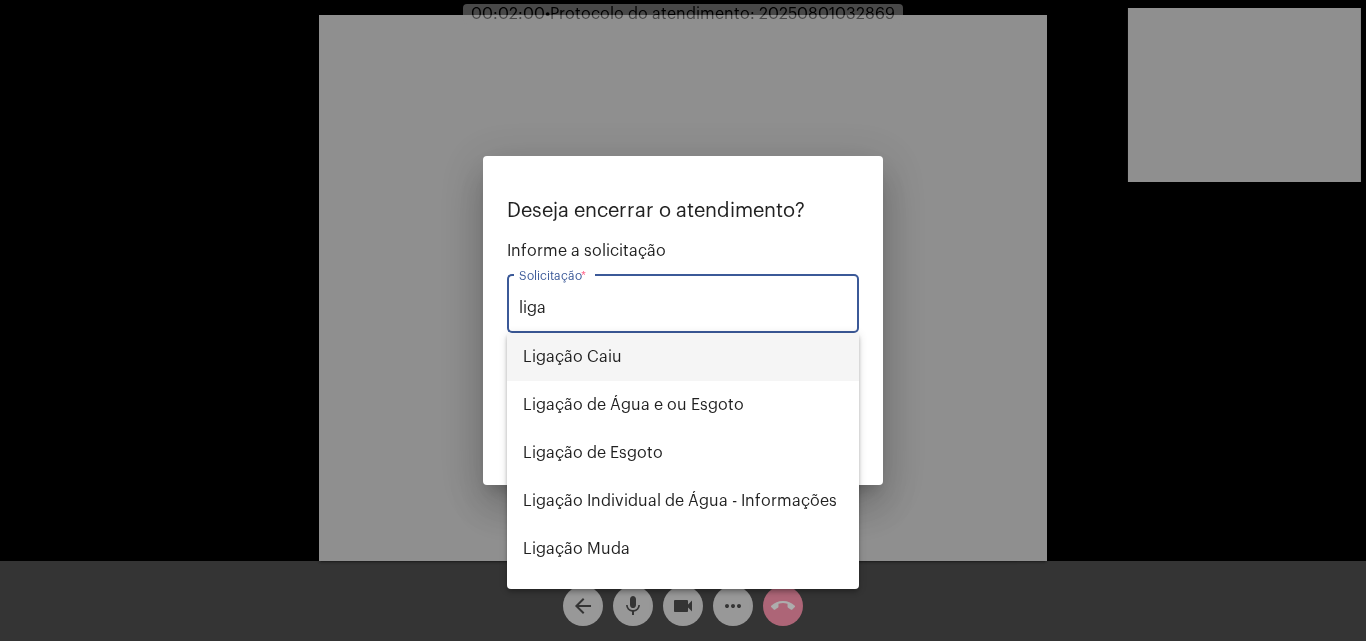 click on "Ligação Caiu" at bounding box center [683, 357] 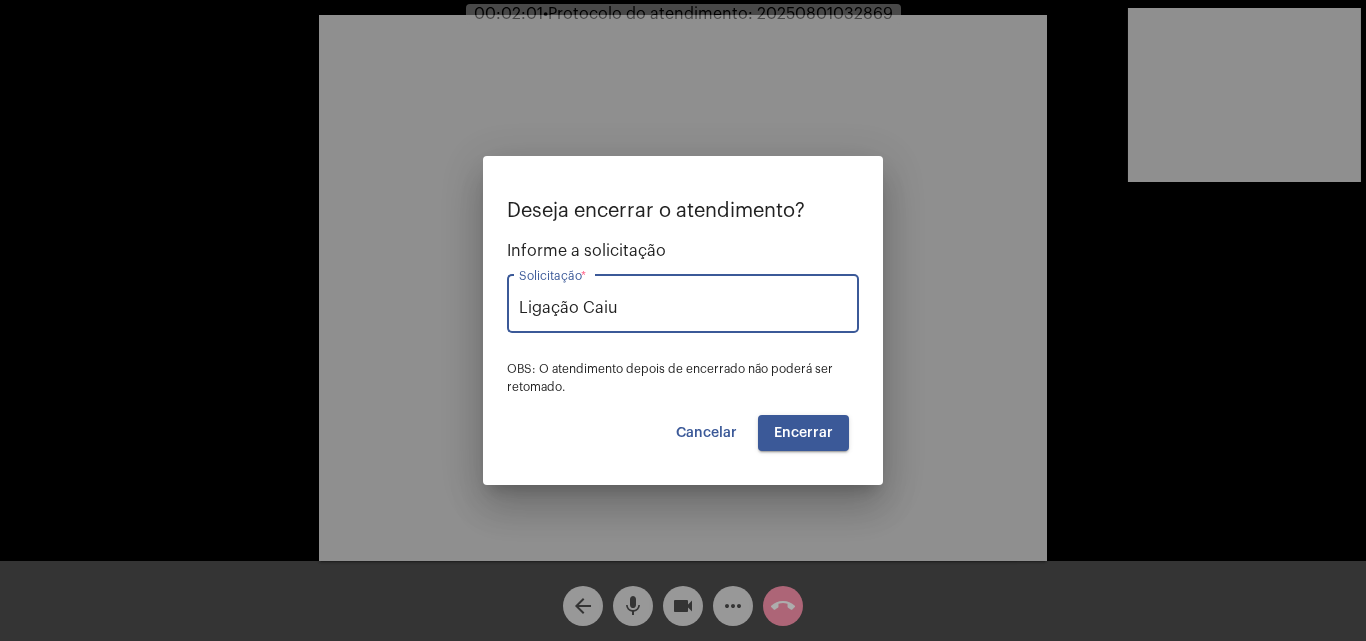 click on "Encerrar" at bounding box center [803, 433] 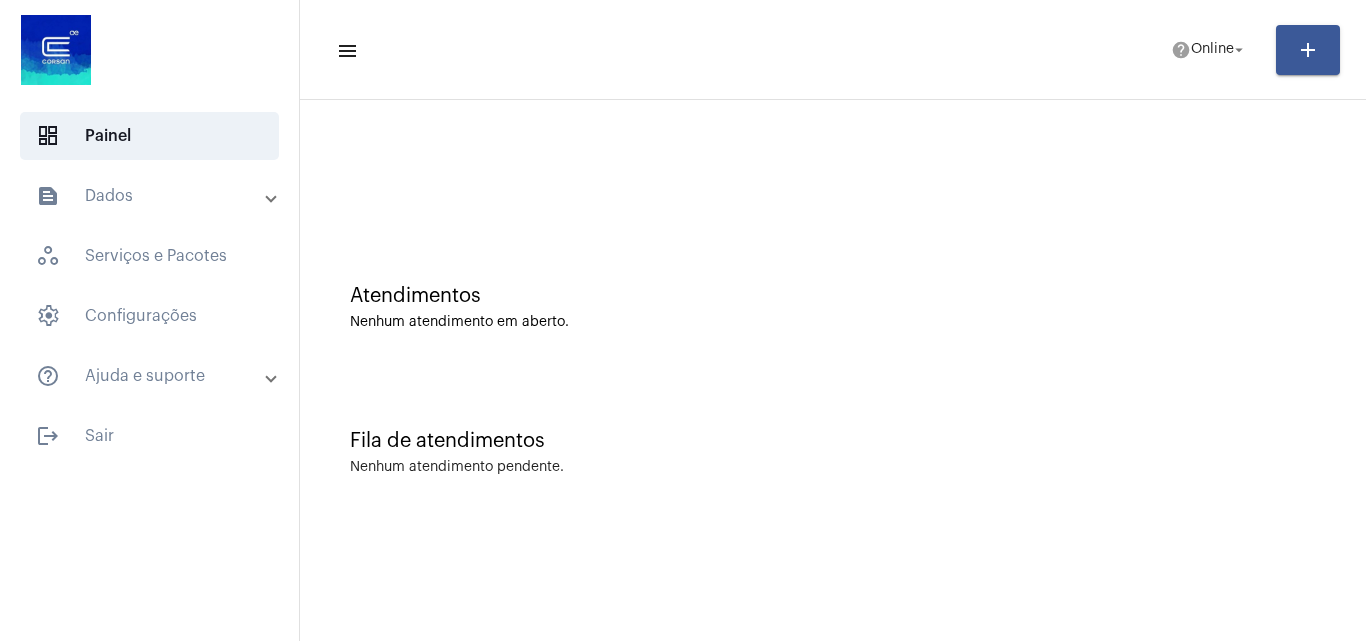 scroll, scrollTop: 0, scrollLeft: 0, axis: both 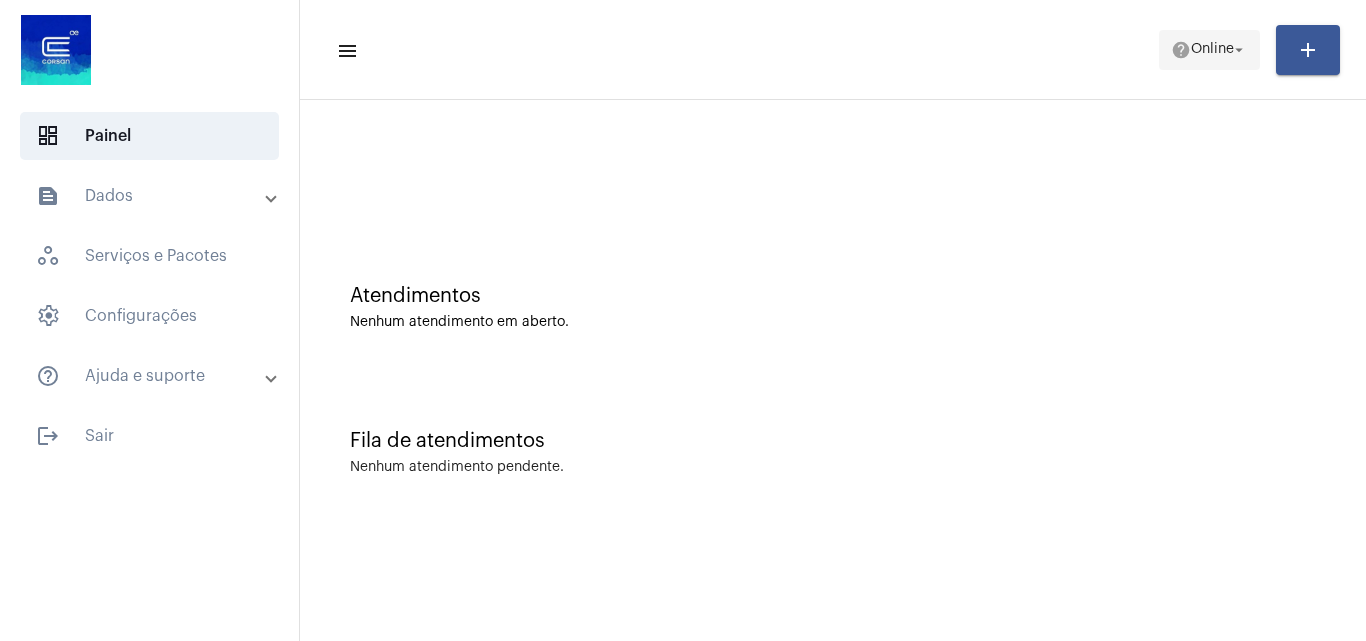 click on "help  Online arrow_drop_down" 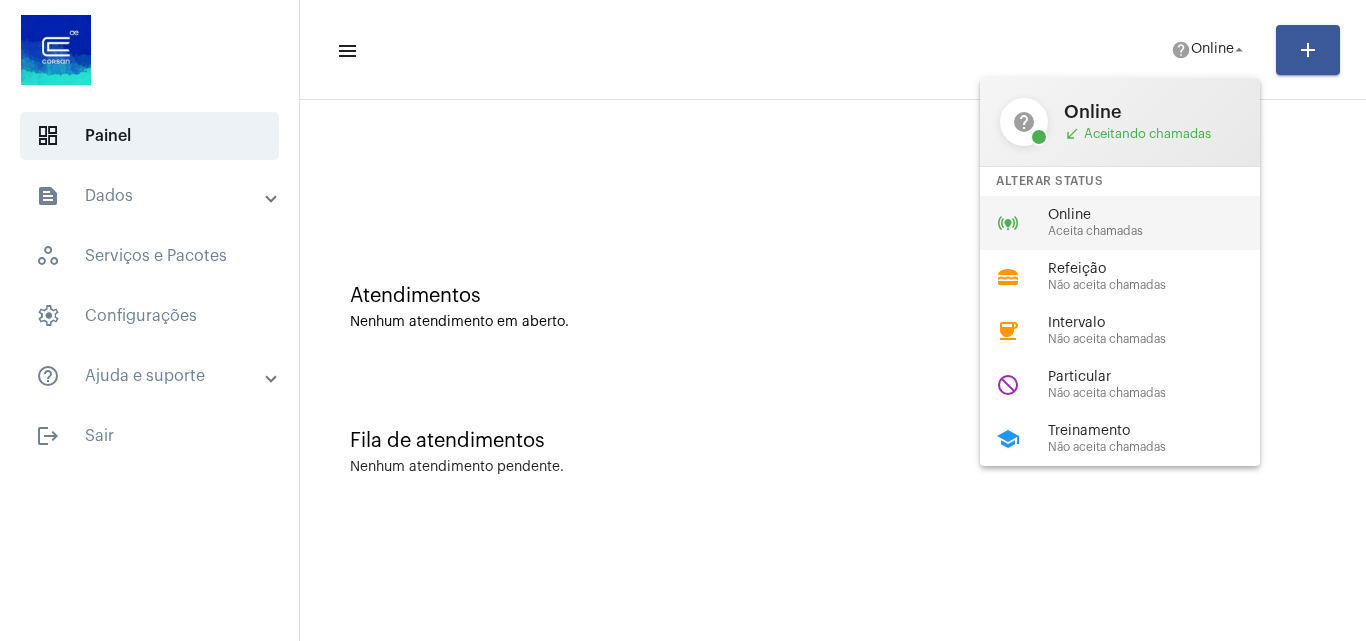 click on "Aceita chamadas" at bounding box center (1162, 231) 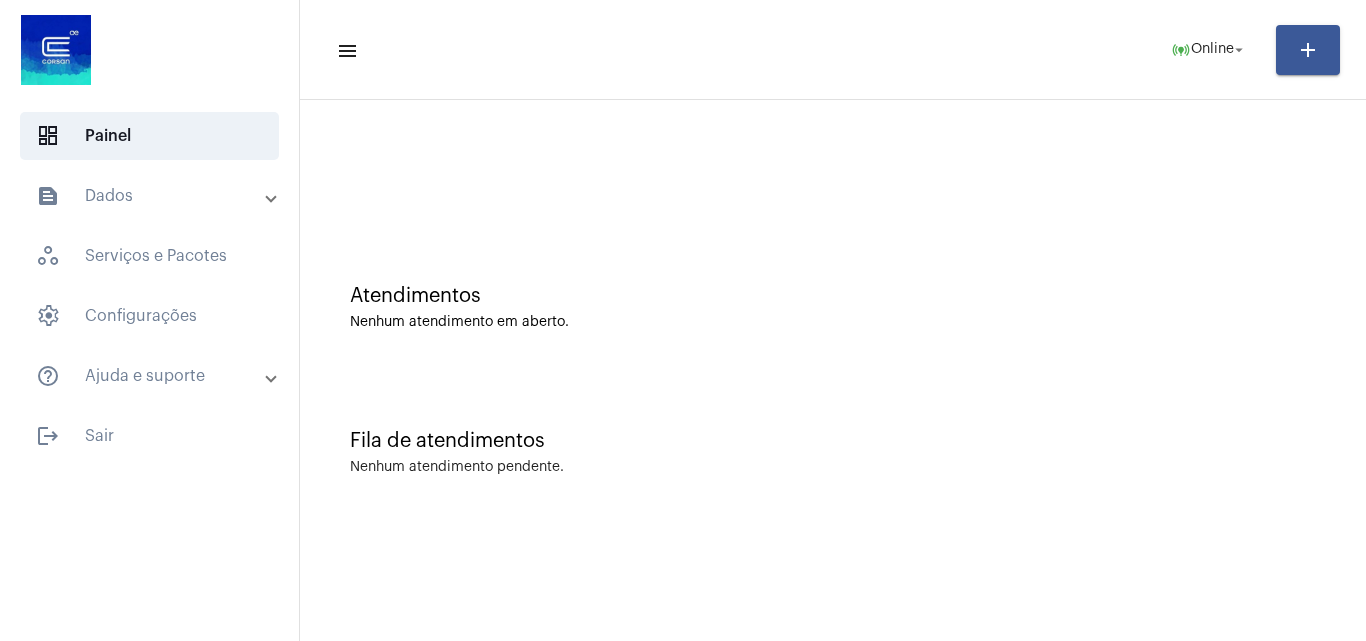 click 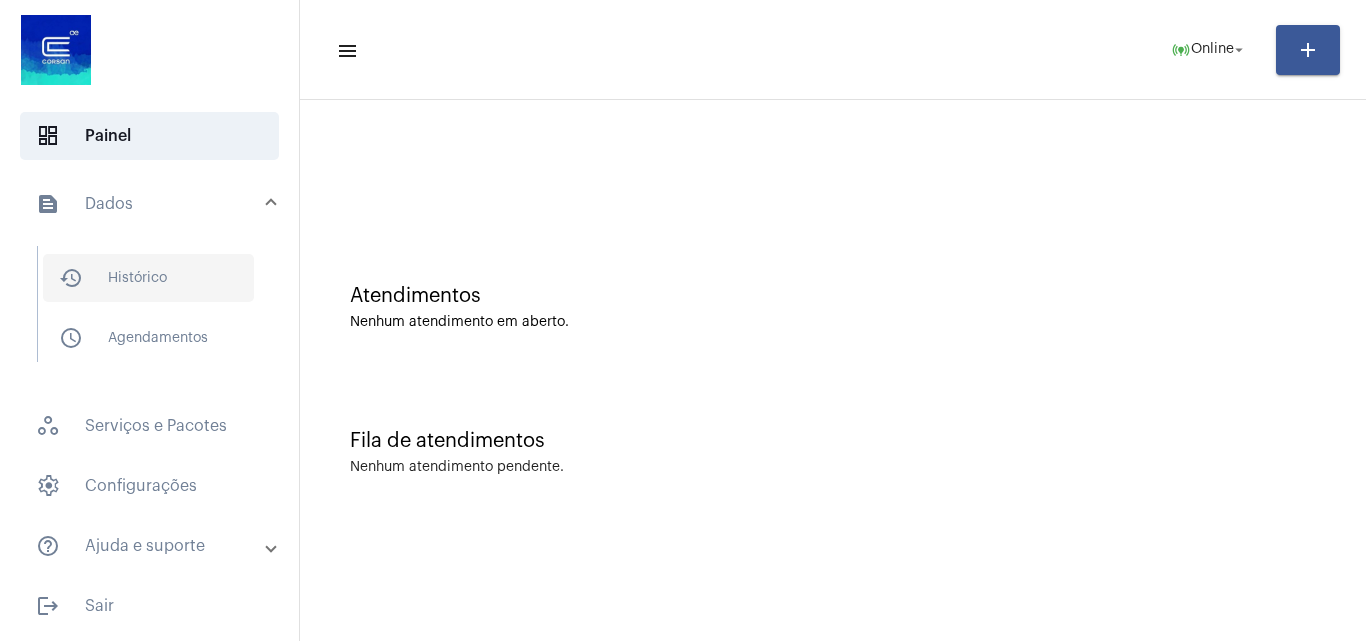 click on "history_outlined  Histórico" at bounding box center [148, 278] 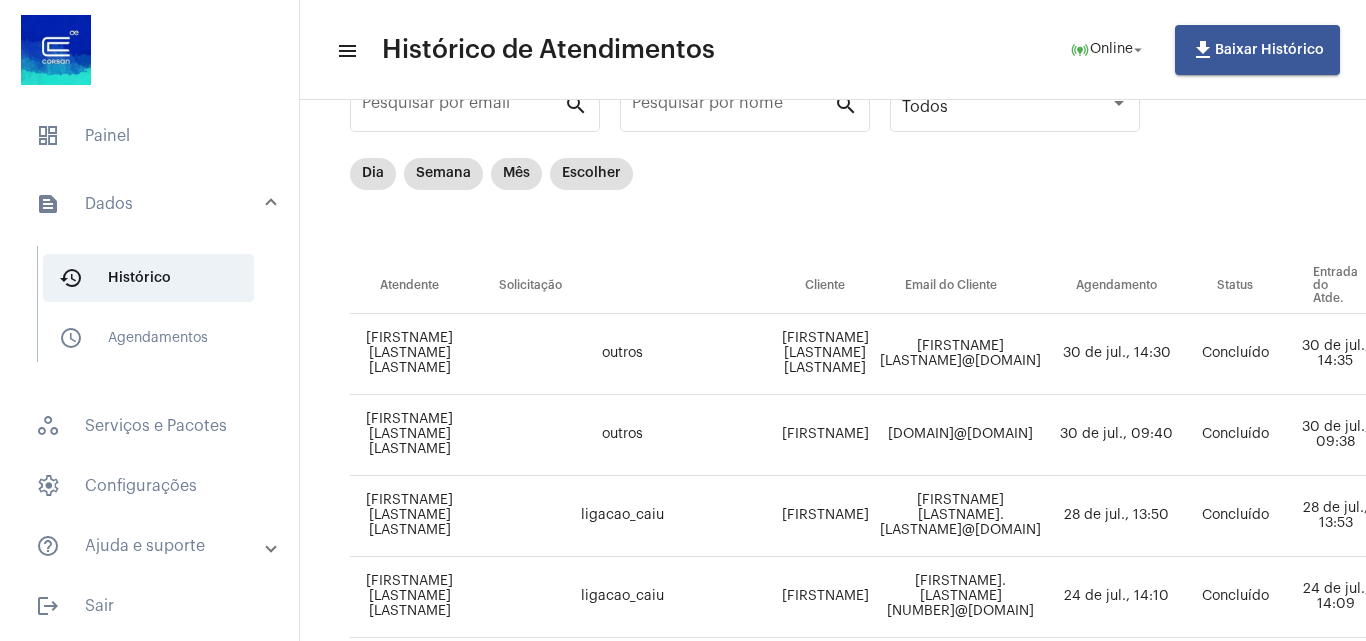 scroll, scrollTop: 0, scrollLeft: 0, axis: both 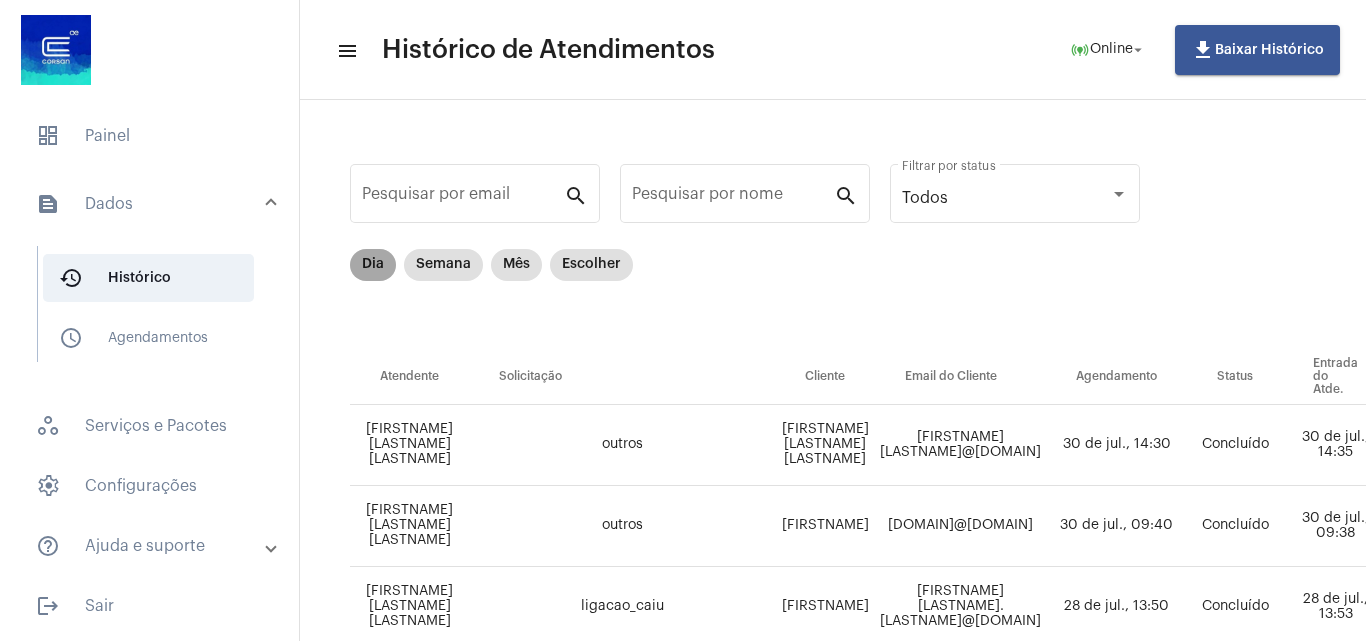 click on "Dia" at bounding box center (373, 265) 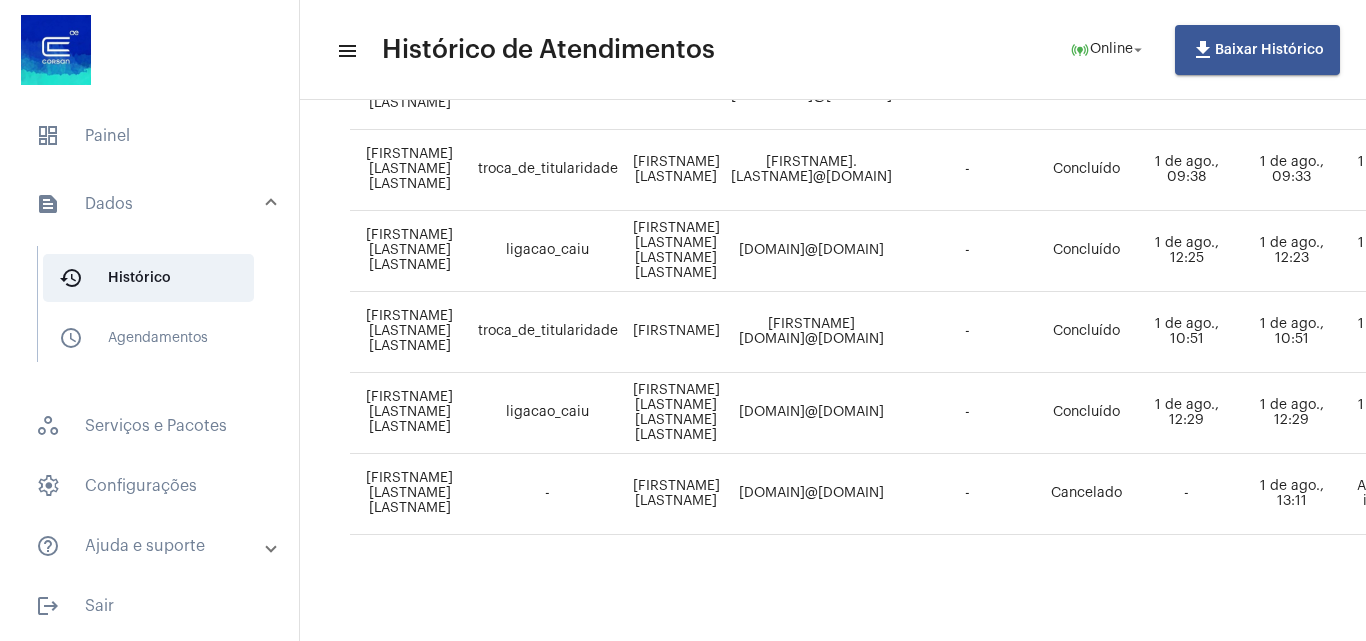 scroll, scrollTop: 371, scrollLeft: 0, axis: vertical 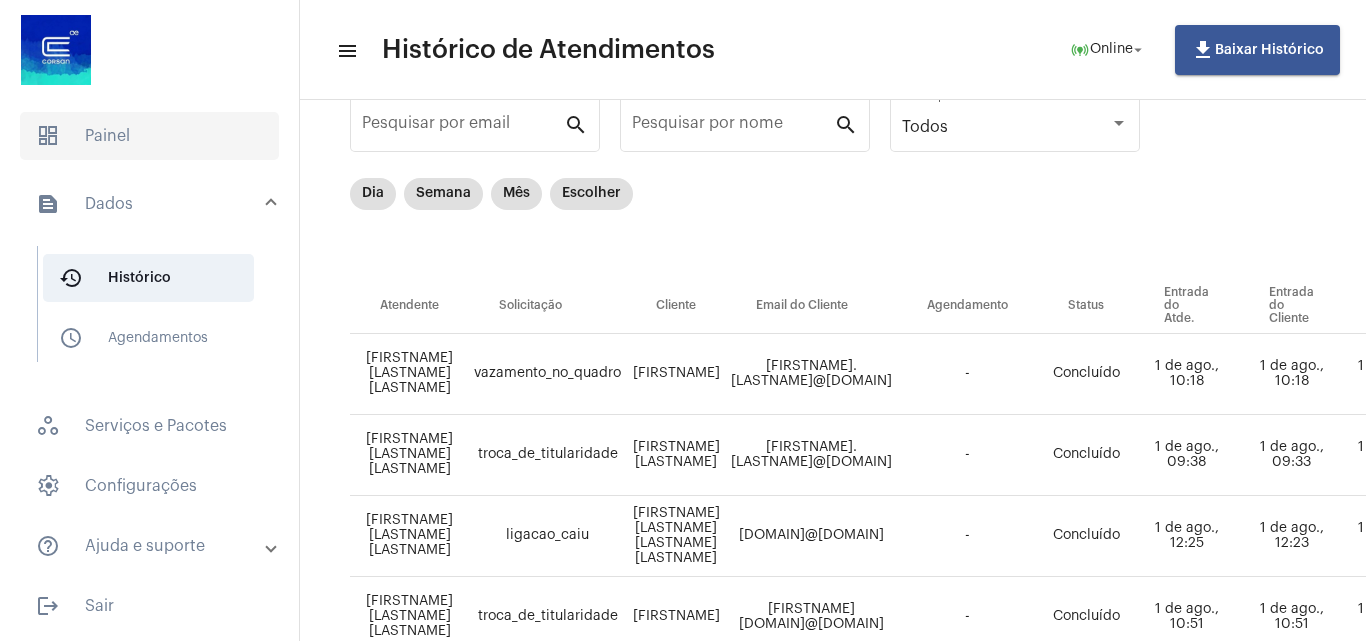 click on "dashboard   Painel" 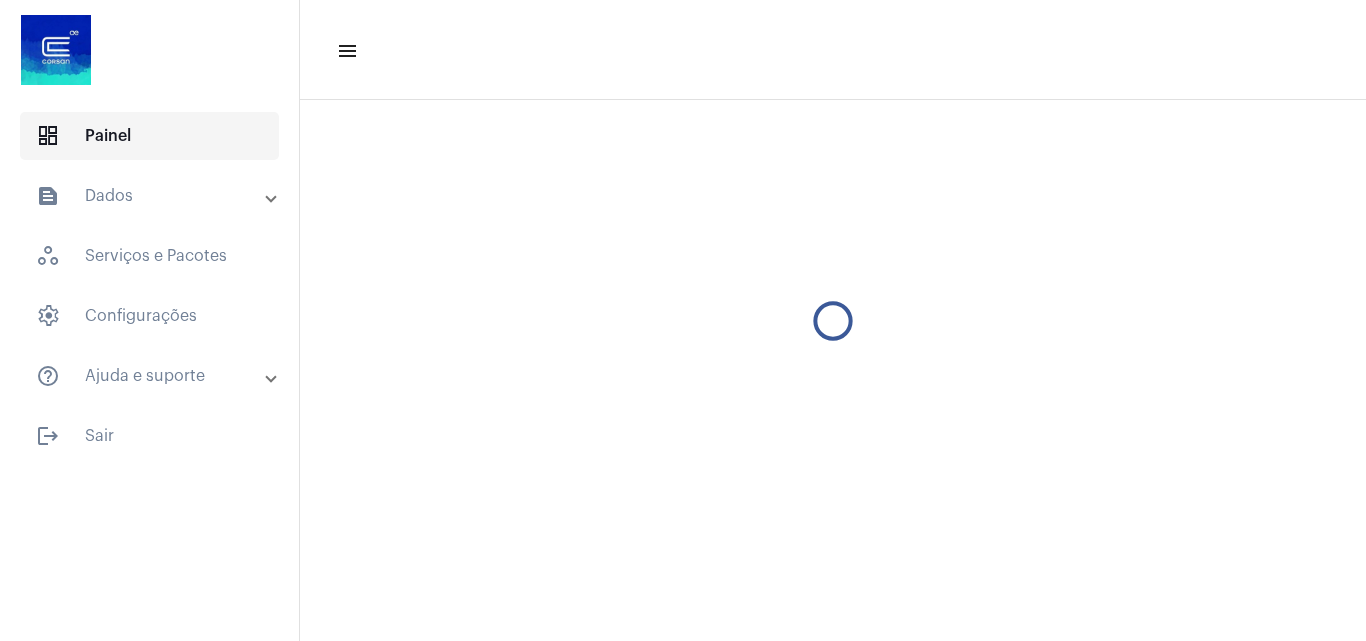 scroll, scrollTop: 0, scrollLeft: 0, axis: both 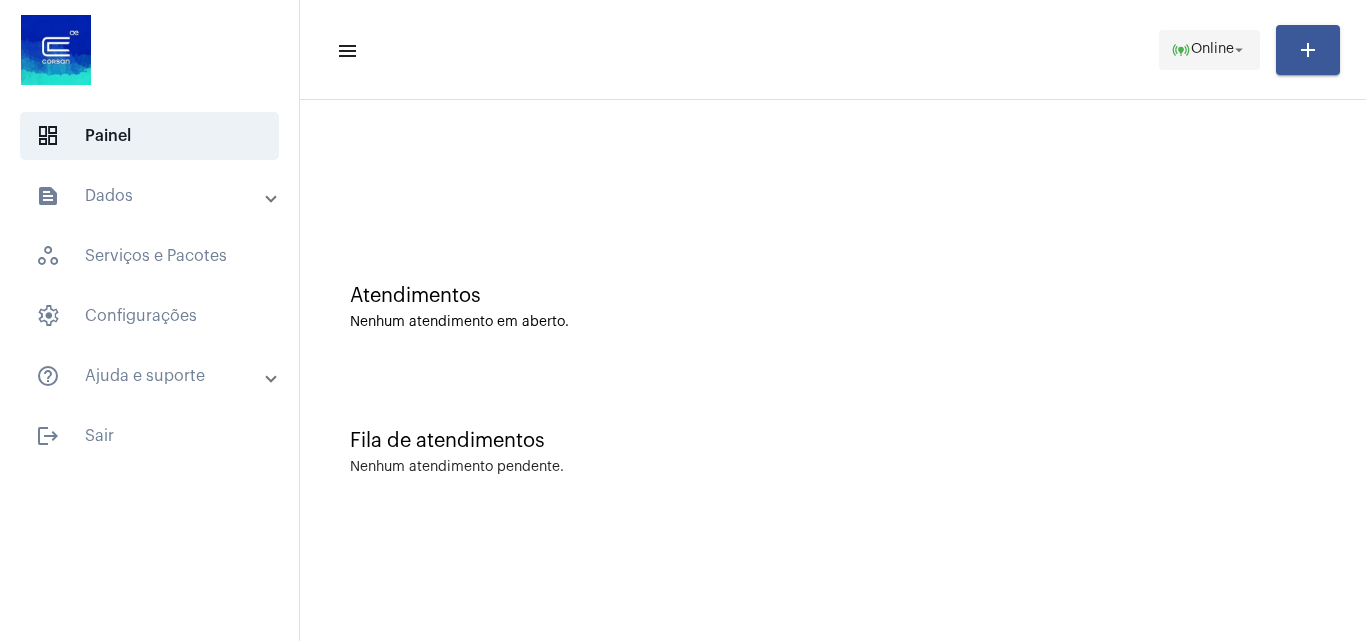 click on "online_prediction  Online arrow_drop_down" 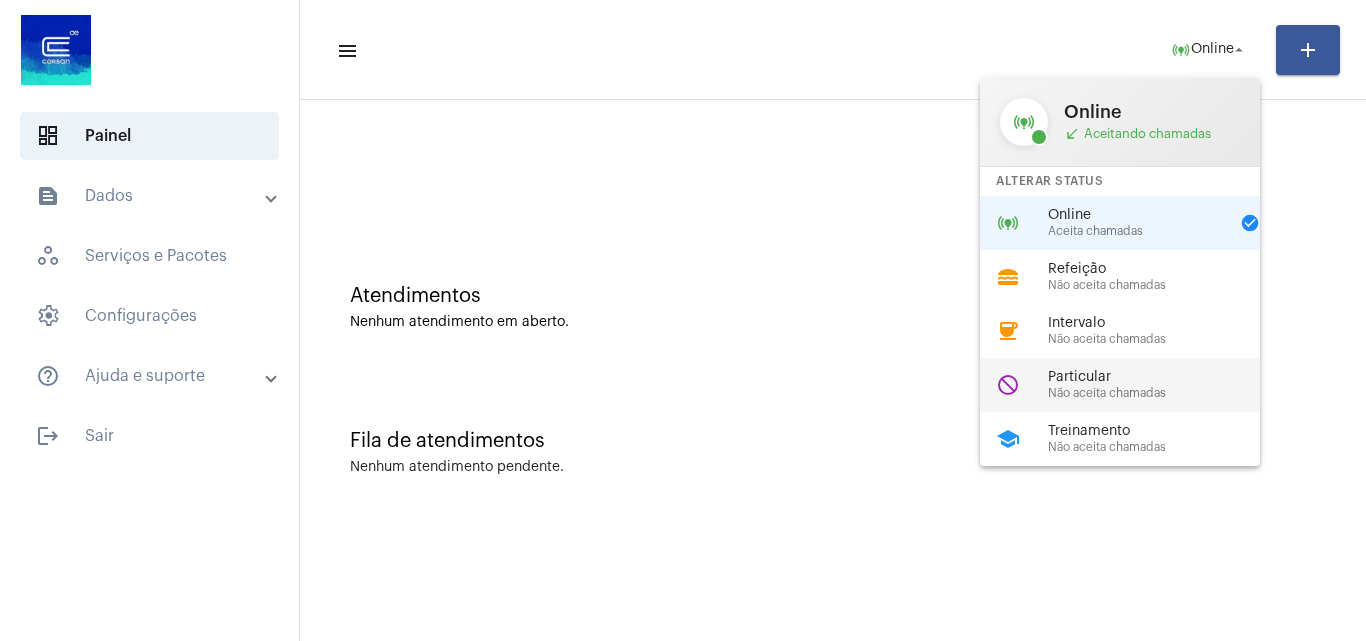 click on "do_not_disturb  Particular Não aceita chamadas" at bounding box center [1136, 385] 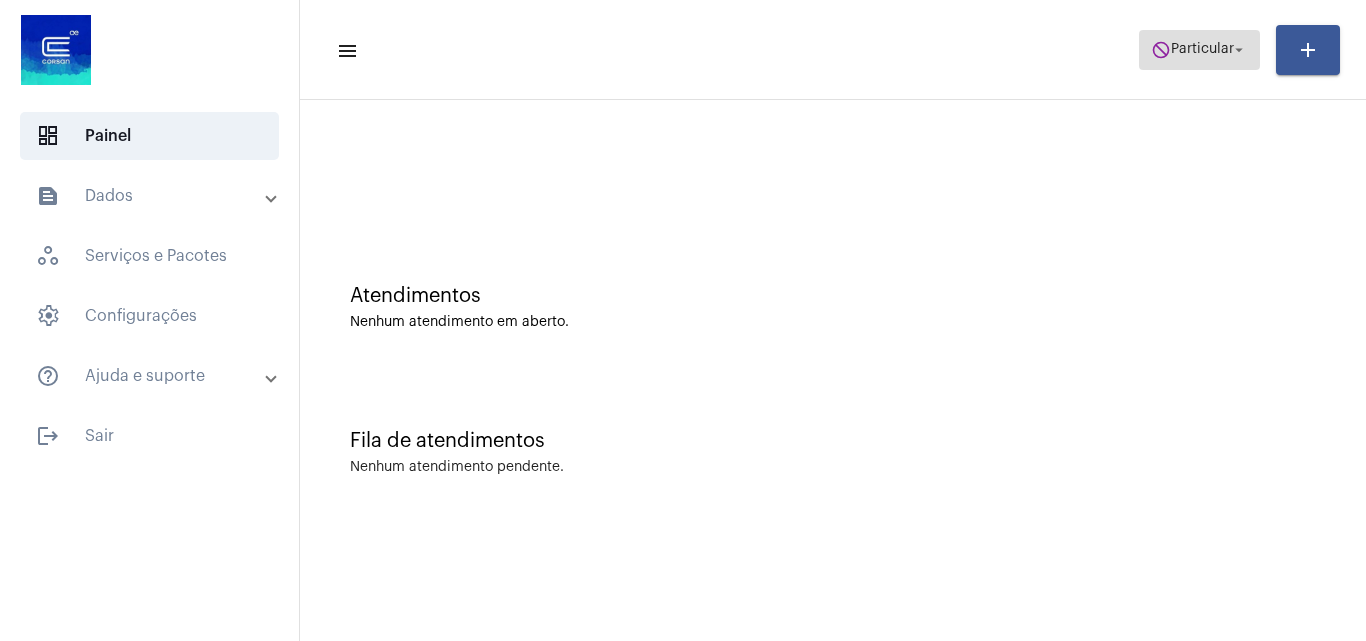 click on "do_not_disturb  Particular arrow_drop_down" 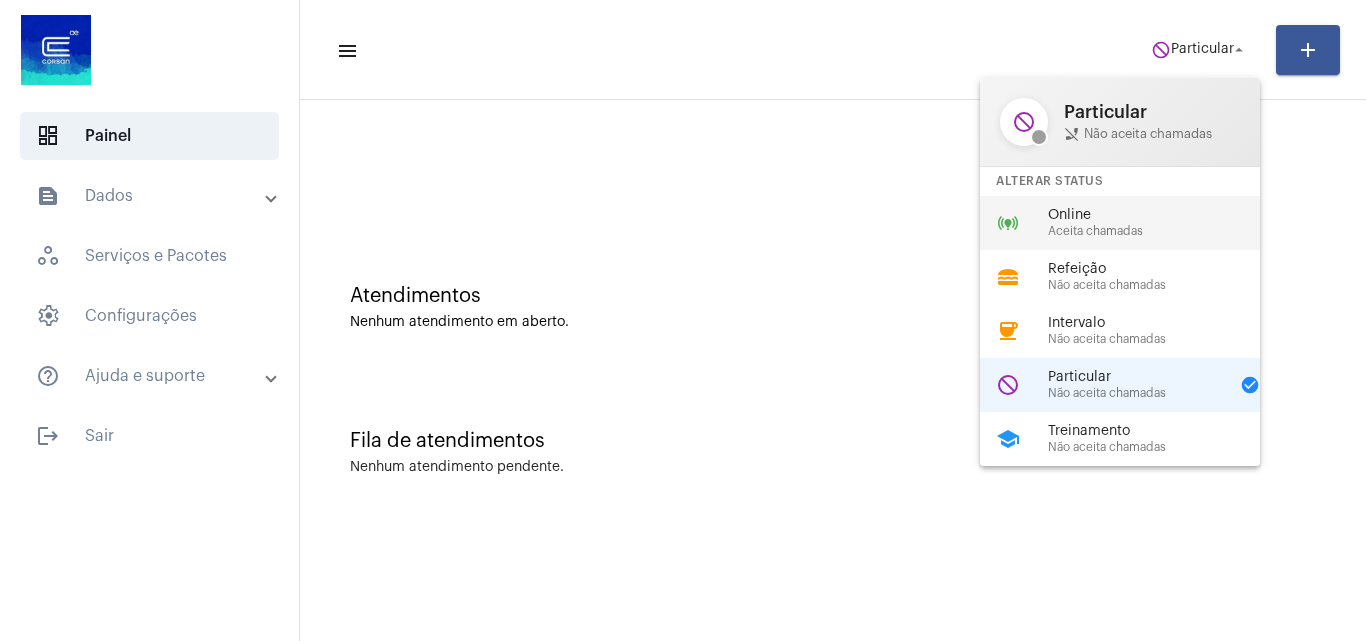 click on "online_prediction  Online Aceita chamadas" at bounding box center [1136, 223] 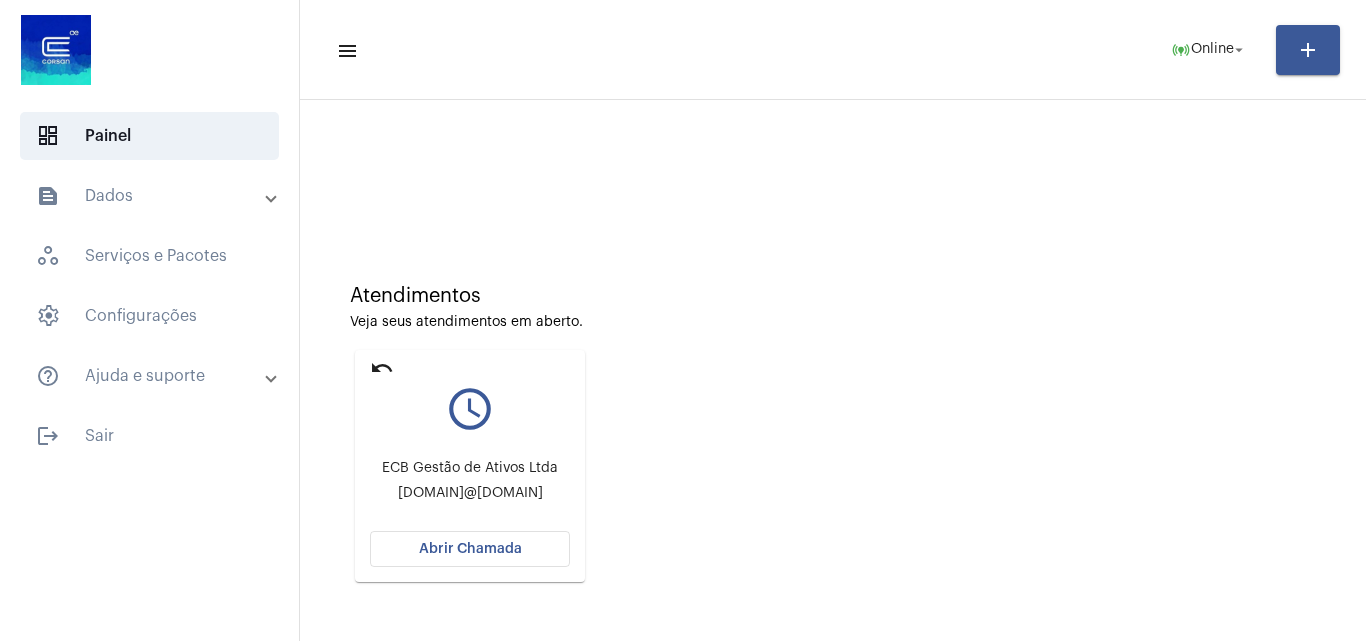 click on "Abrir Chamada" 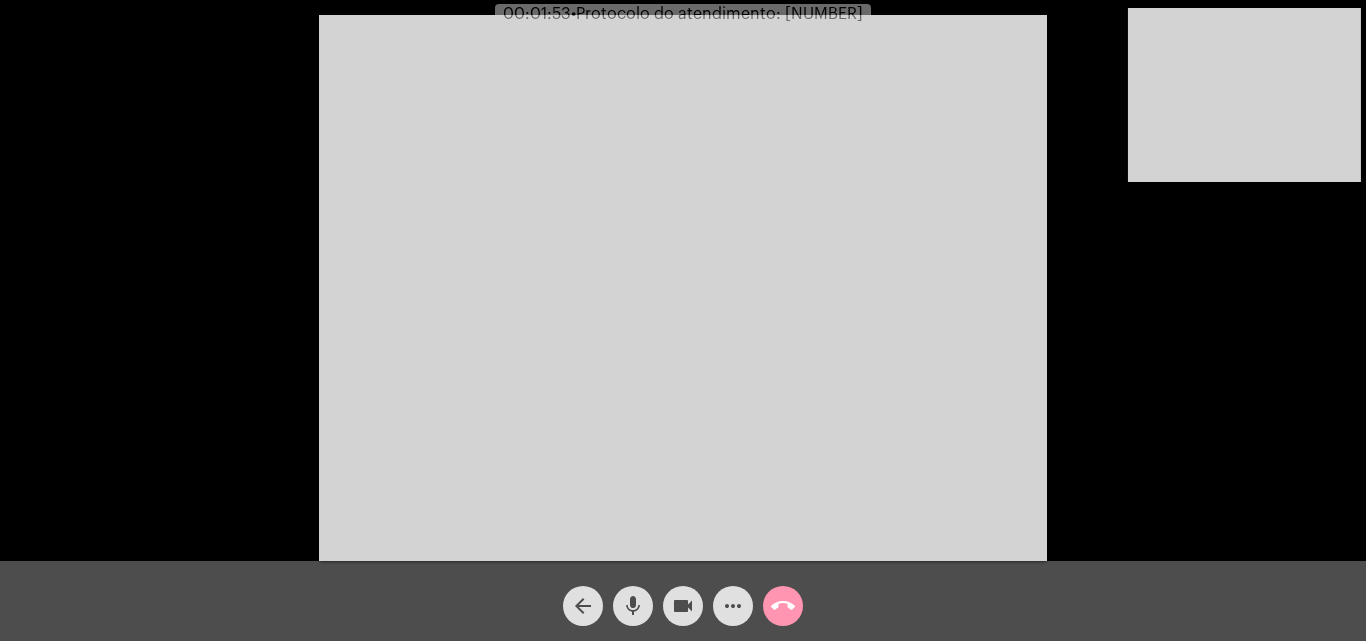 click at bounding box center [1244, 95] 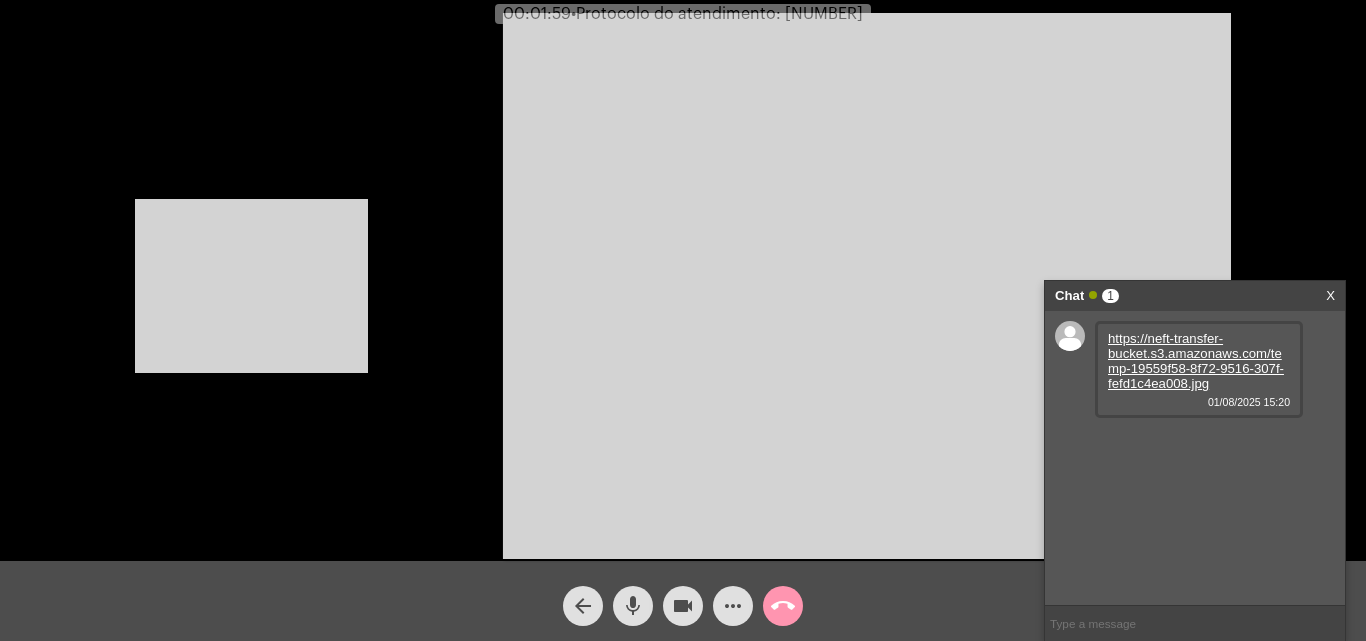 click on "https://neft-transfer-bucket.s3.amazonaws.com/temp-19559f58-8f72-9516-307f-fefd1c4ea008.jpg" at bounding box center [1196, 361] 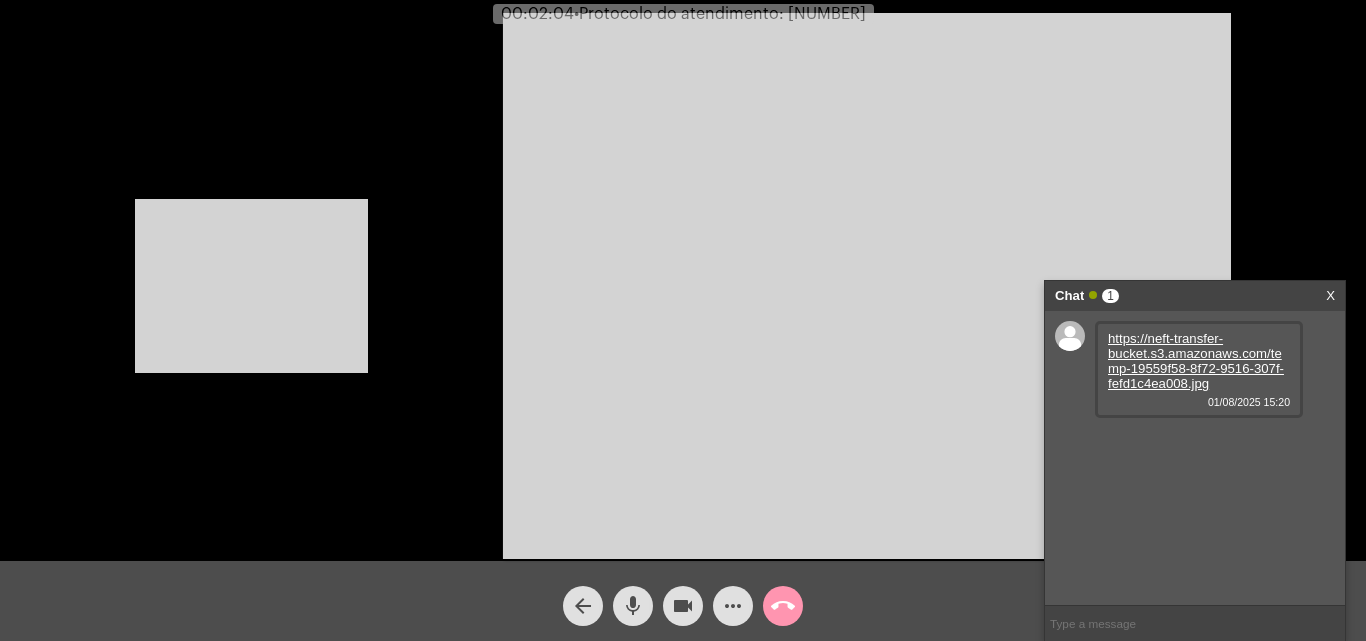 click at bounding box center (867, 286) 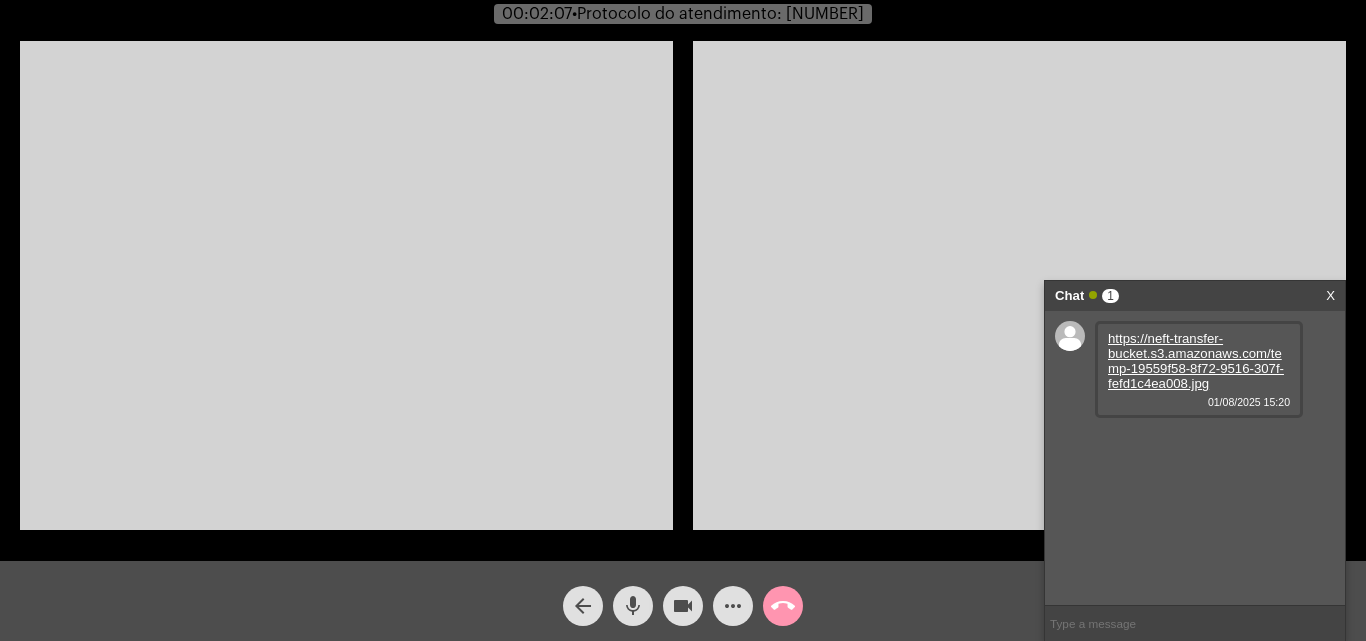 click on "mic" 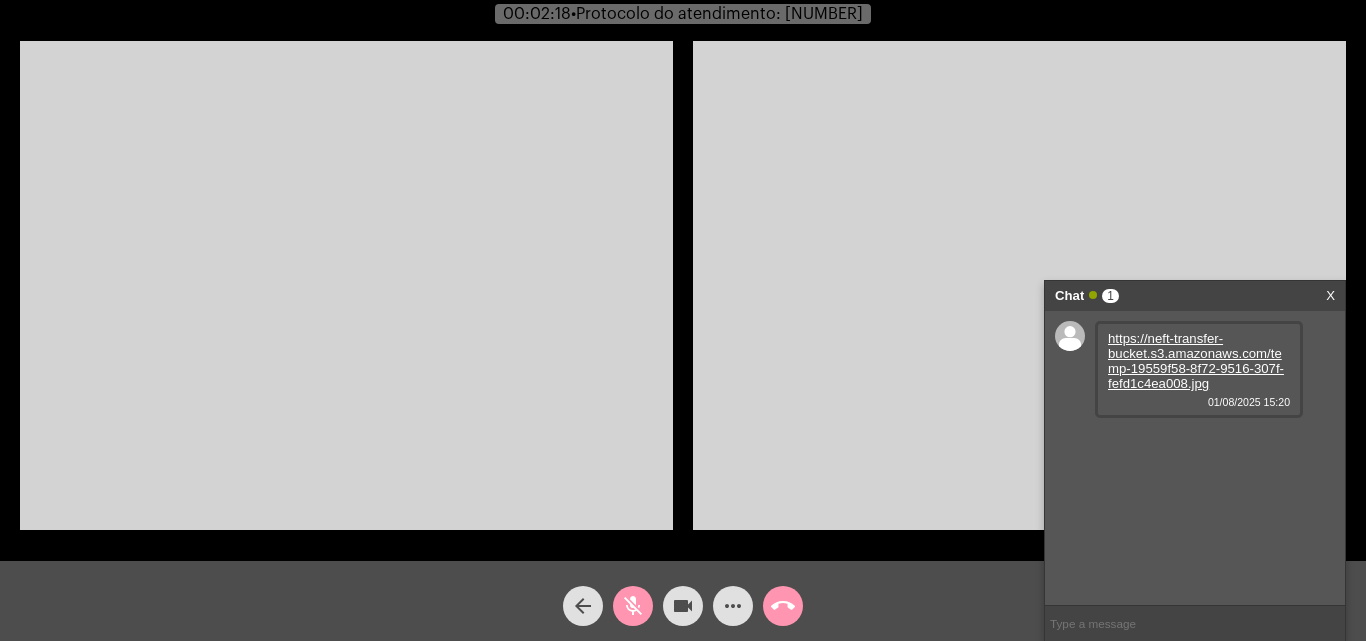 click on "mic_off" 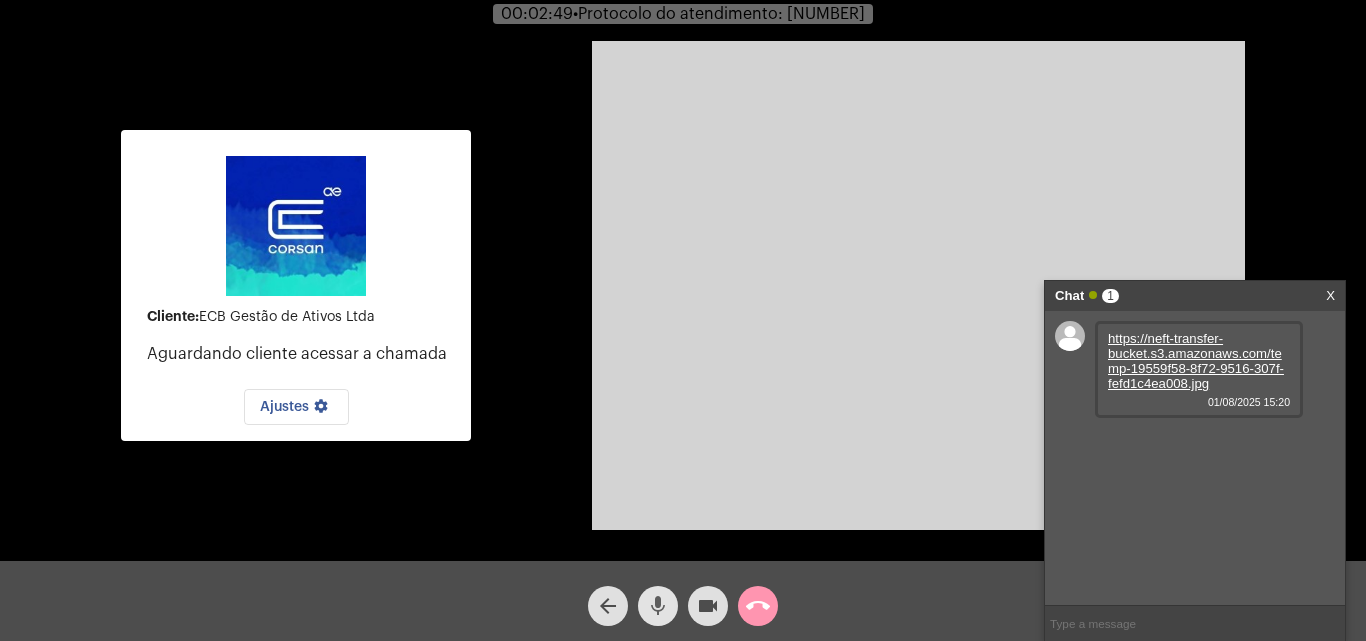 click on "mic" 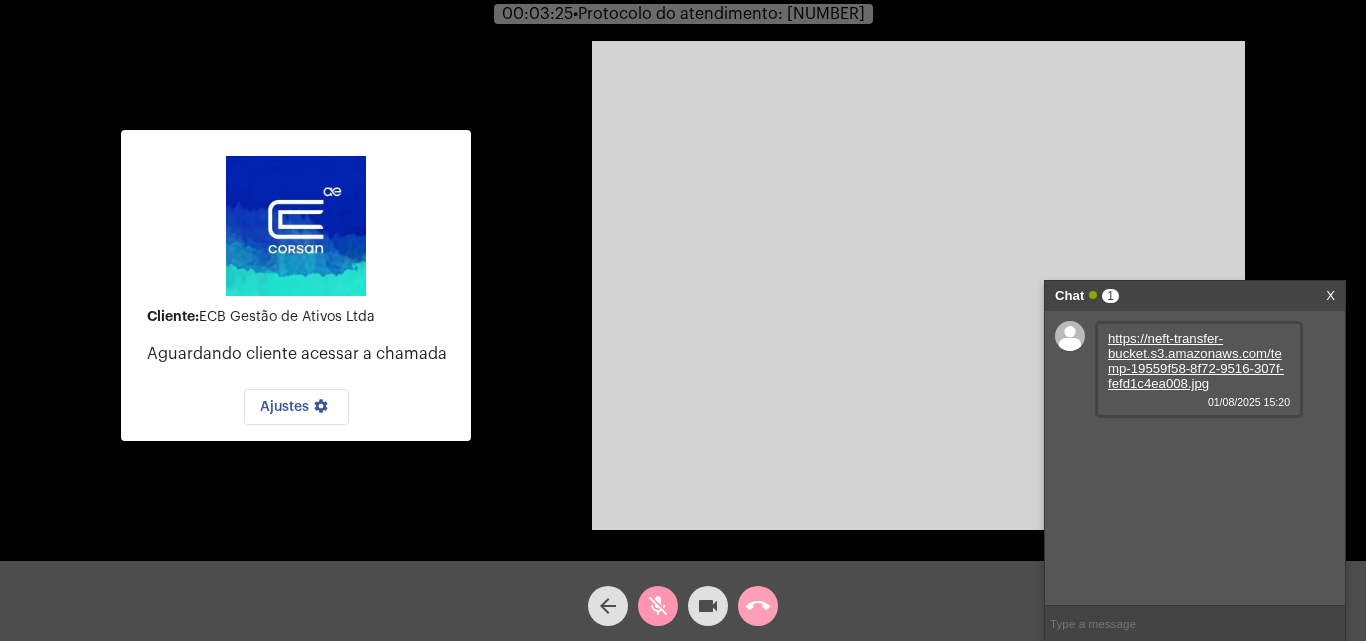 click on "call_end" 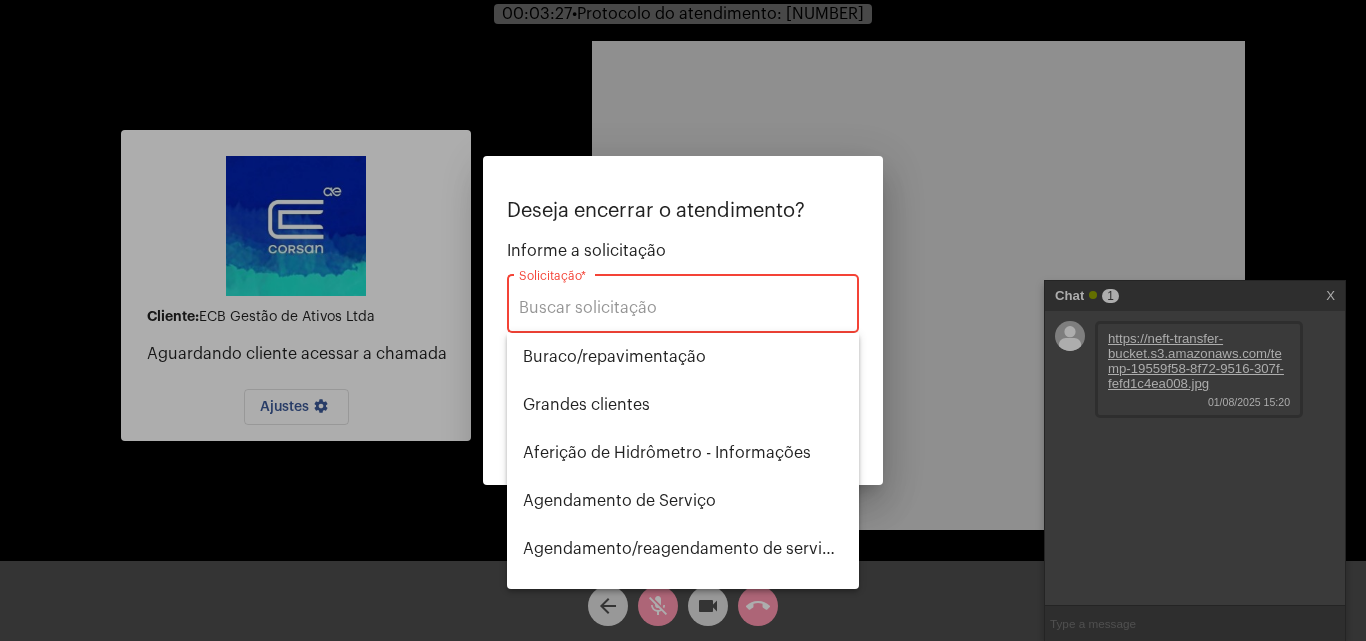 click at bounding box center (683, 320) 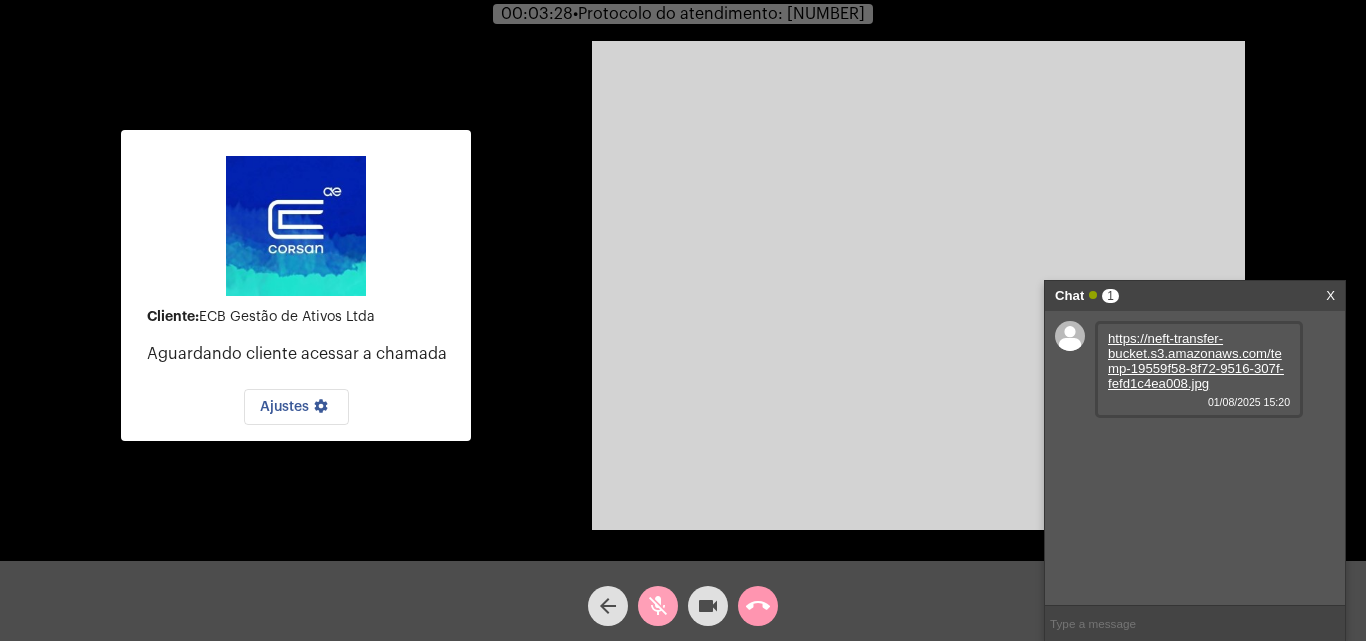 click on "mic_off" 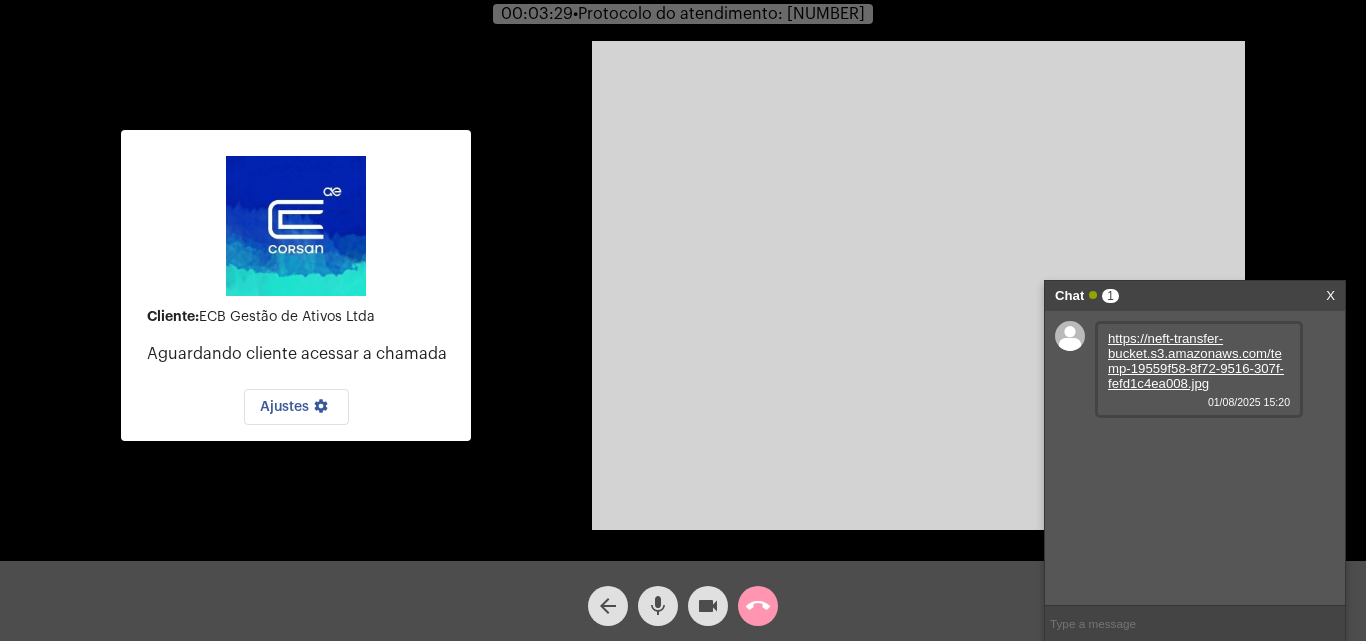 click on "mic" 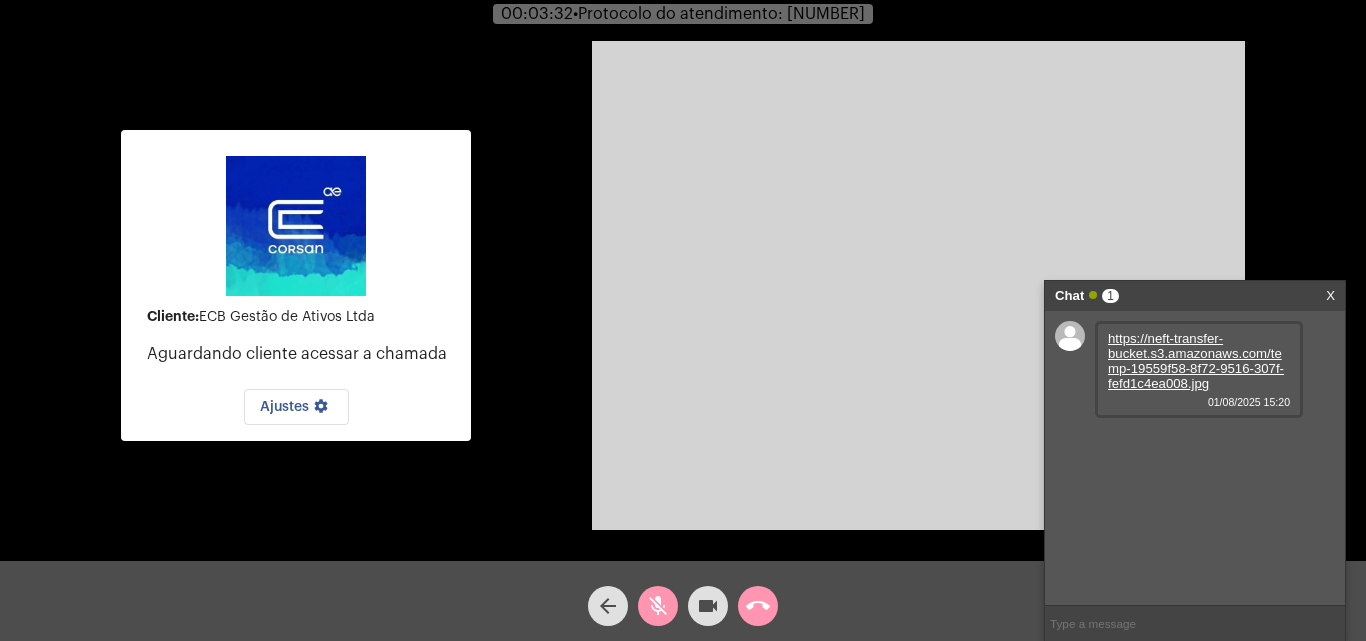 click on "mic_off" 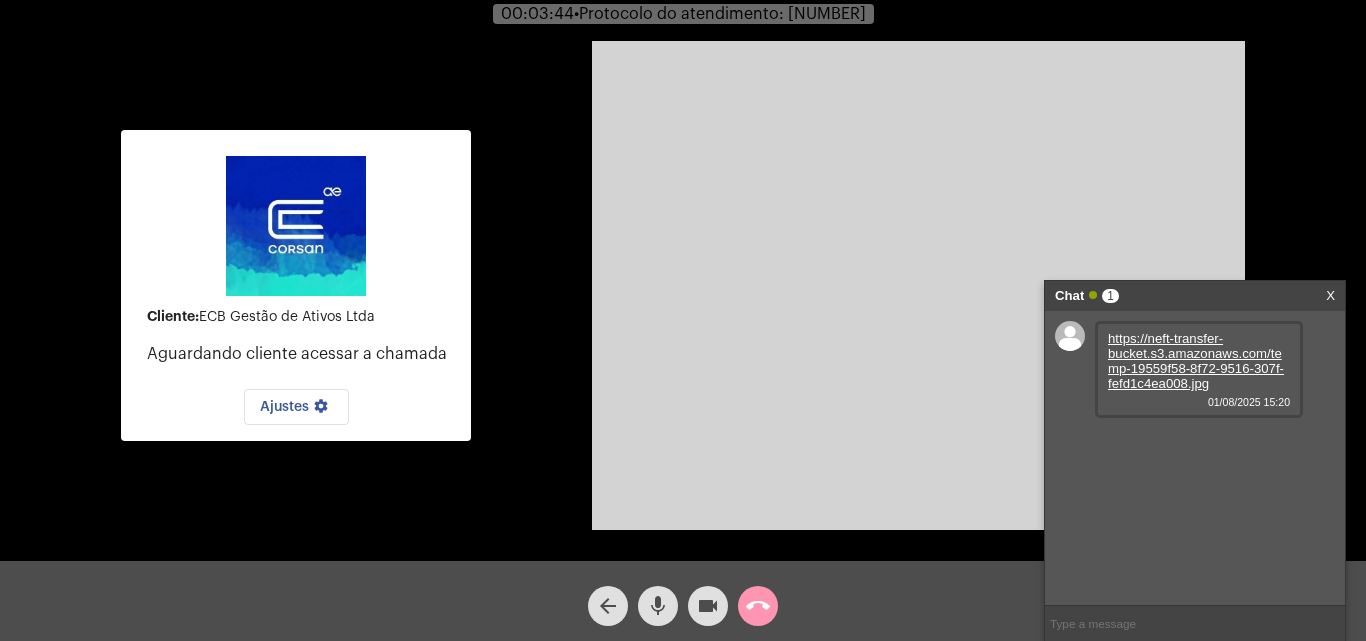 click on "call_end" 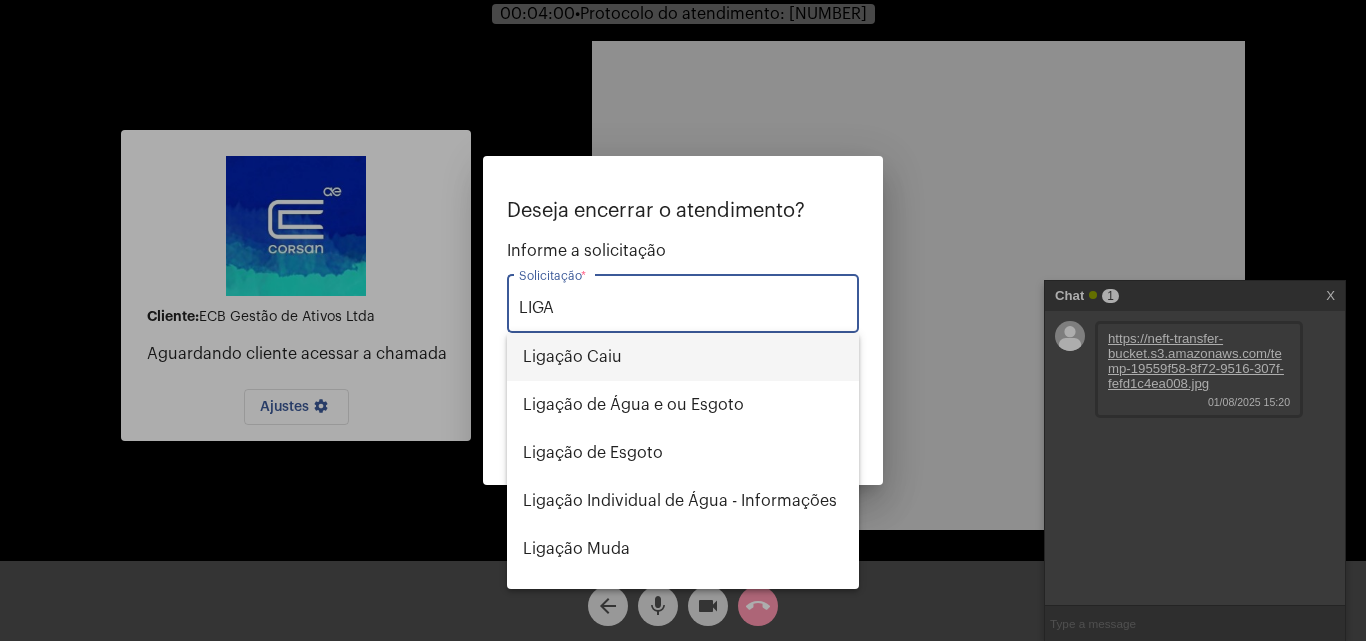 click on "Ligação Caiu" at bounding box center (683, 357) 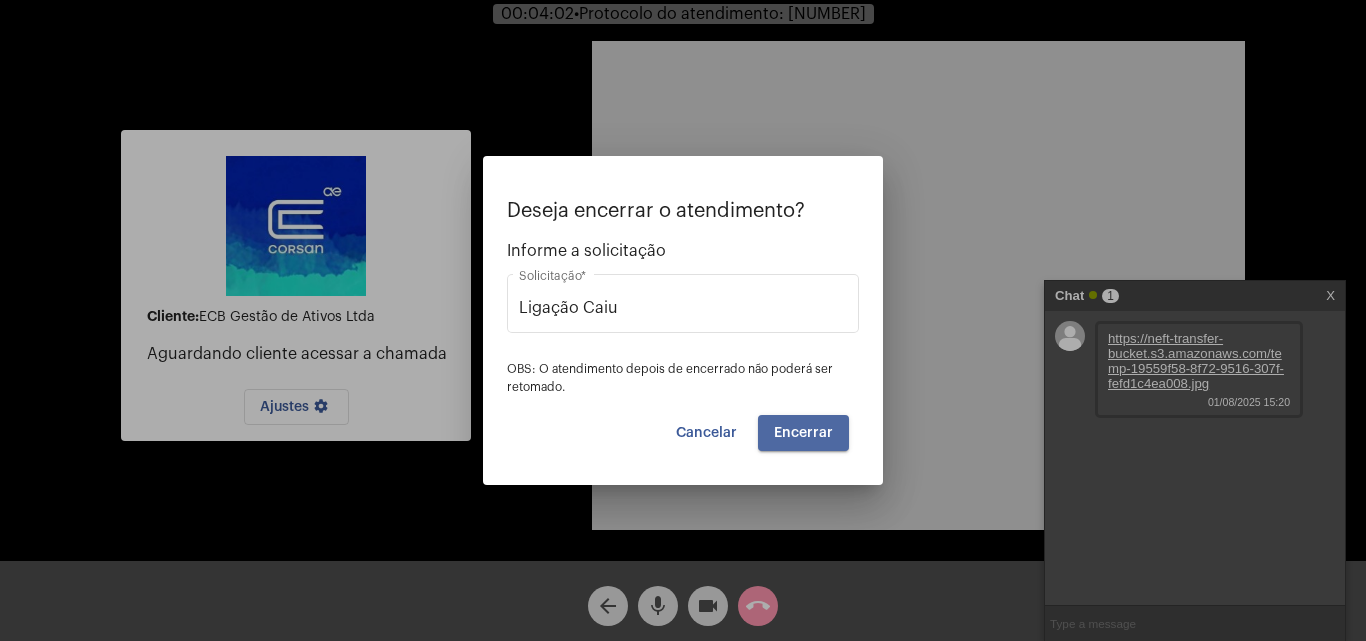 click on "Encerrar" at bounding box center (803, 433) 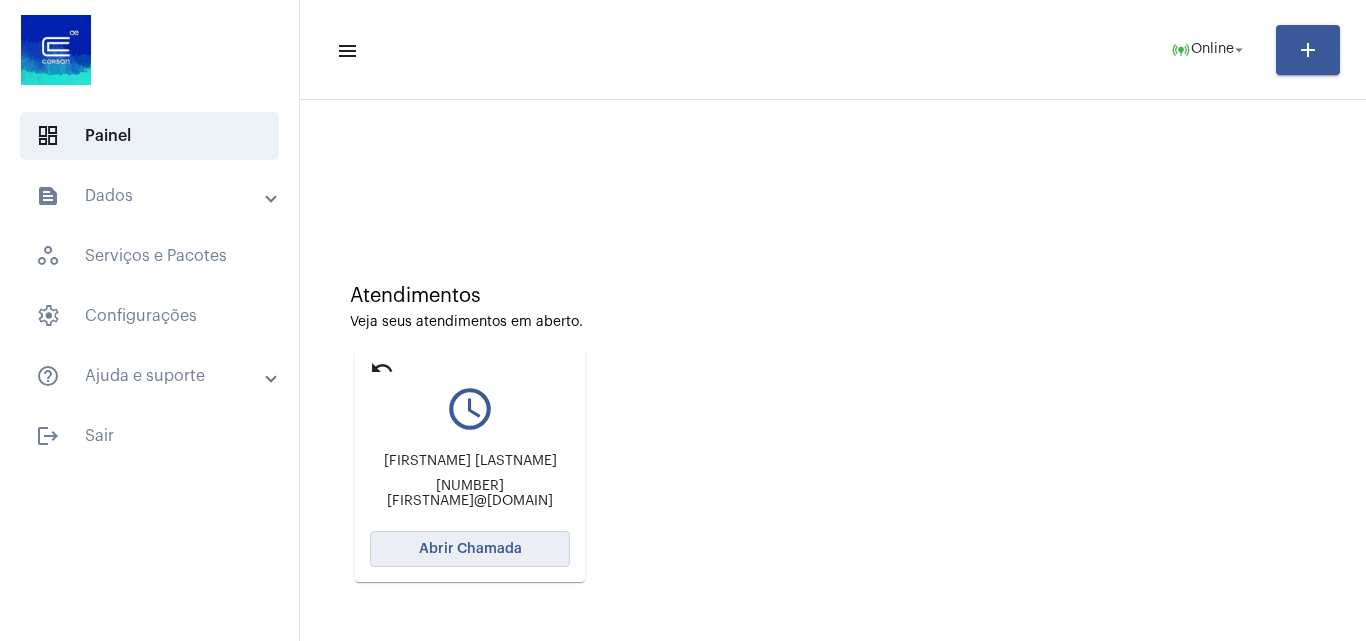 click on "Abrir Chamada" 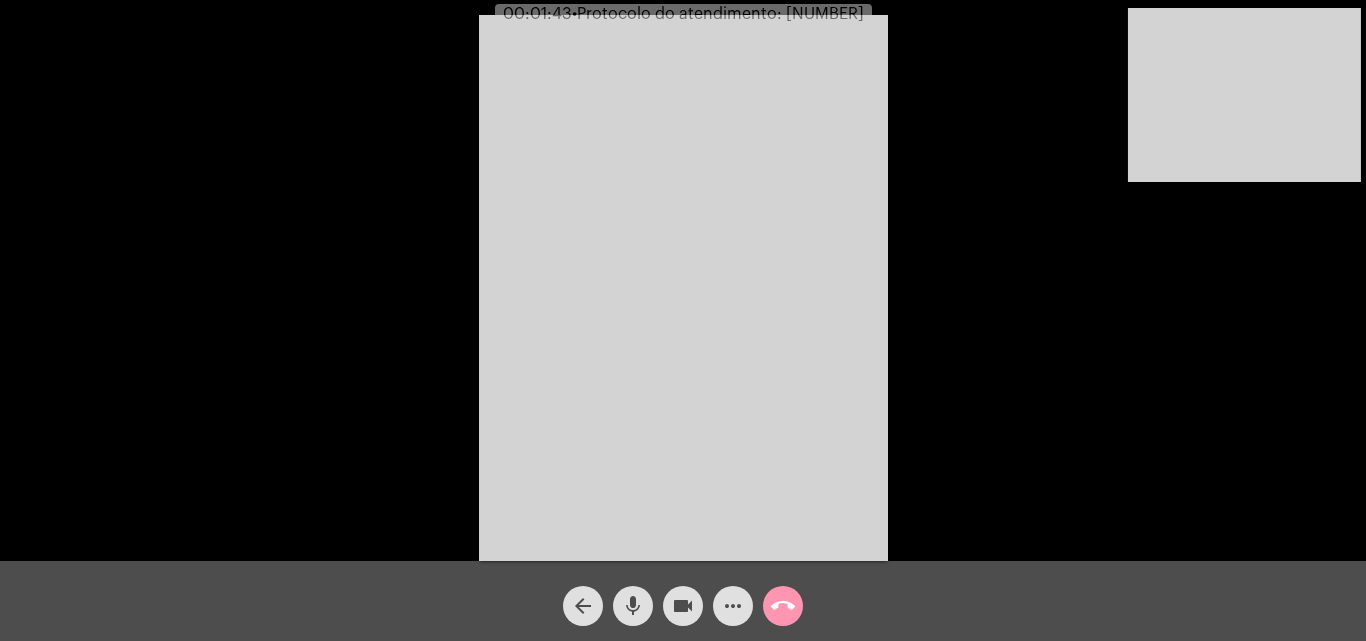 click on "mic" 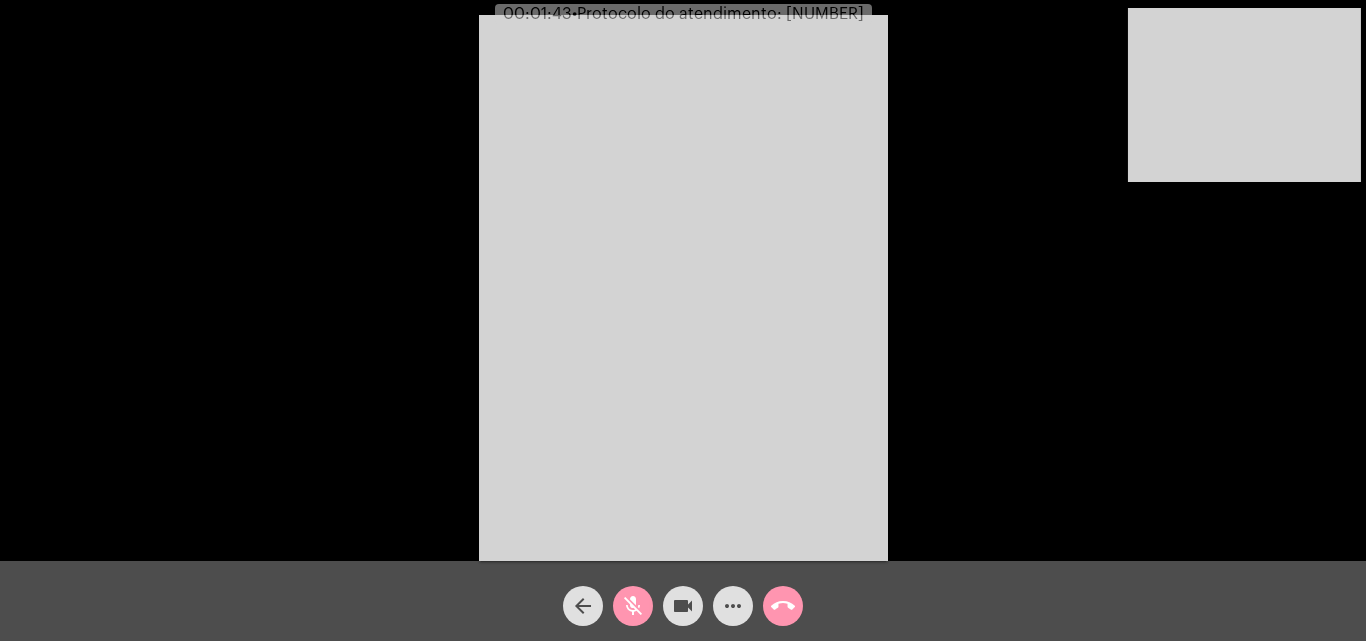 click on "videocam" 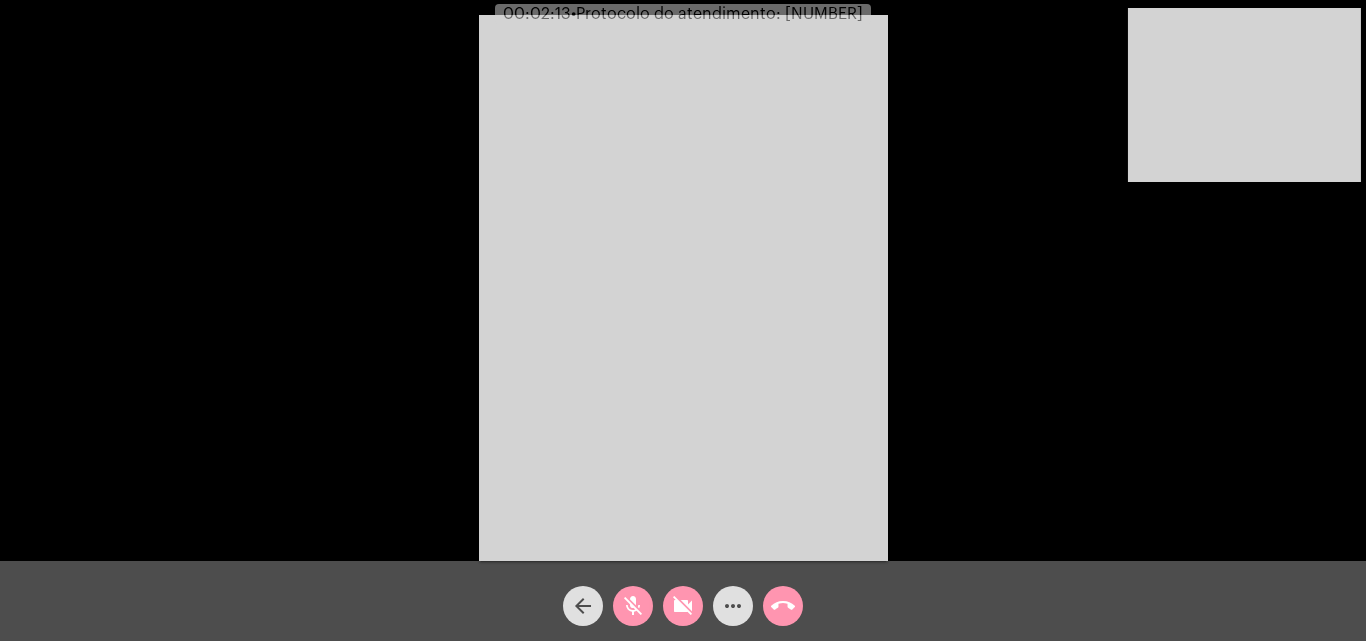 click on "mic_off" 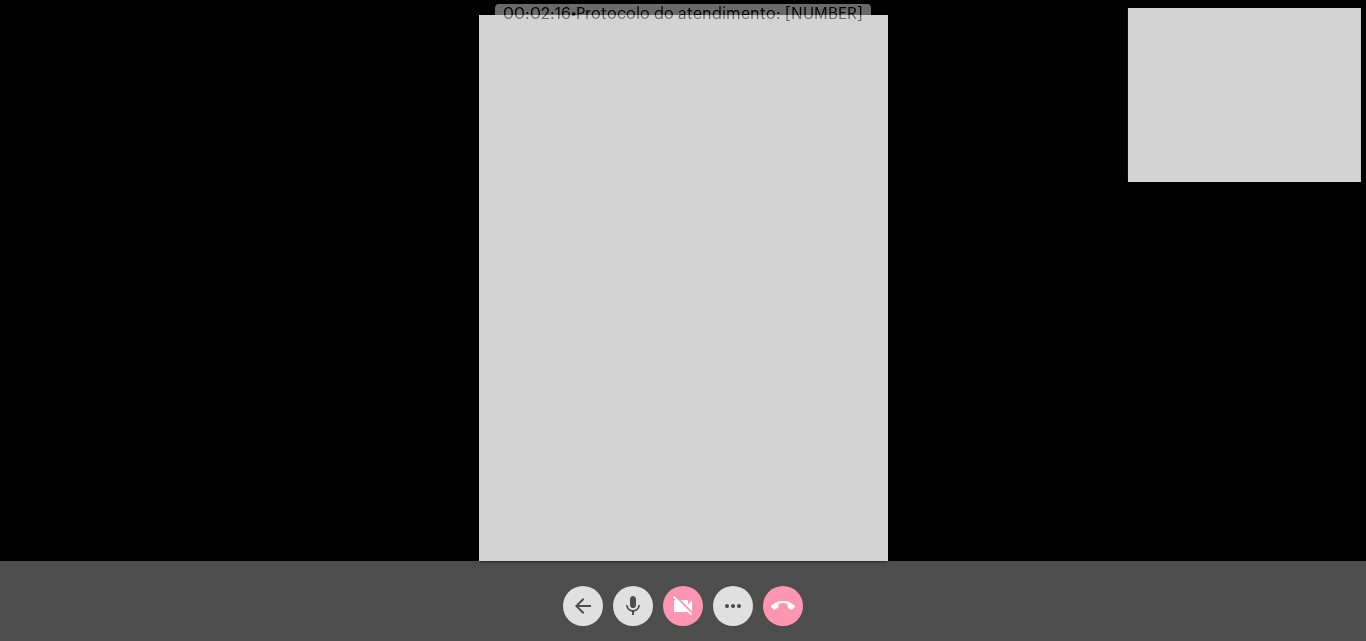 click on "mic" 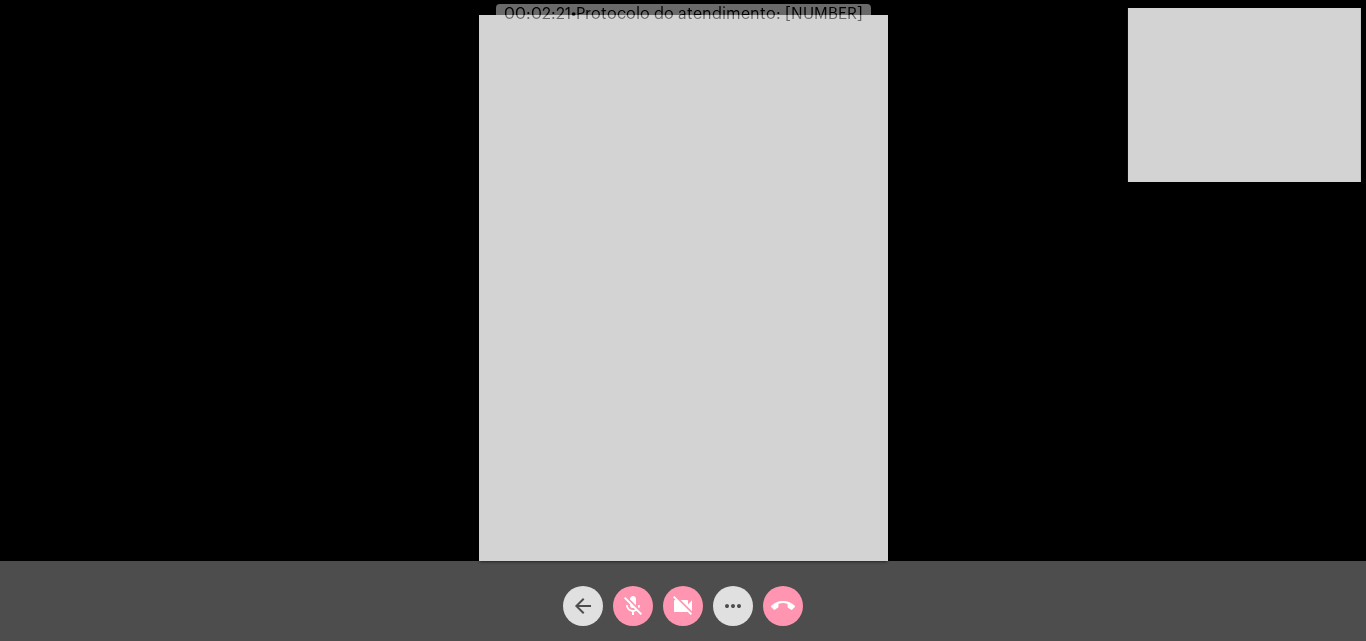 click on "mic_off" 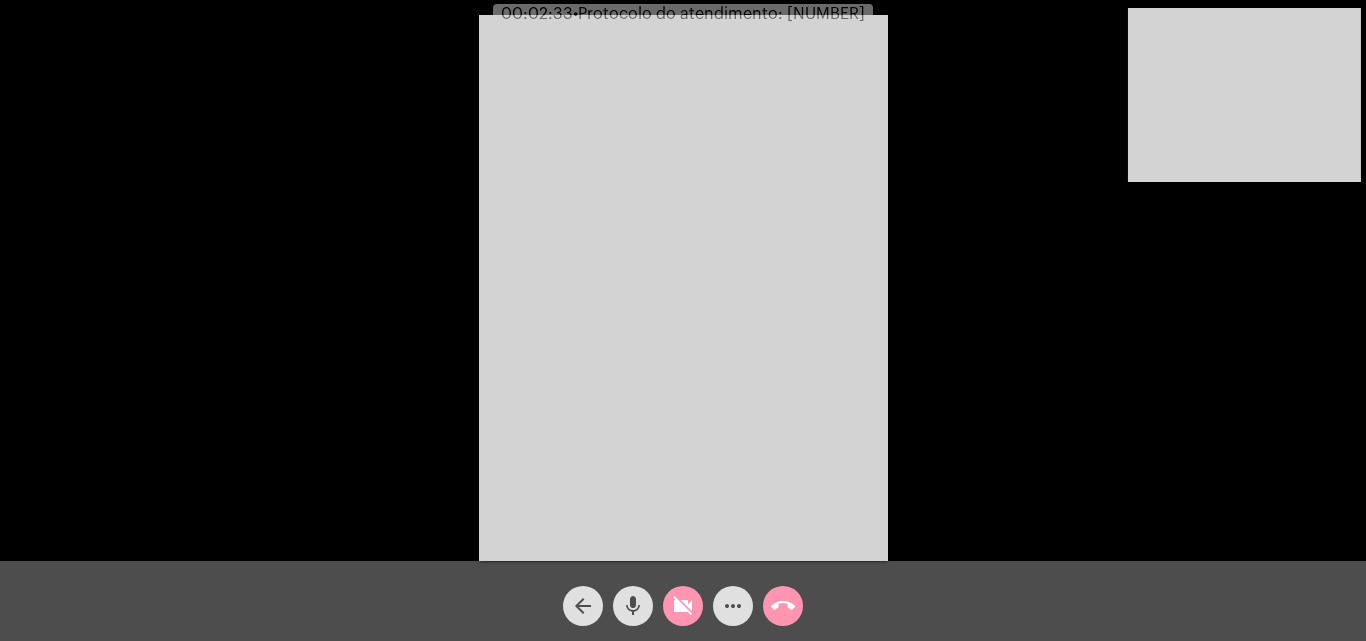 click on "mic" 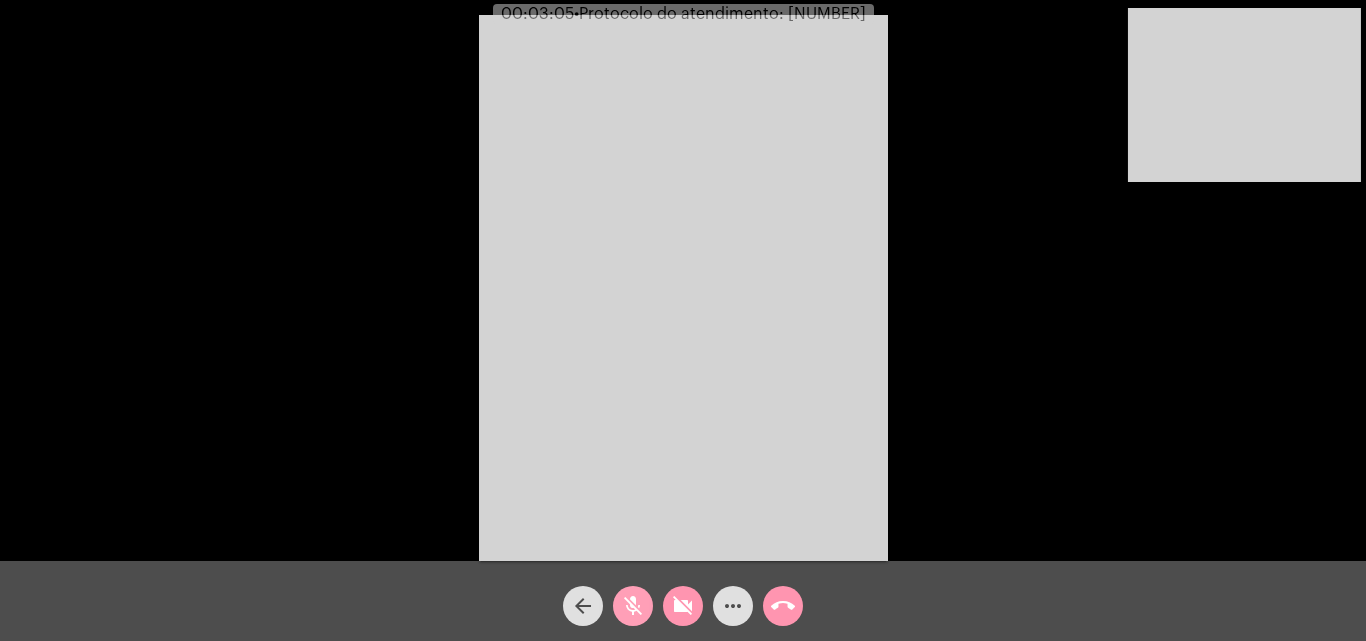 click on "mic_off" 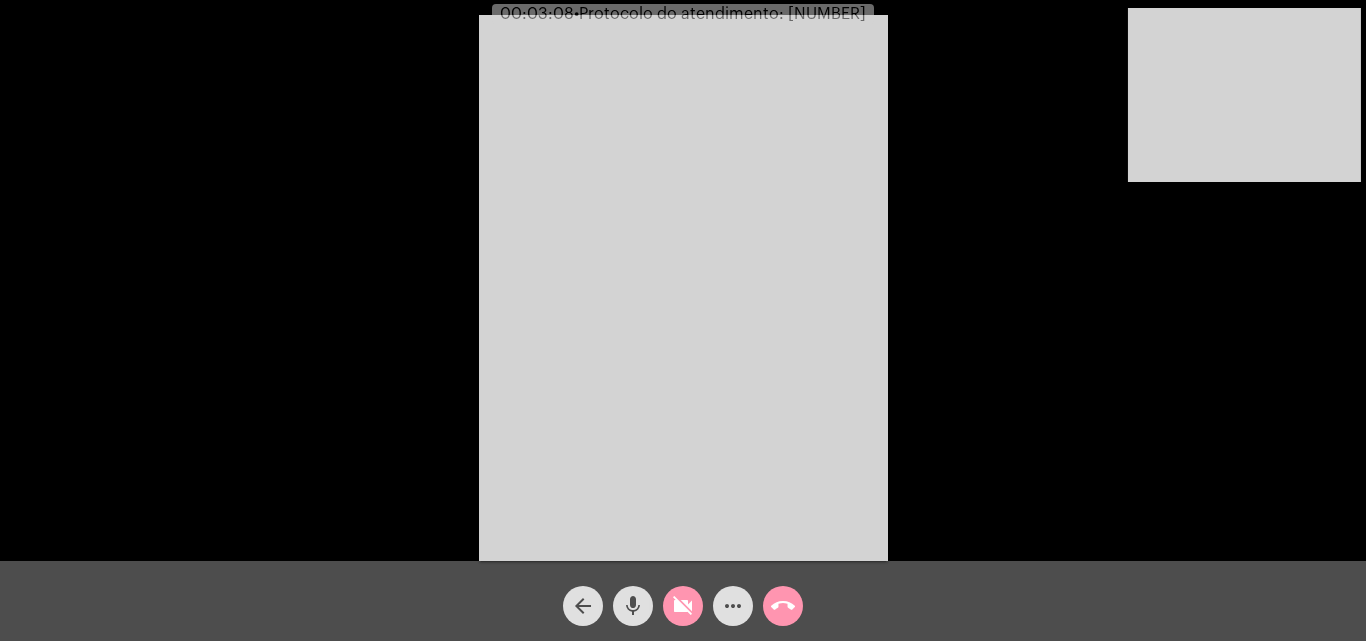 click on "mic" 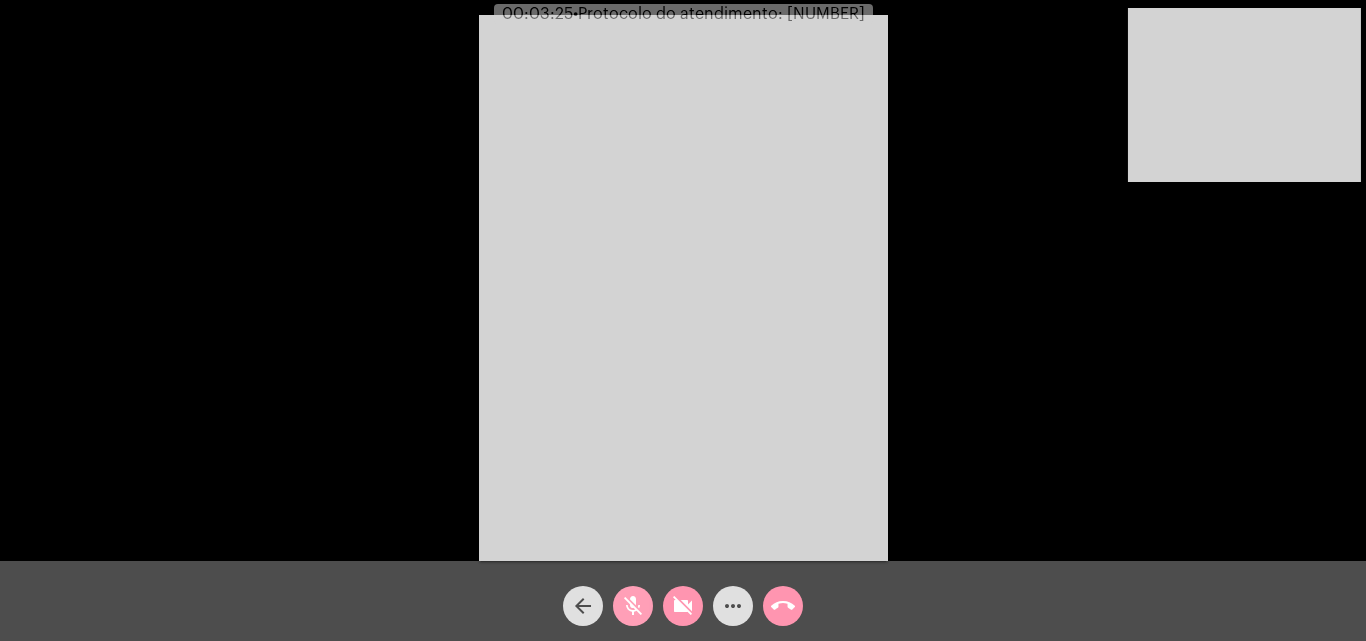 click on "mic_off" 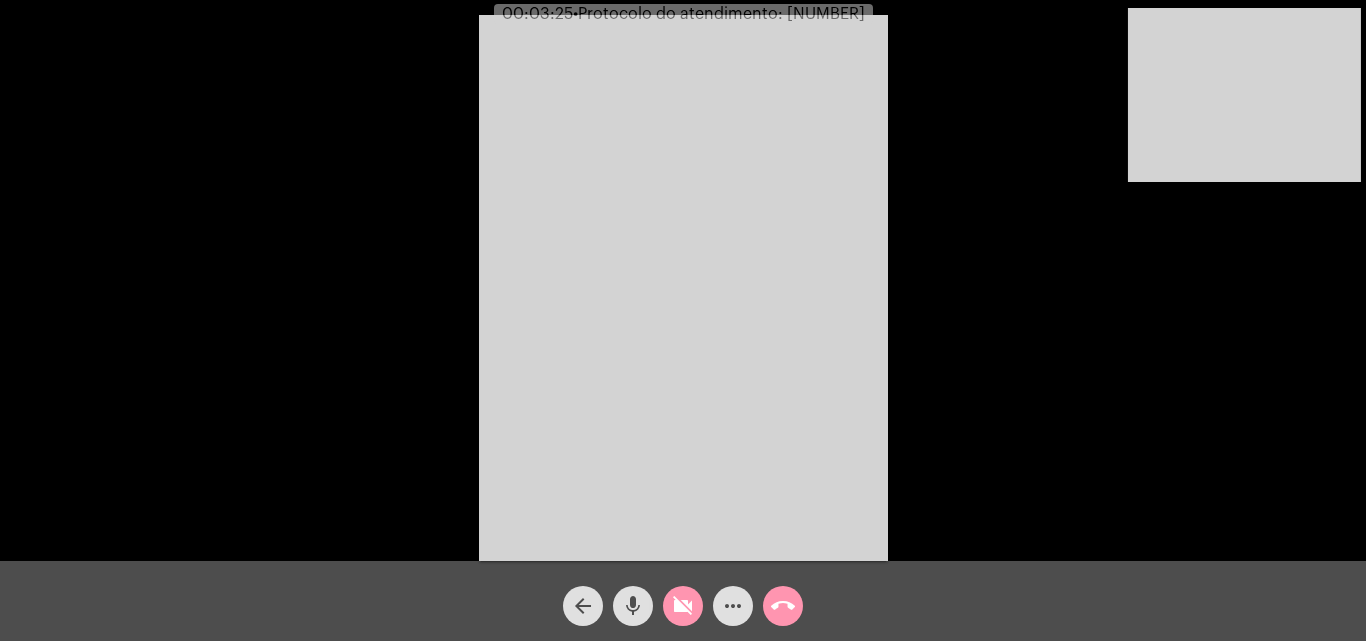 click on "videocam_off" 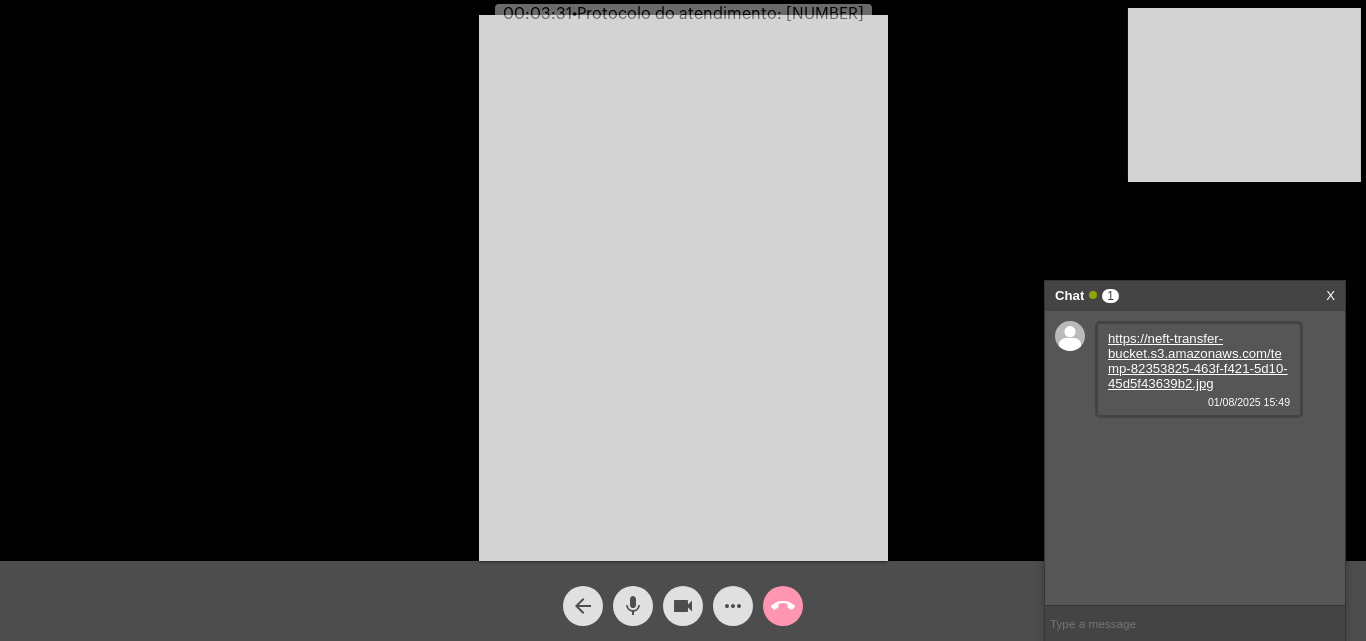 click on "https://neft-transfer-bucket.s3.amazonaws.com/temp-82353825-463f-f421-5d10-45d5f43639b2.jpg" at bounding box center [1198, 361] 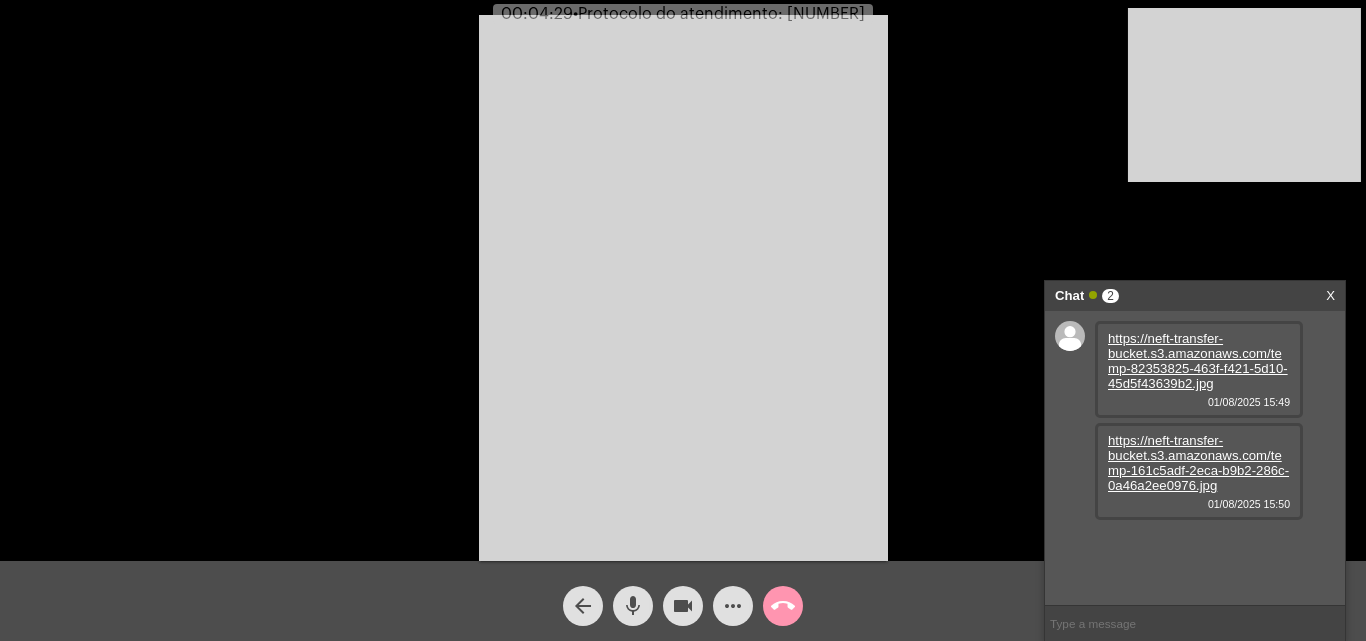 click on "https://neft-transfer-bucket.s3.amazonaws.com/temp-161c5adf-2eca-b9b2-286c-0a46a2ee0976.jpg" at bounding box center (1198, 463) 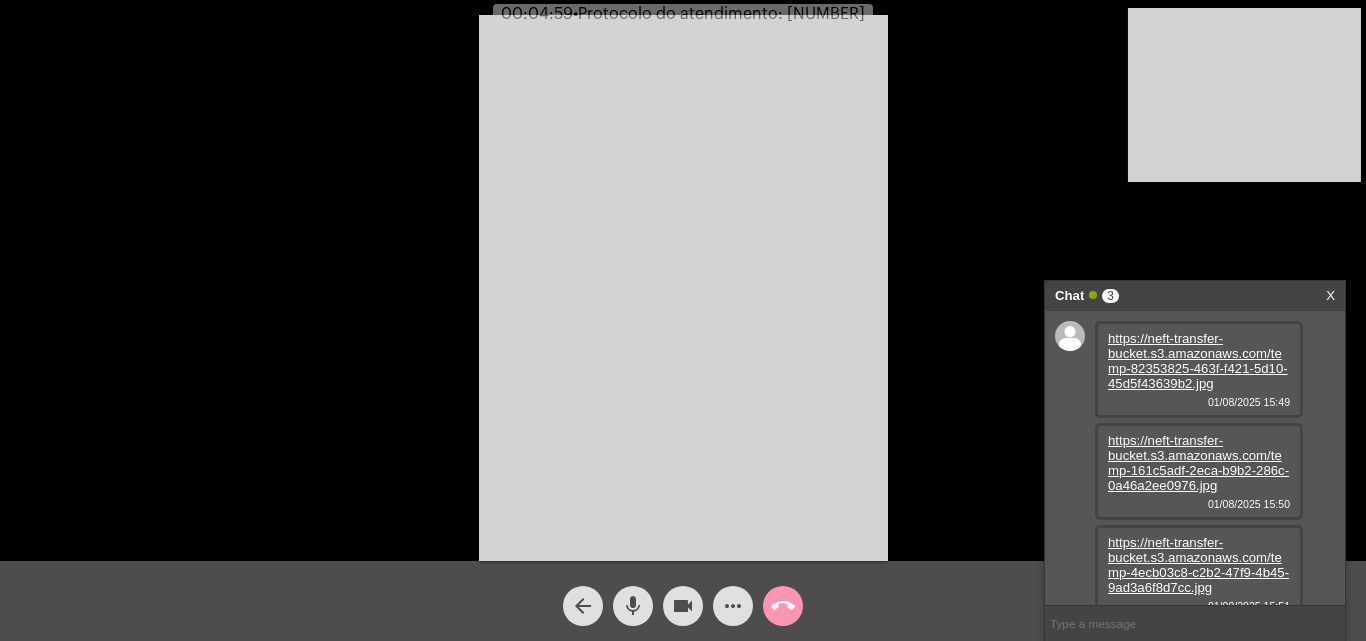 drag, startPoint x: 917, startPoint y: 297, endPoint x: 938, endPoint y: 314, distance: 27.018513 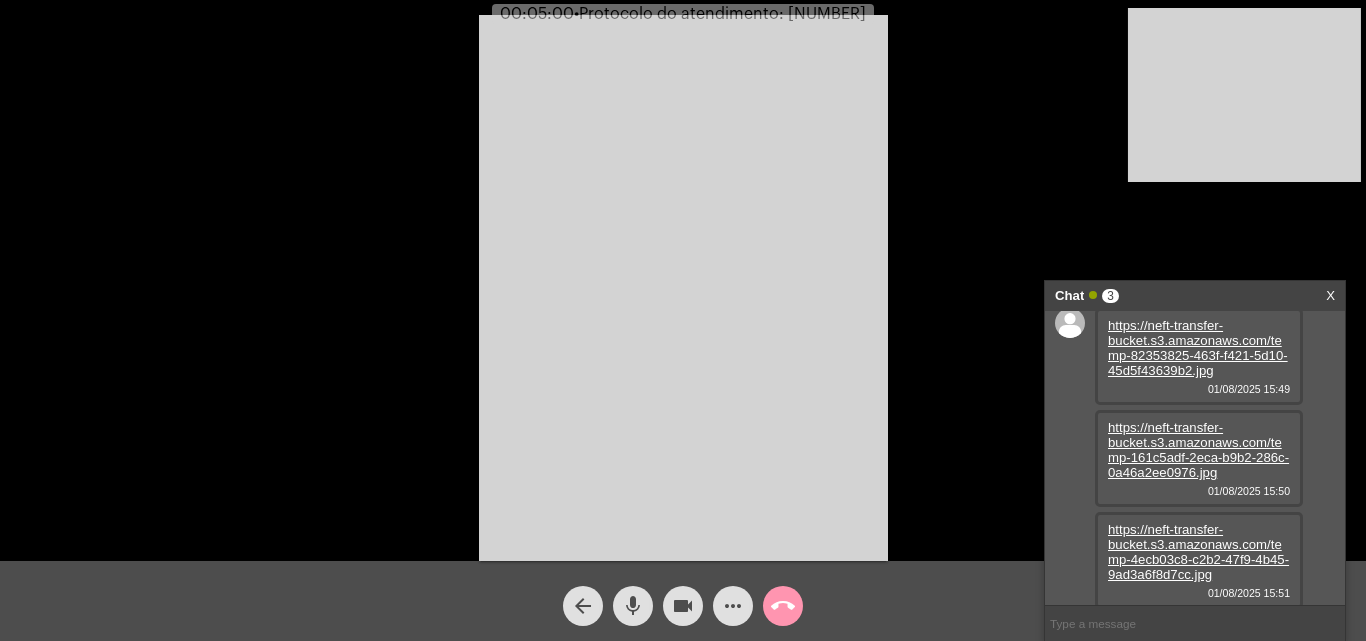 scroll, scrollTop: 17, scrollLeft: 0, axis: vertical 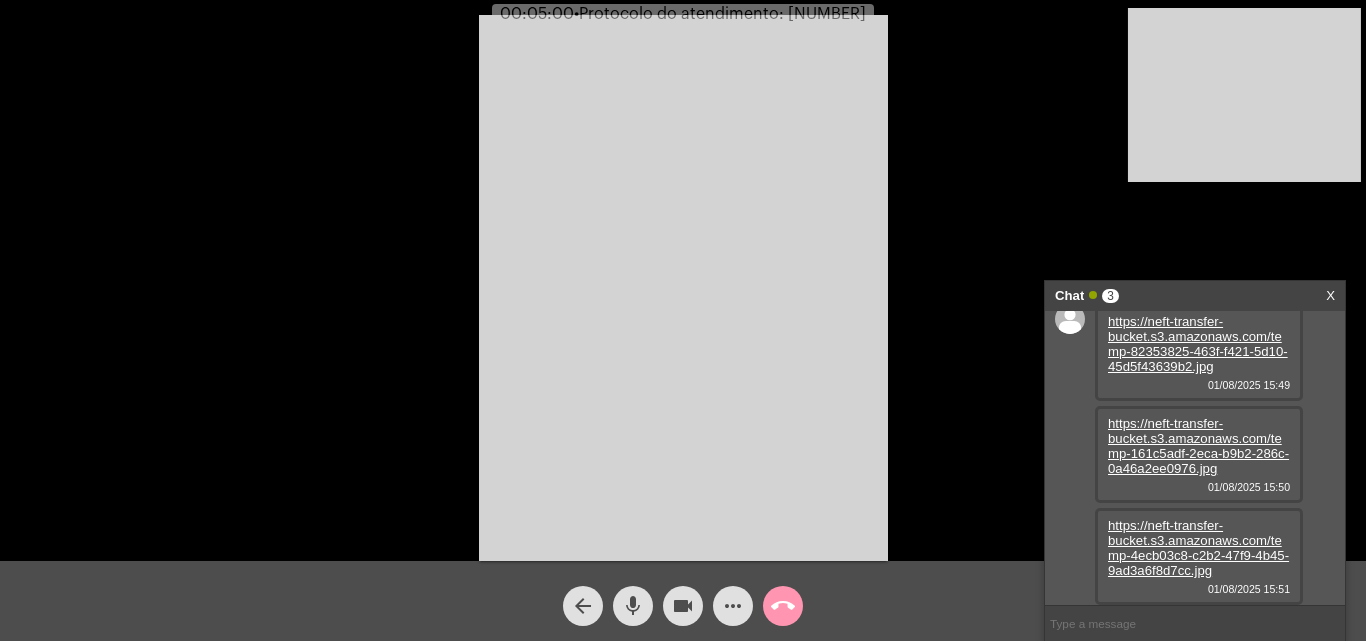 click on "https://neft-transfer-bucket.s3.amazonaws.com/temp-4ecb03c8-c2b2-47f9-4b45-9ad3a6f8d7cc.jpg" at bounding box center [1198, 548] 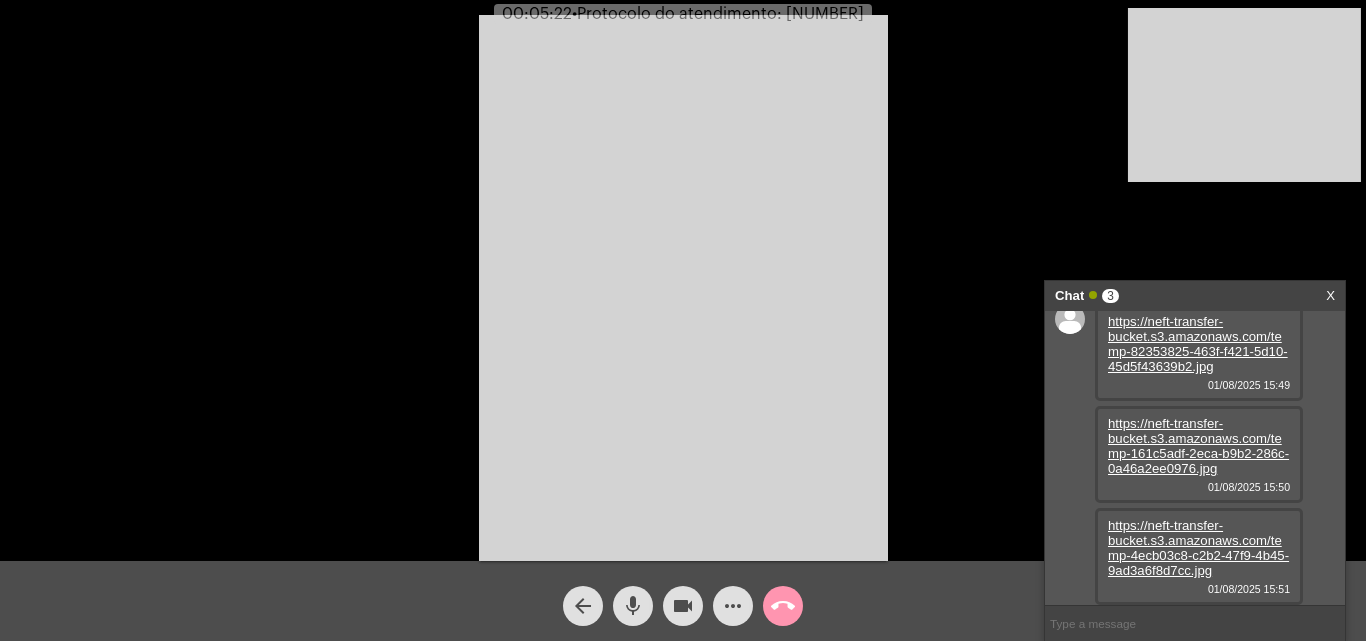 click at bounding box center [683, 288] 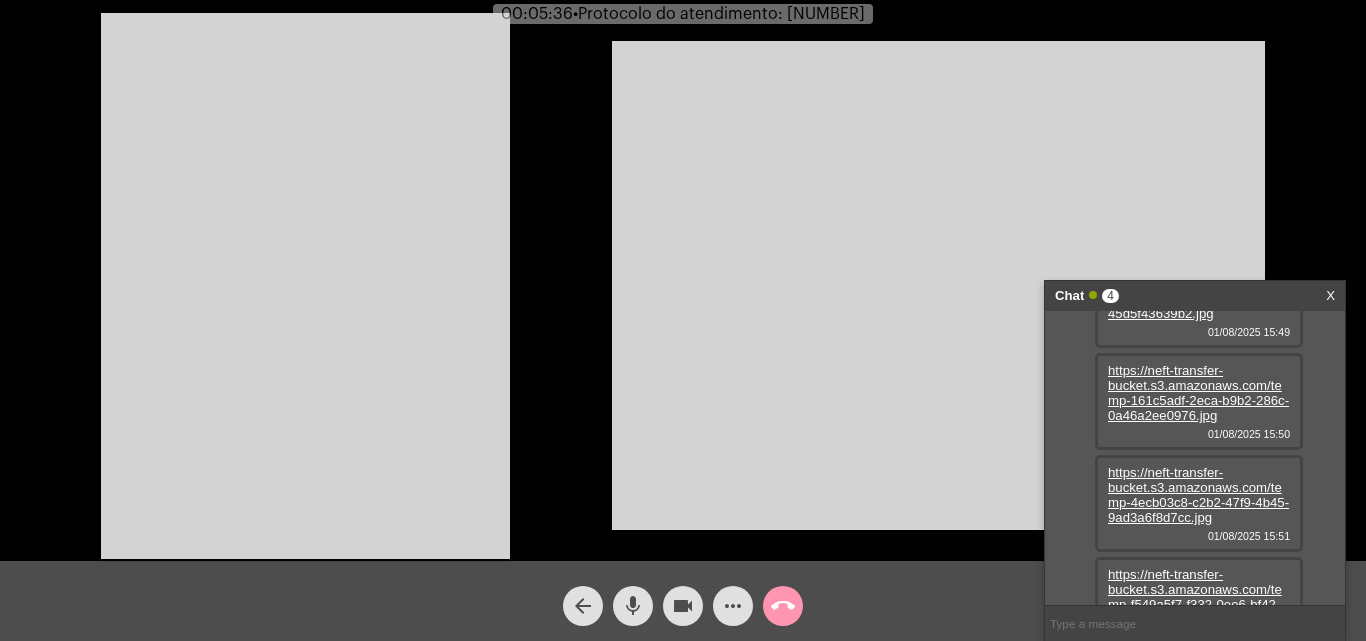 scroll, scrollTop: 119, scrollLeft: 0, axis: vertical 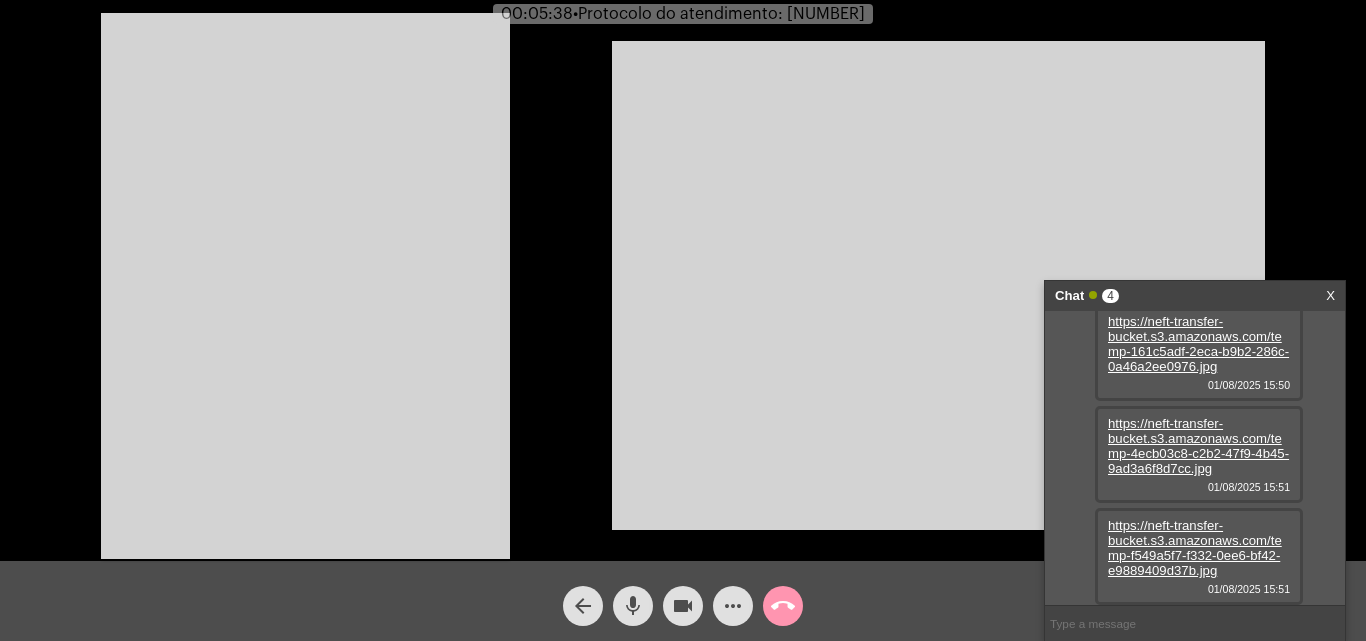click on "https://neft-transfer-bucket.s3.amazonaws.com/temp-f549a5f7-f332-0ee6-bf42-e9889409d37b.jpg" at bounding box center [1195, 548] 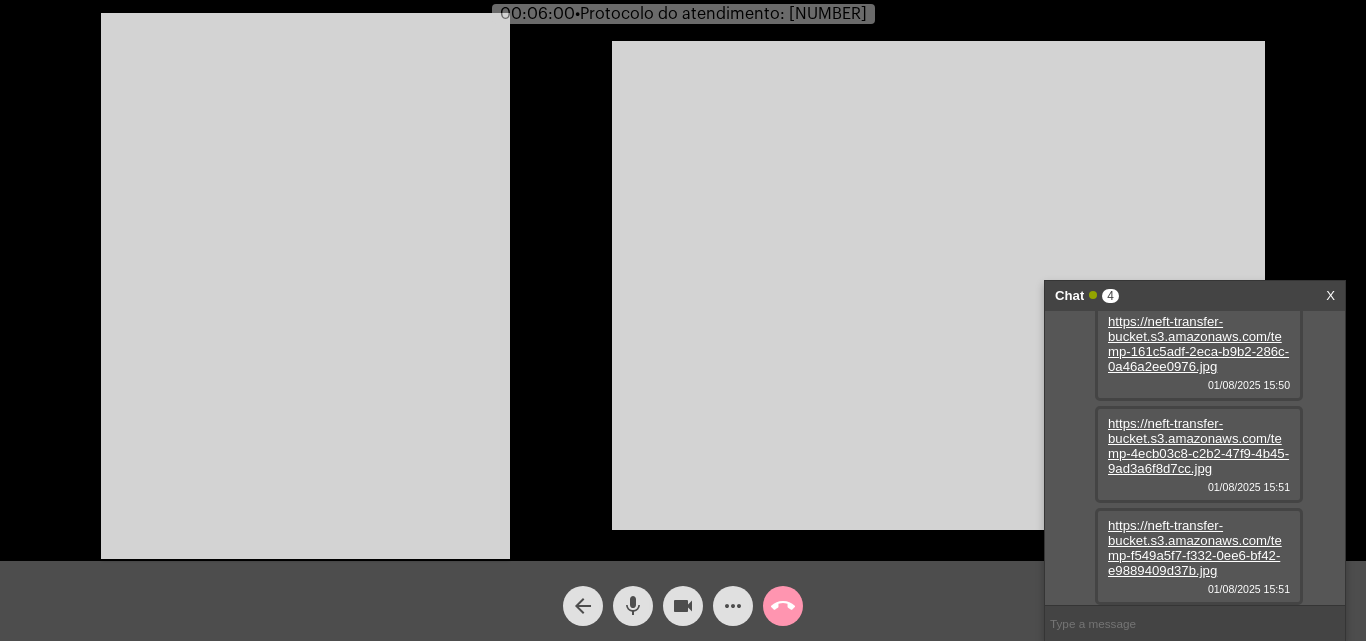 click at bounding box center [938, 285] 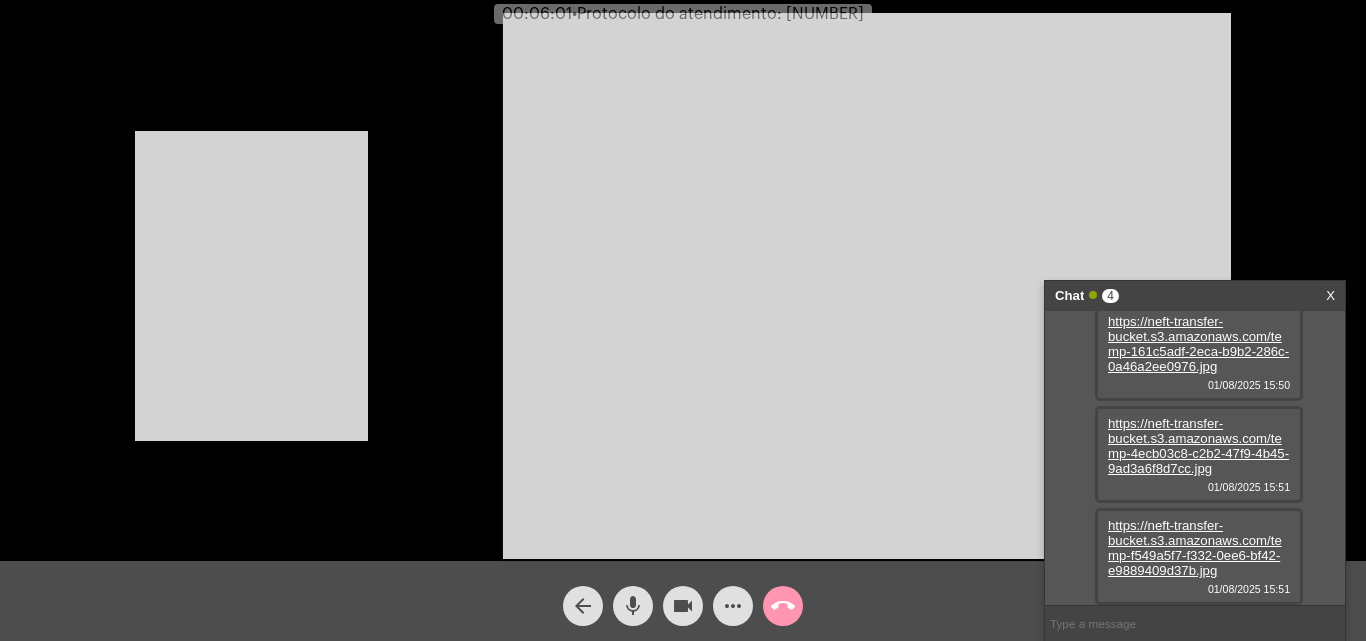 click at bounding box center (251, 286) 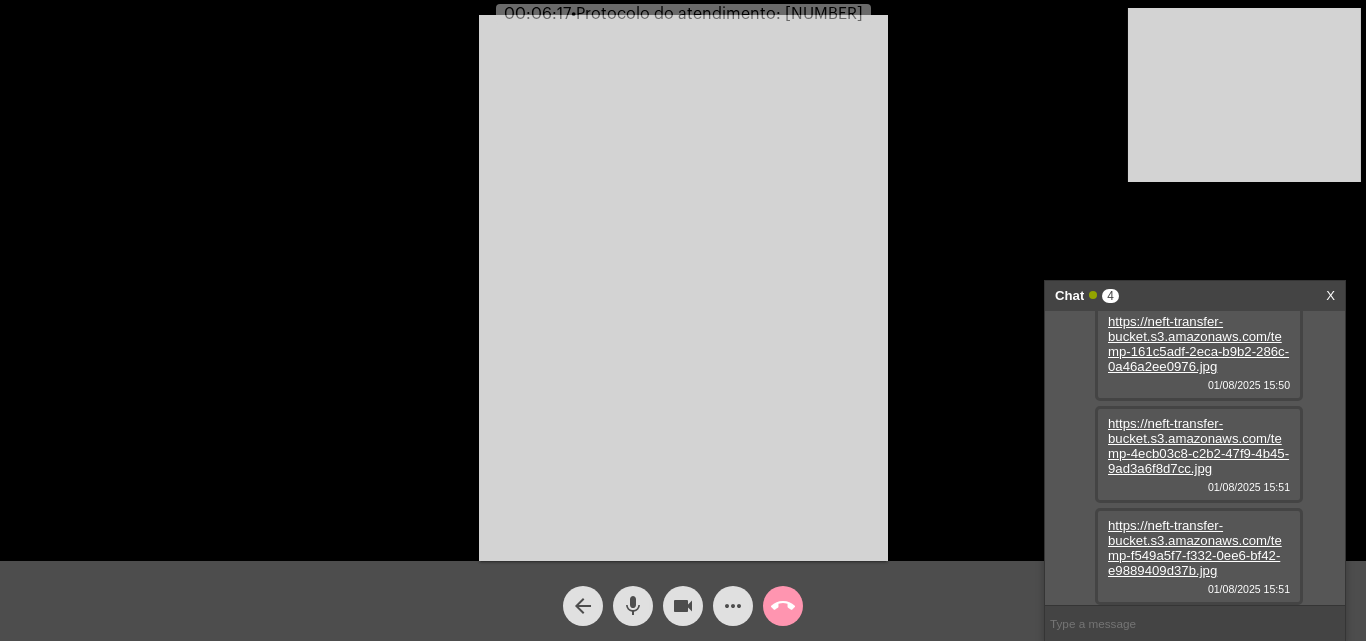 click on "Acessando Câmera e Microfone..." 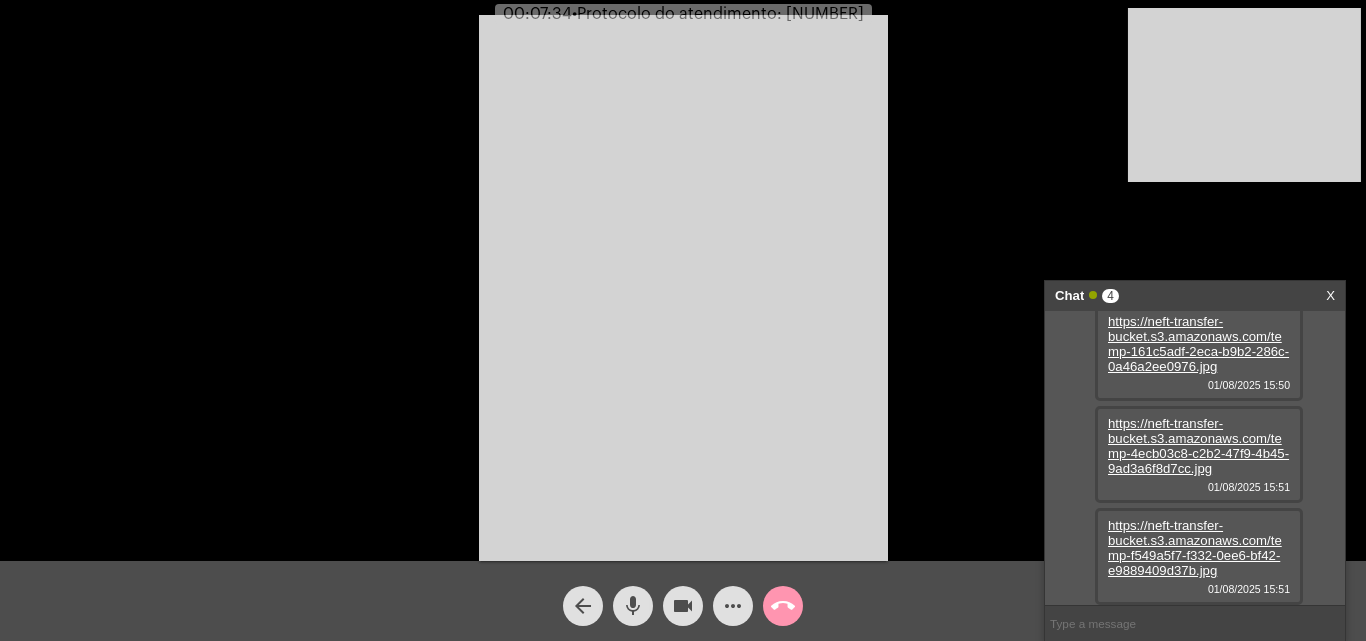 drag, startPoint x: 1225, startPoint y: 213, endPoint x: 1112, endPoint y: 283, distance: 132.92479 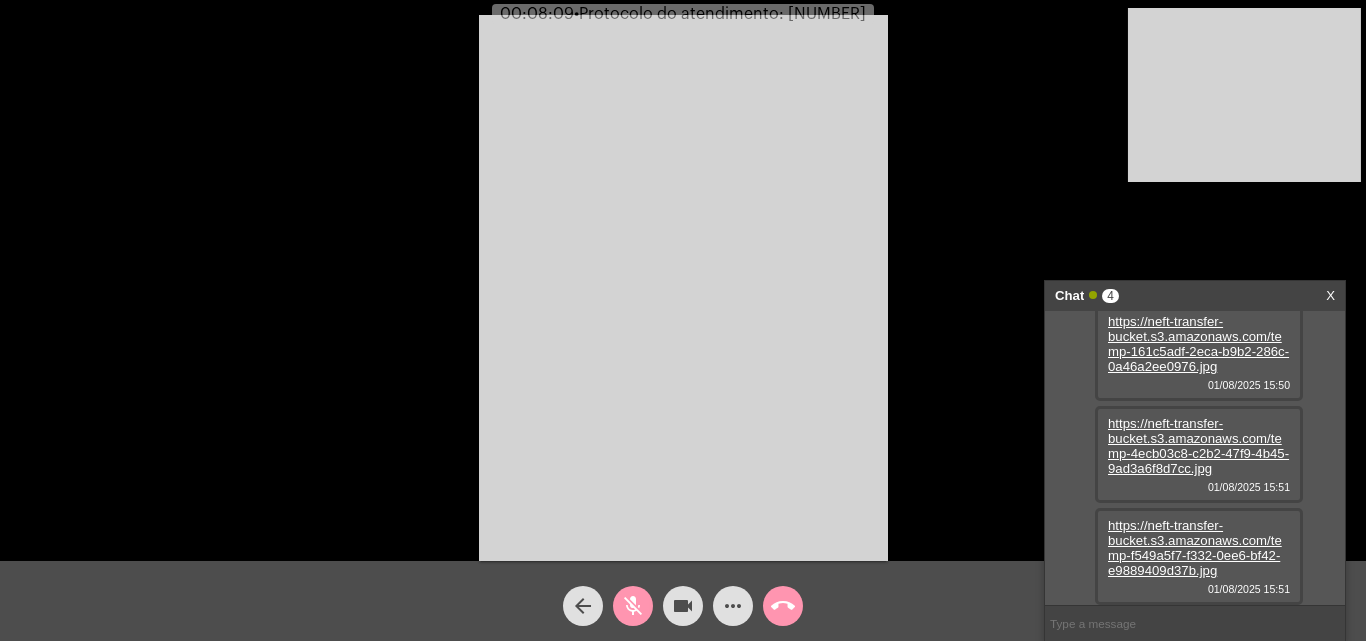 click on "videocam" 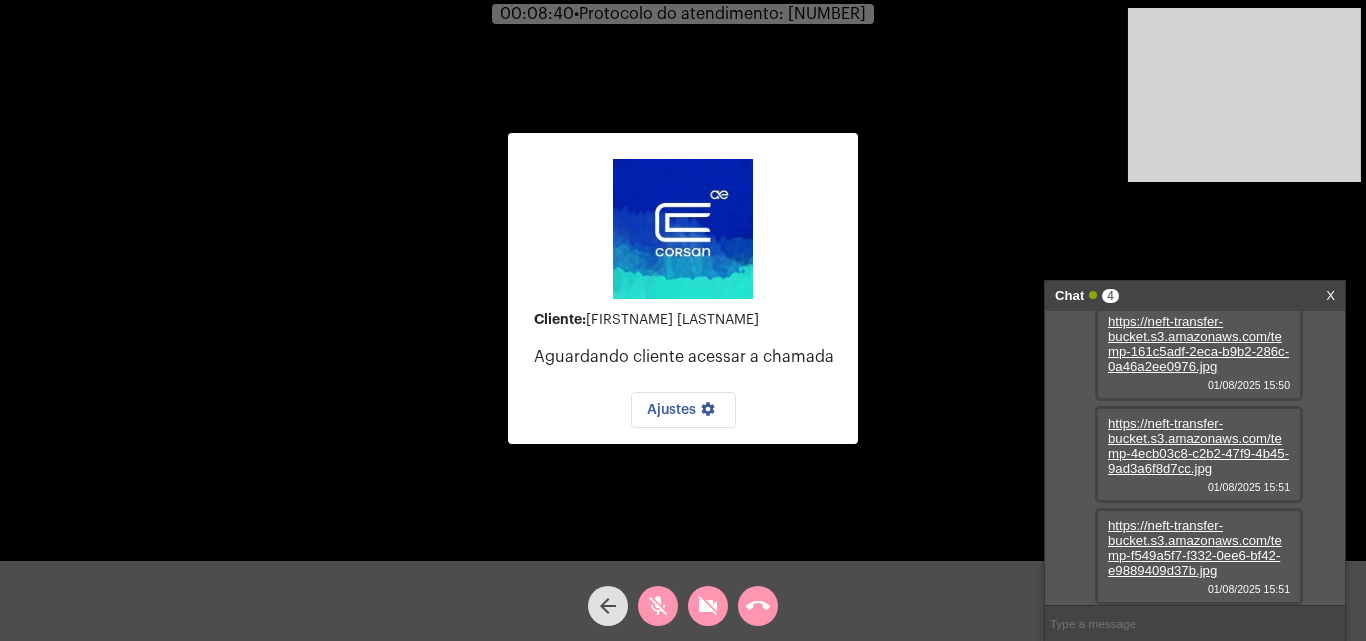 drag, startPoint x: 658, startPoint y: 603, endPoint x: 688, endPoint y: 604, distance: 30.016663 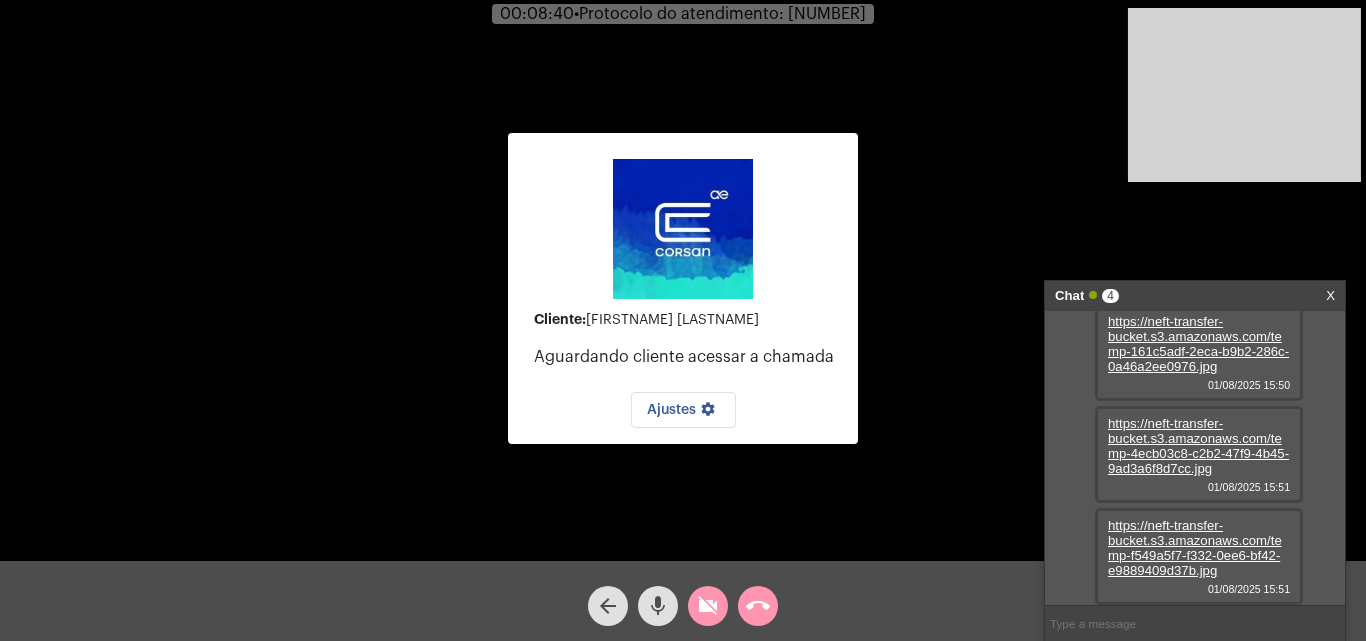 click on "videocam_off" 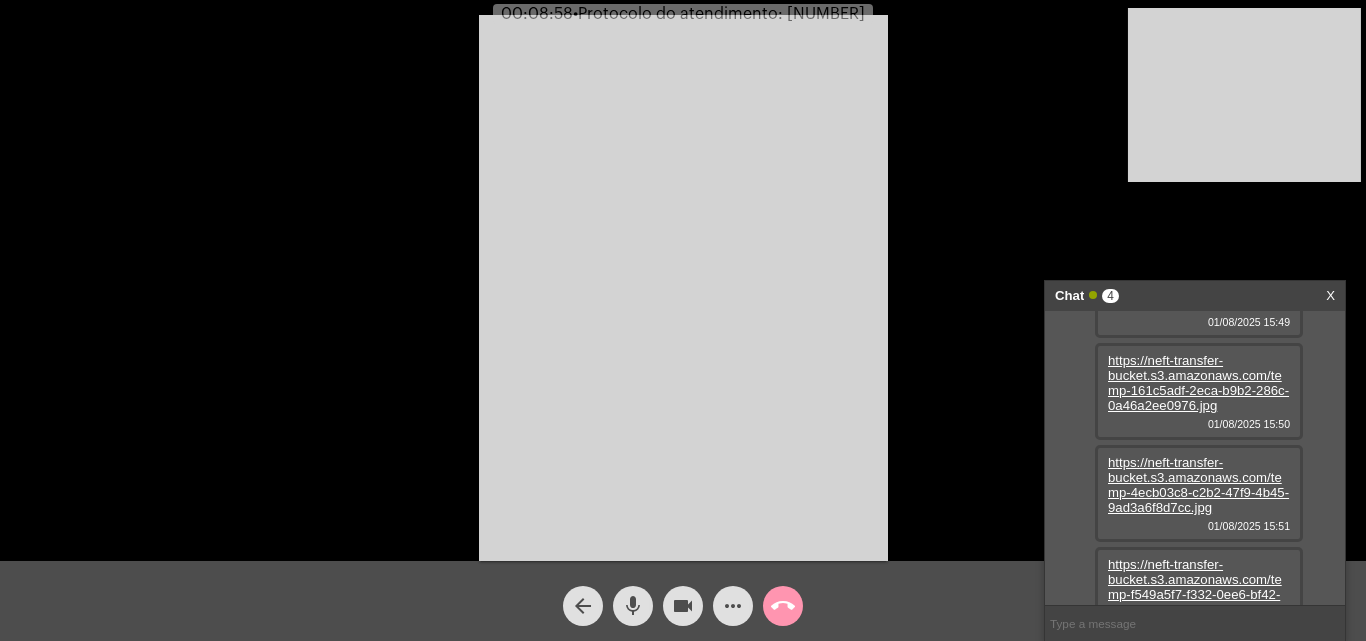 scroll, scrollTop: 119, scrollLeft: 0, axis: vertical 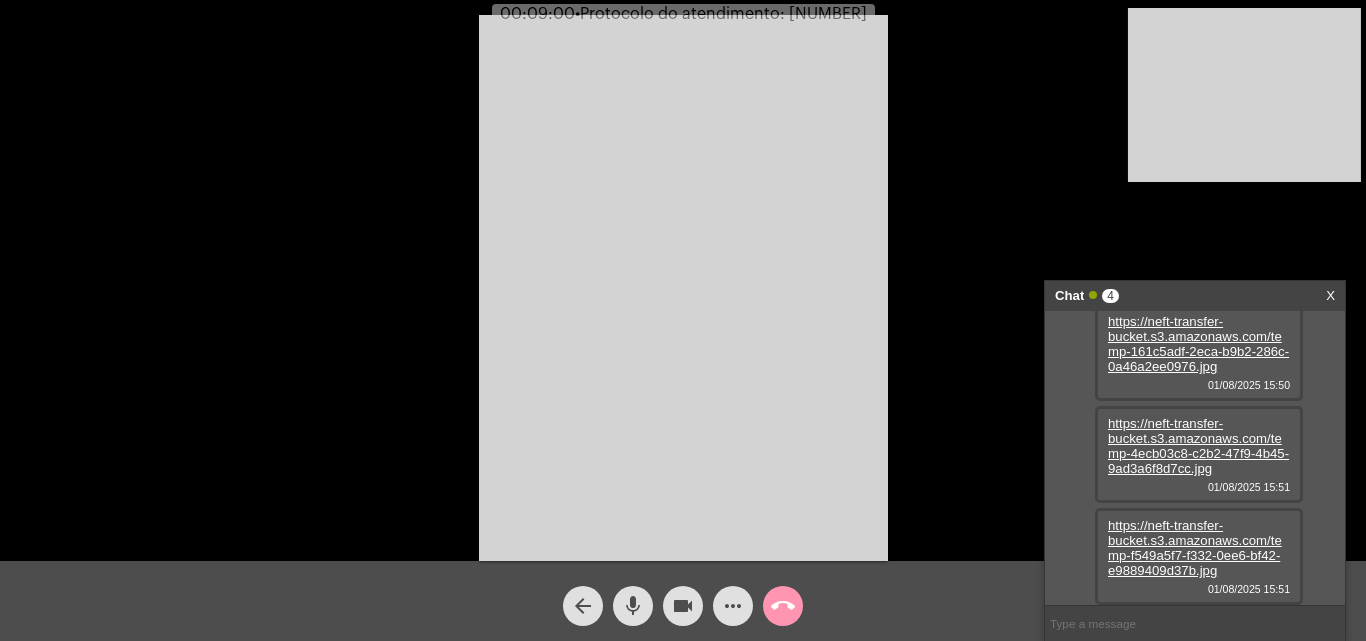 click on "https://neft-transfer-bucket.s3.amazonaws.com/temp-4ecb03c8-c2b2-47f9-4b45-9ad3a6f8d7cc.jpg" at bounding box center [1198, 446] 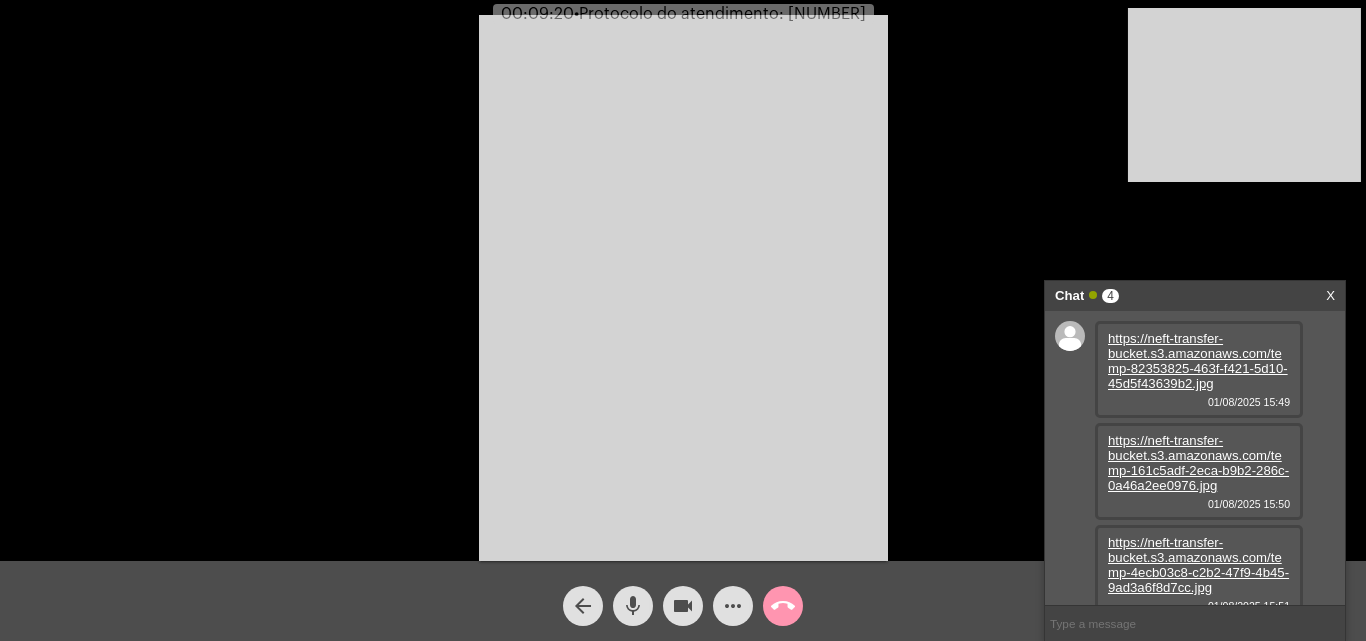 scroll, scrollTop: 119, scrollLeft: 0, axis: vertical 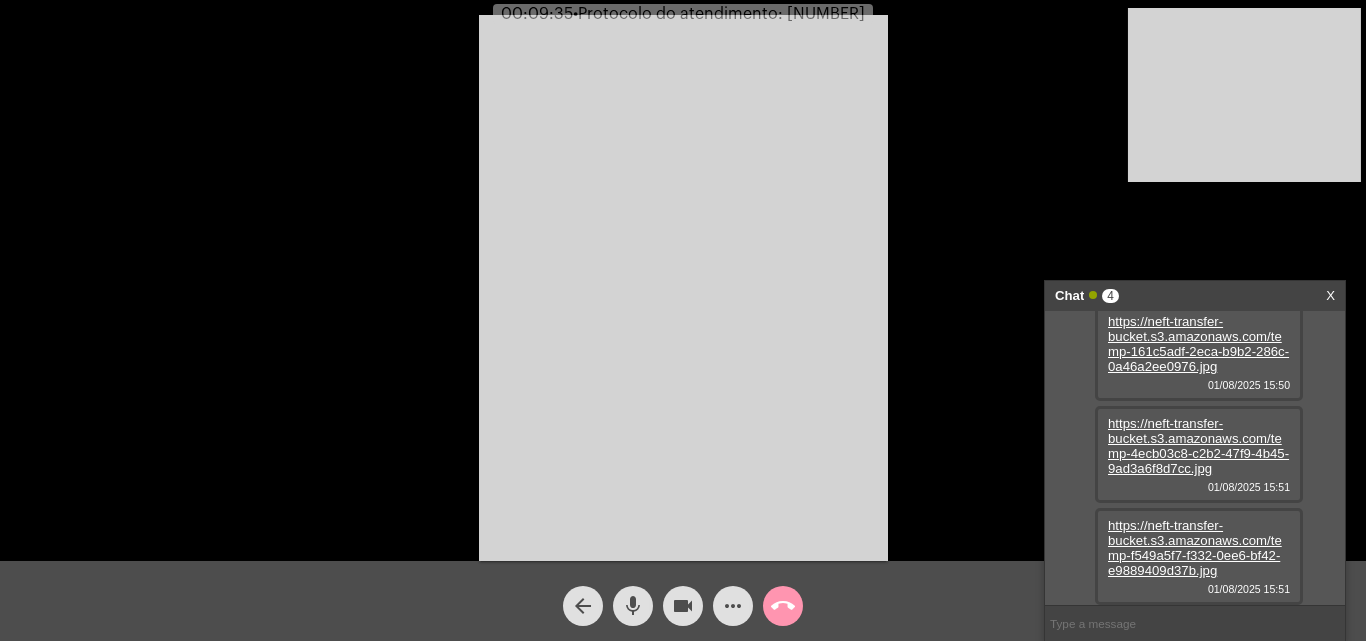 click on "mic" 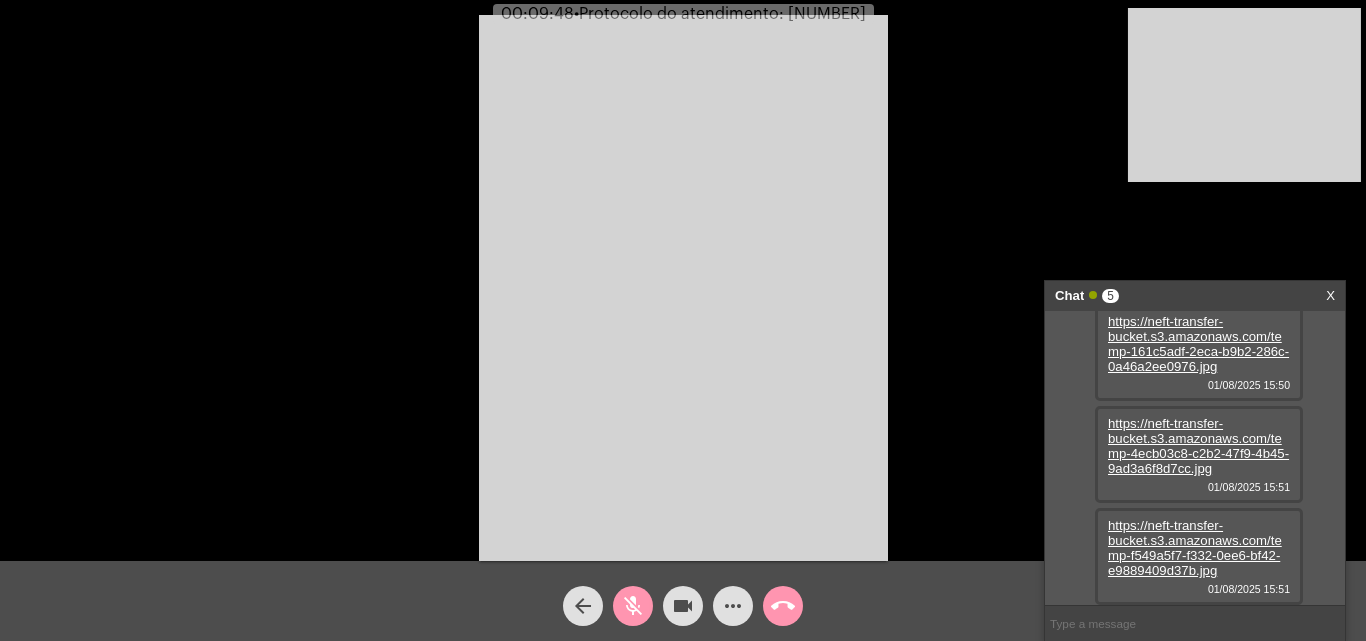 click on "mic_off" 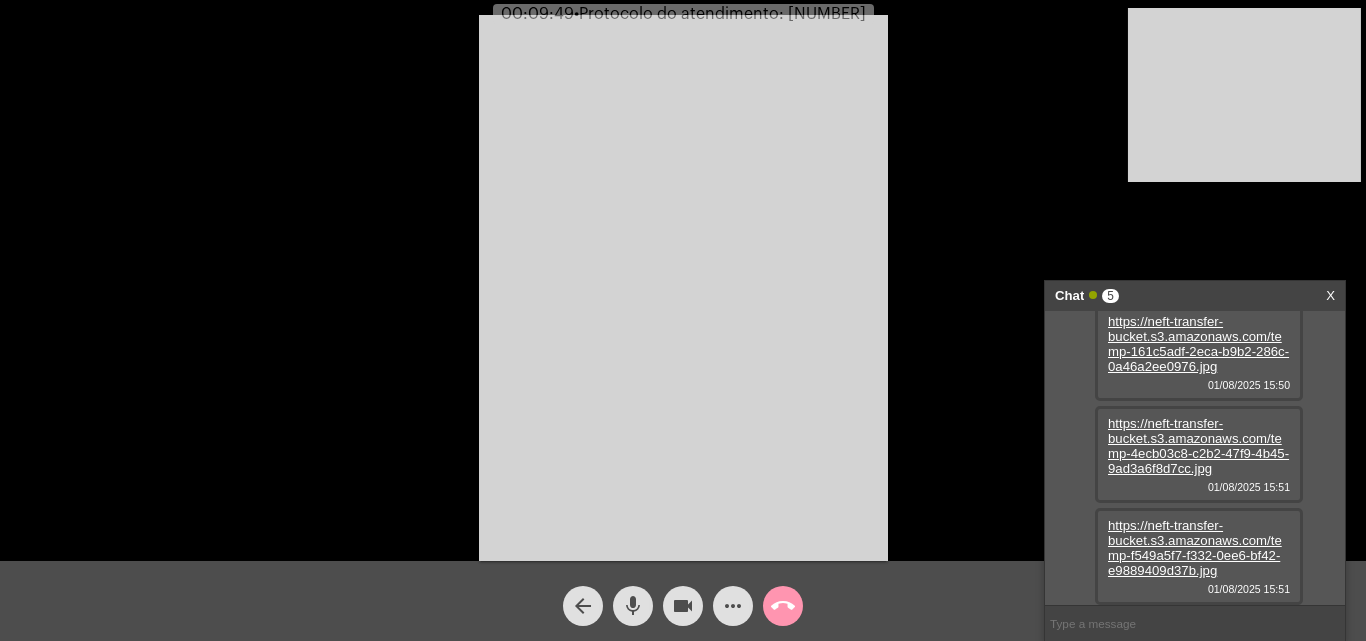 click on "https://neft-transfer-bucket.s3.amazonaws.com/temp-f549a5f7-f332-0ee6-bf42-e9889409d37b.jpg" at bounding box center [1195, 548] 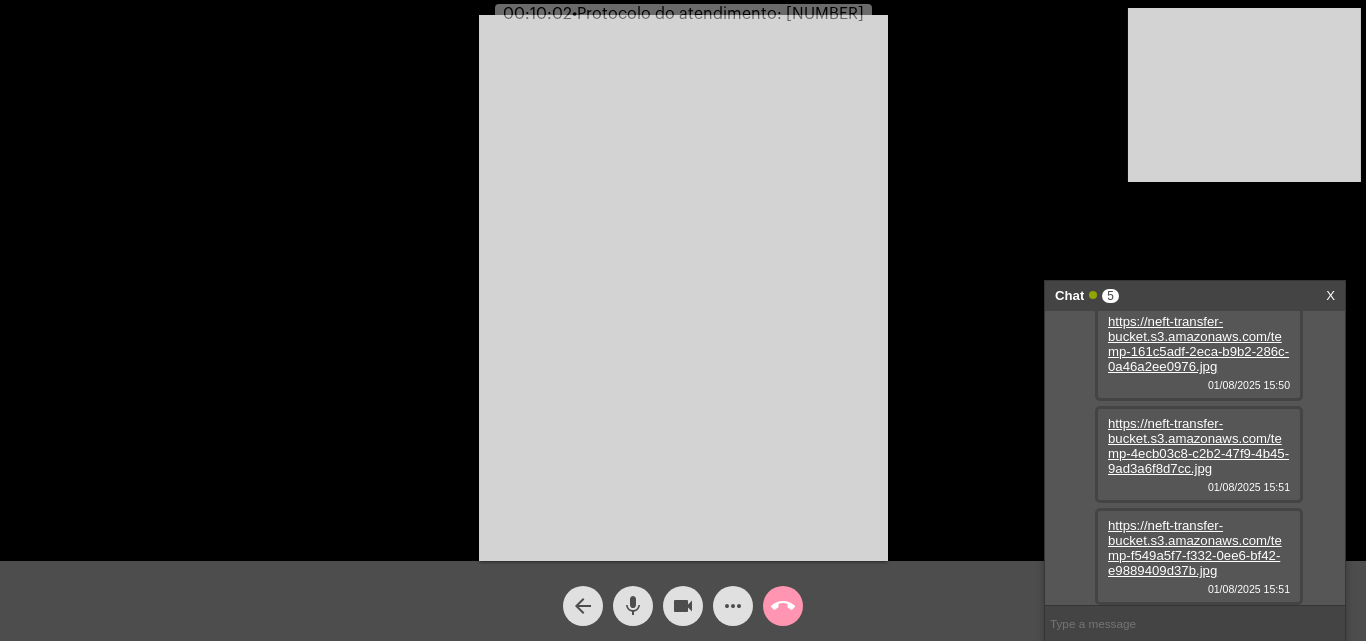 scroll, scrollTop: 221, scrollLeft: 0, axis: vertical 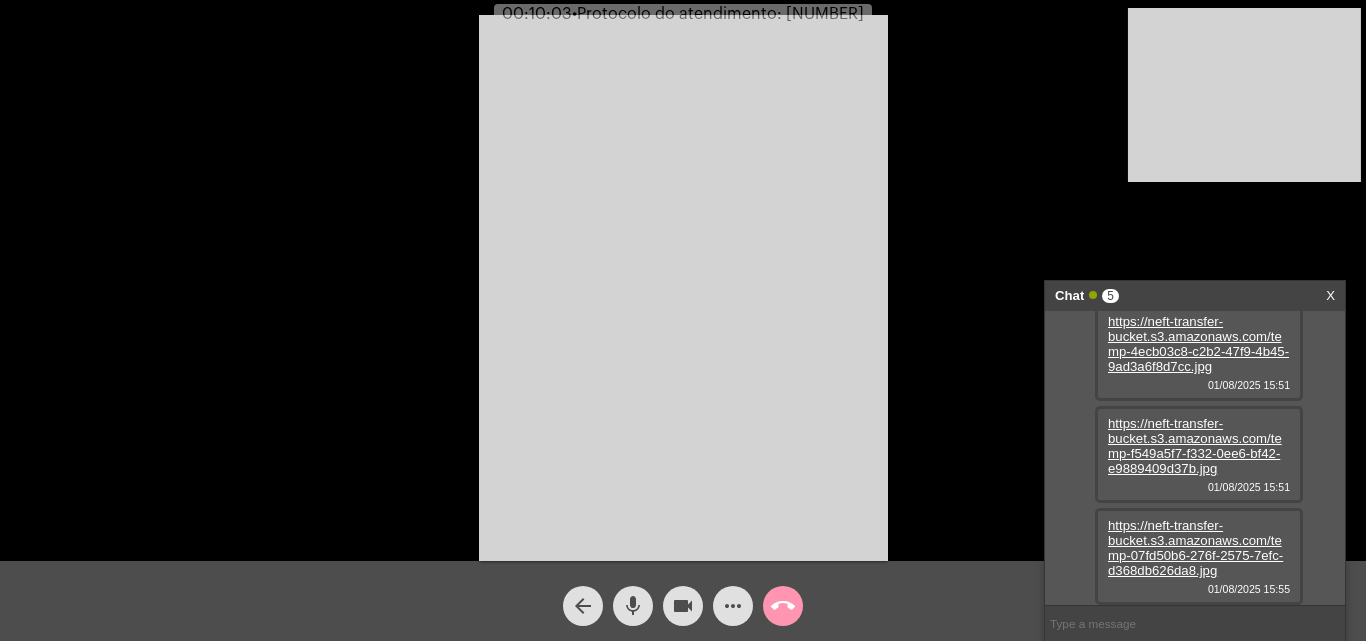 click on "https://neft-transfer-bucket.s3.amazonaws.com/temp-07fd50b6-276f-2575-7efc-d368db626da8.jpg" at bounding box center (1195, 548) 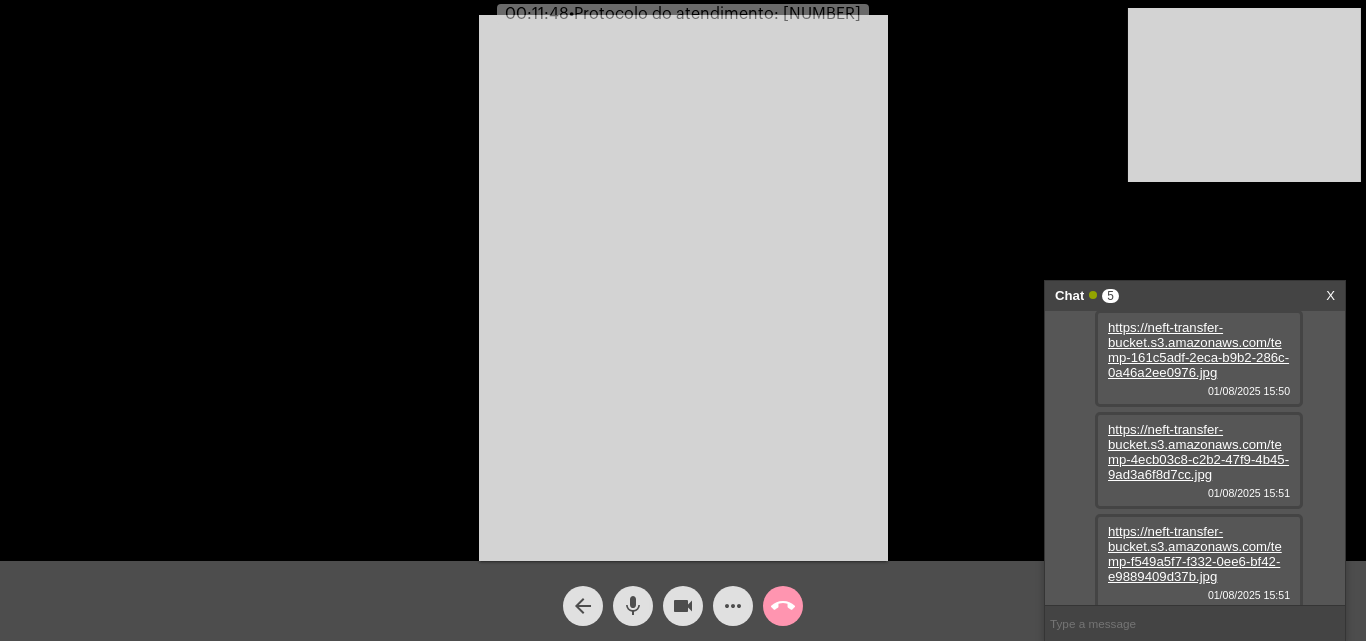 scroll, scrollTop: 221, scrollLeft: 0, axis: vertical 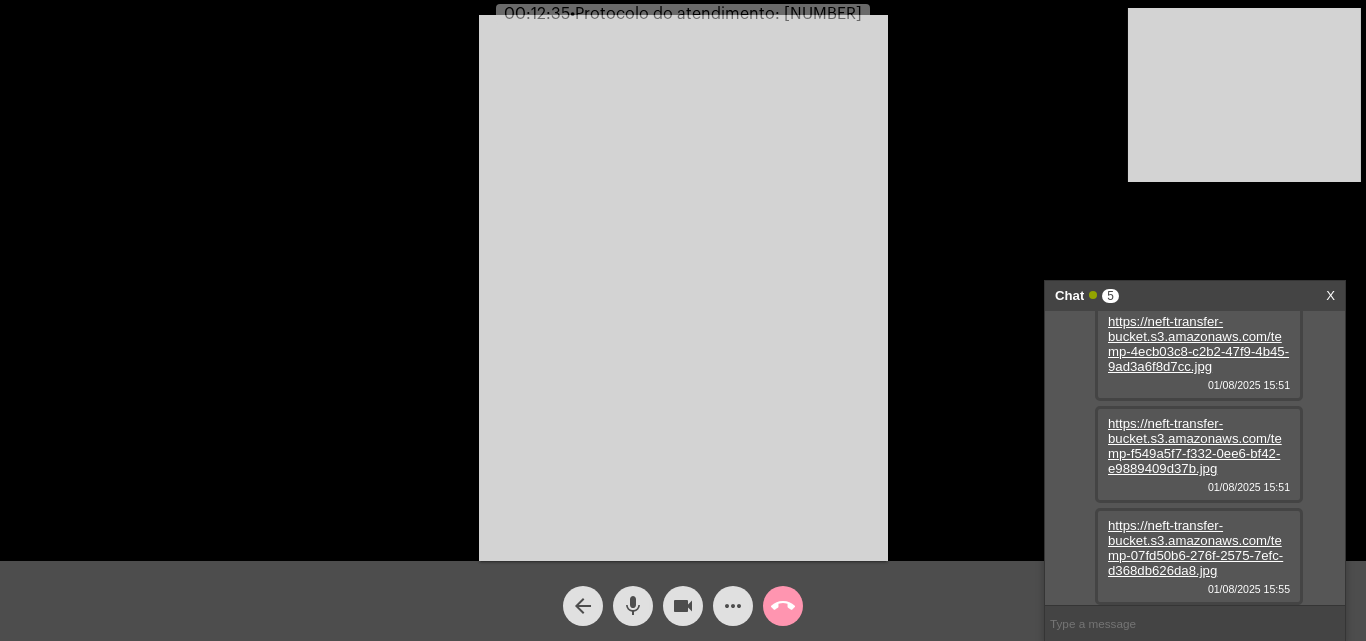drag, startPoint x: 627, startPoint y: 611, endPoint x: 715, endPoint y: 605, distance: 88.20431 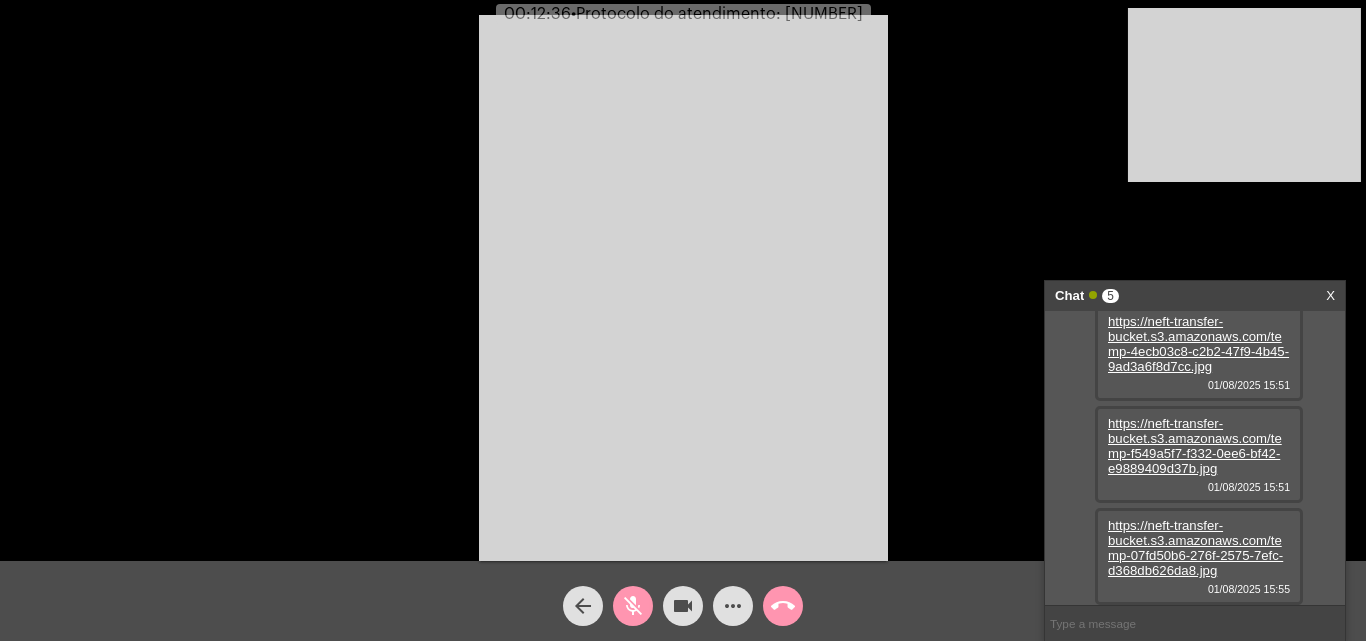 click on "videocam" 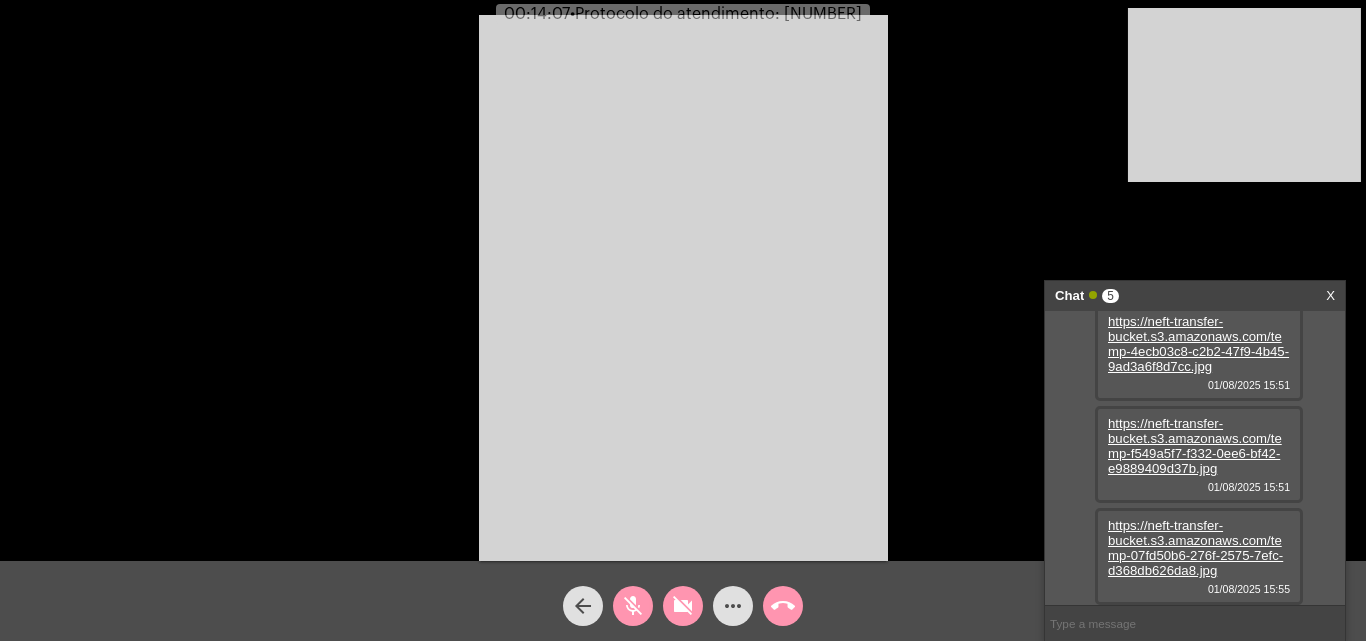 click on "mic_off" 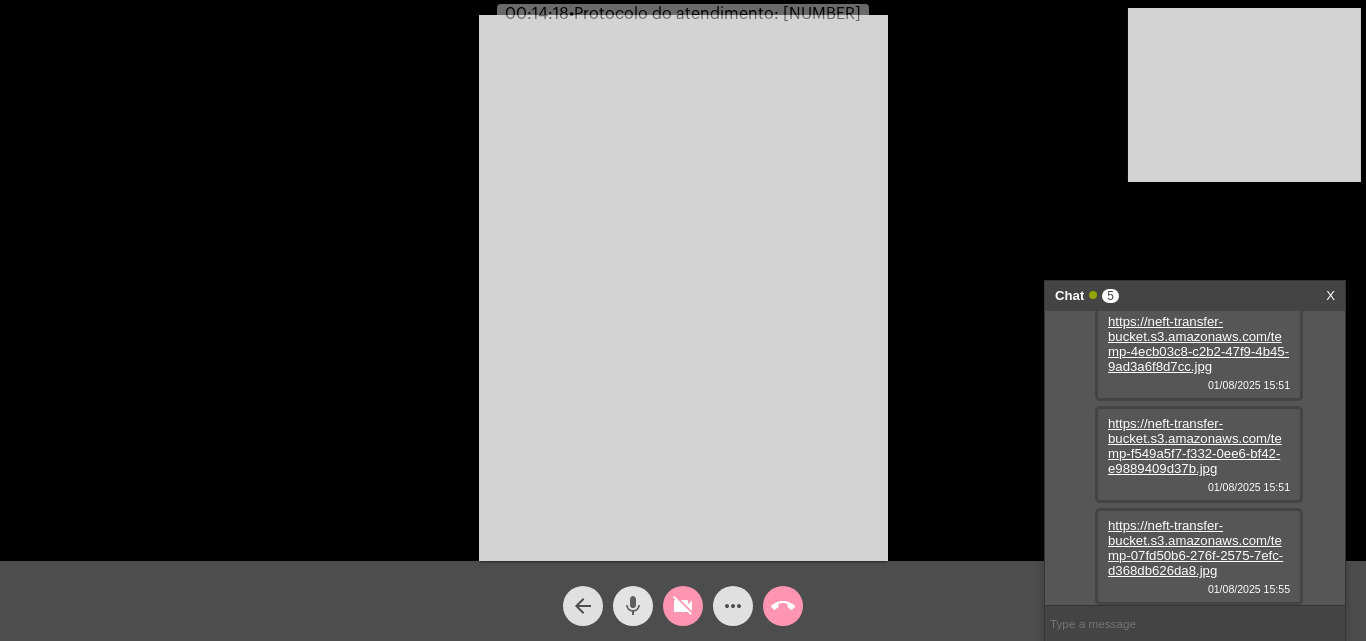click on "mic" 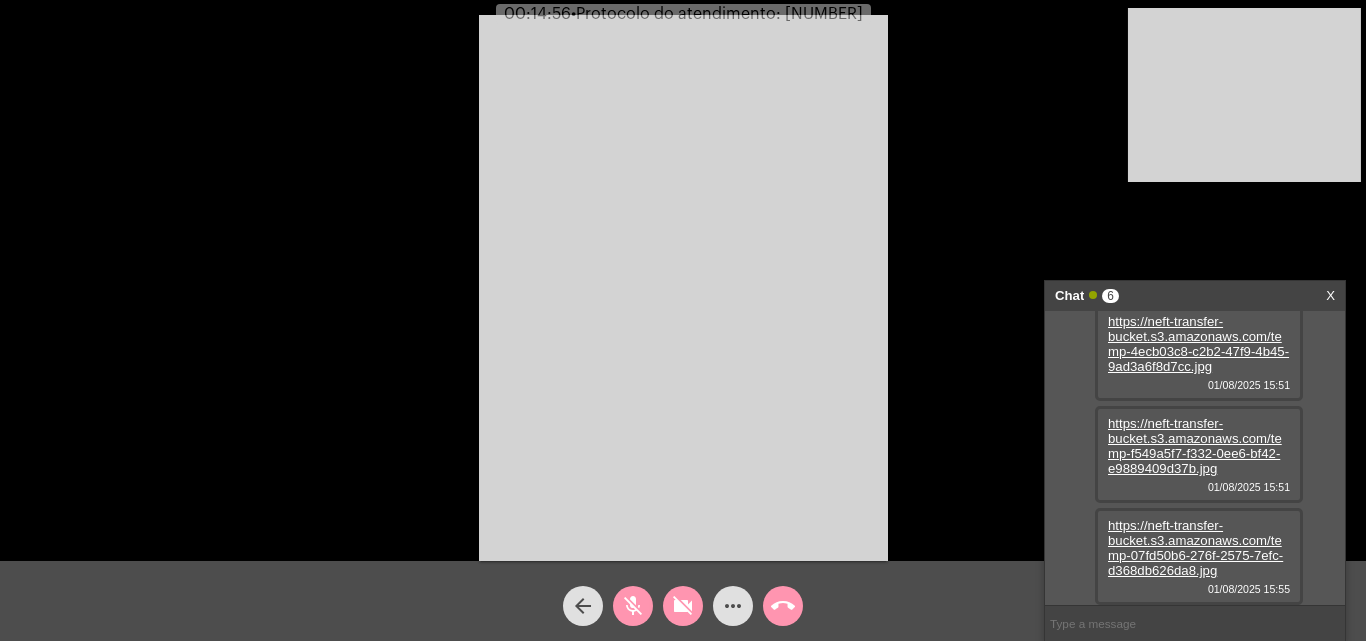 scroll, scrollTop: 323, scrollLeft: 0, axis: vertical 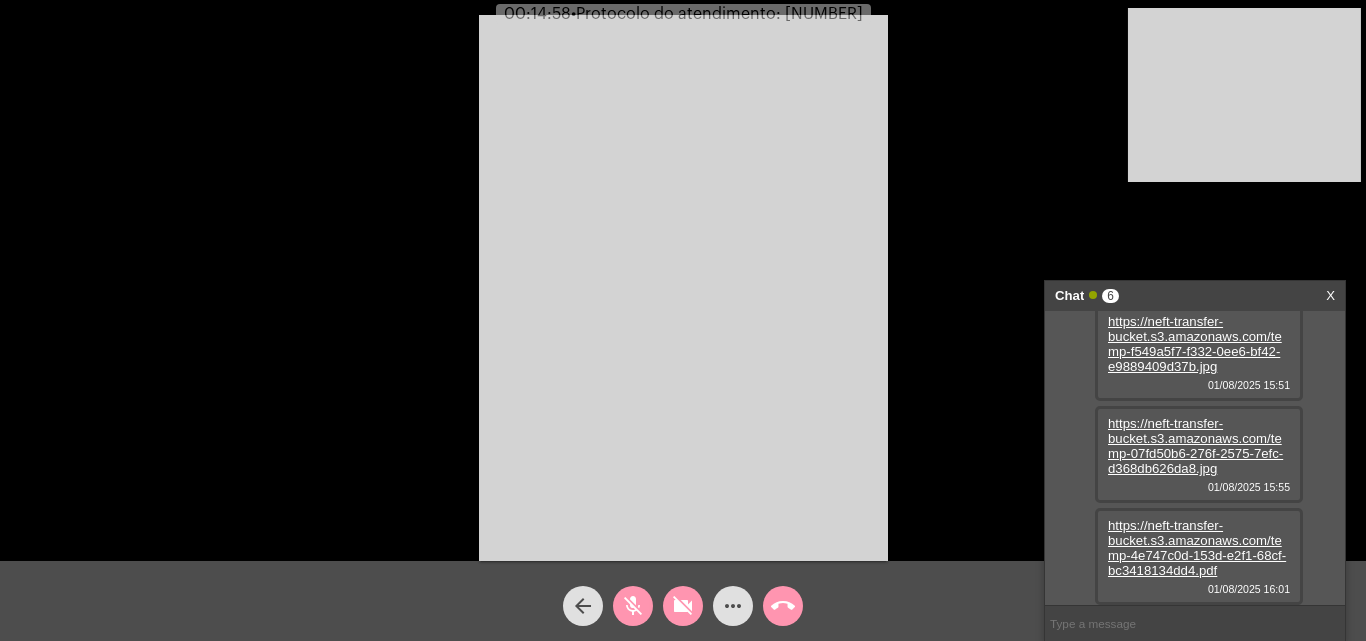 click on "mic_off" 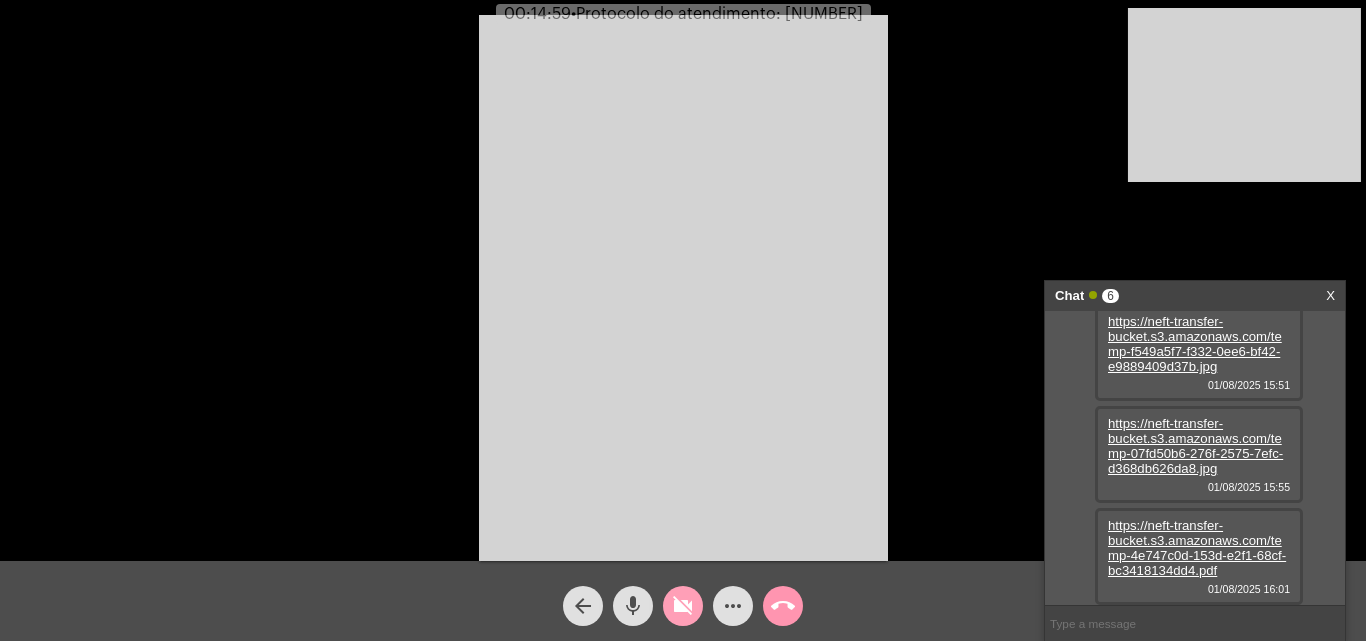 click on "videocam_off" 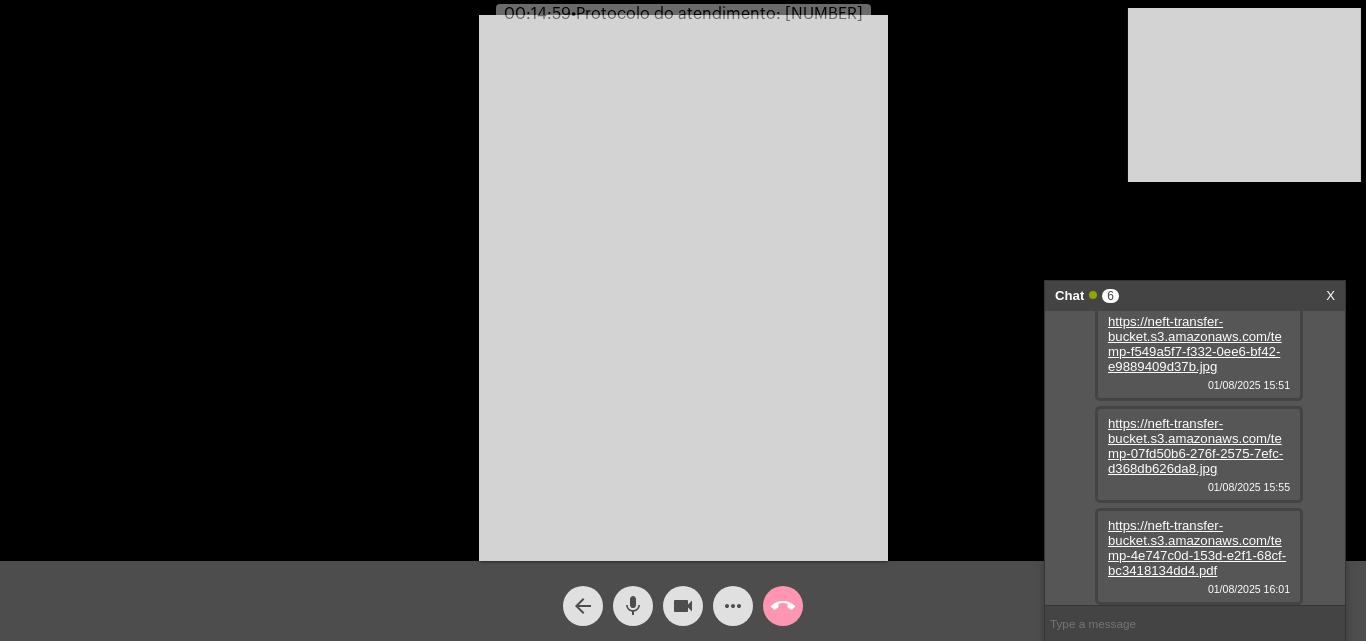 click on "https://neft-transfer-bucket.s3.amazonaws.com/temp-4e747c0d-153d-e2f1-68cf-bc3418134dd4.pdf" at bounding box center (1197, 548) 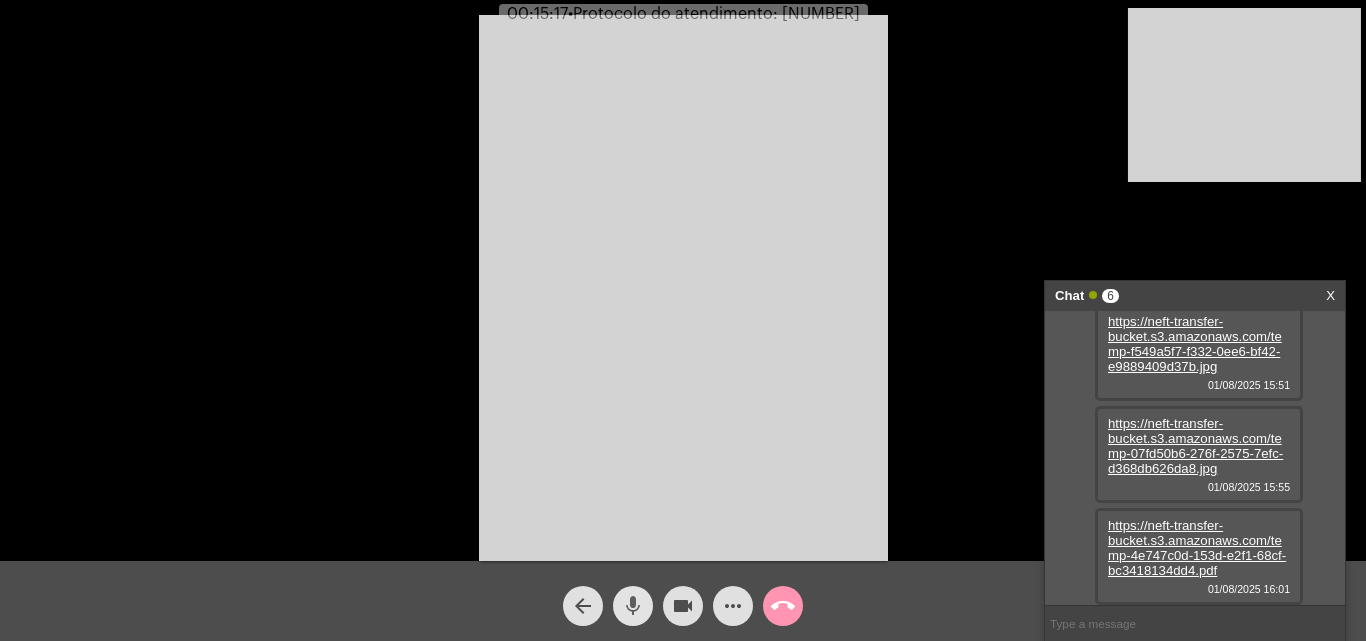 click on "mic" 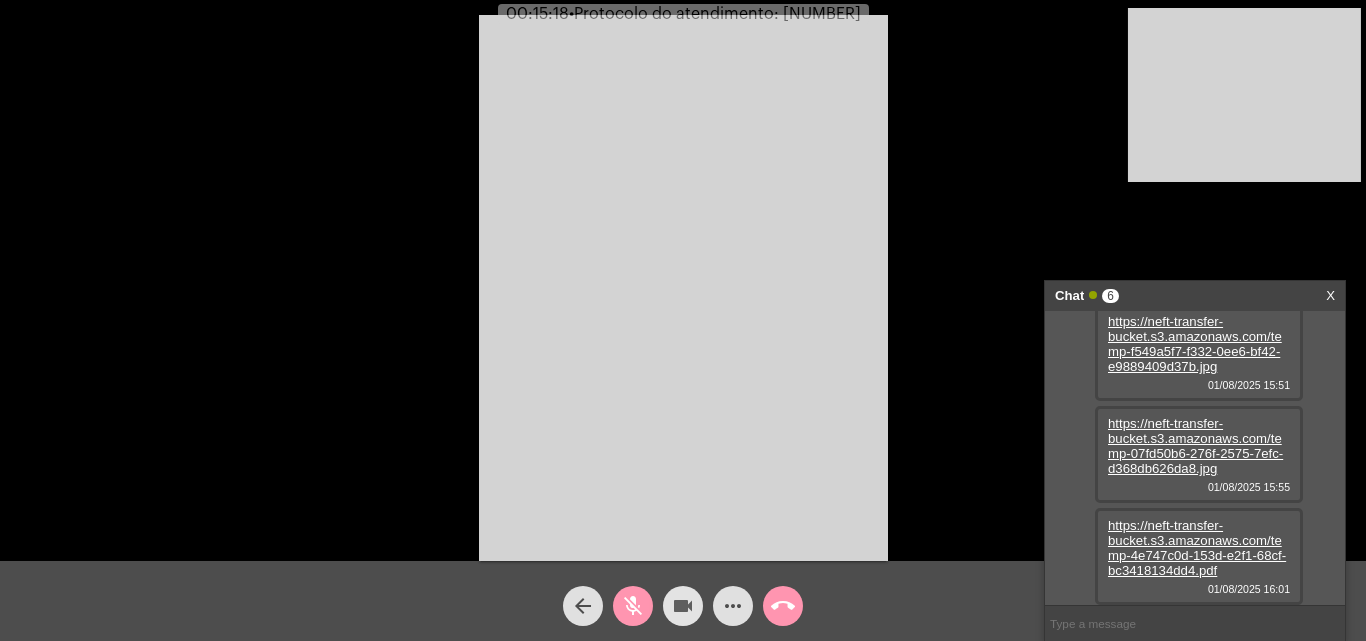 drag, startPoint x: 677, startPoint y: 605, endPoint x: 652, endPoint y: 137, distance: 468.66727 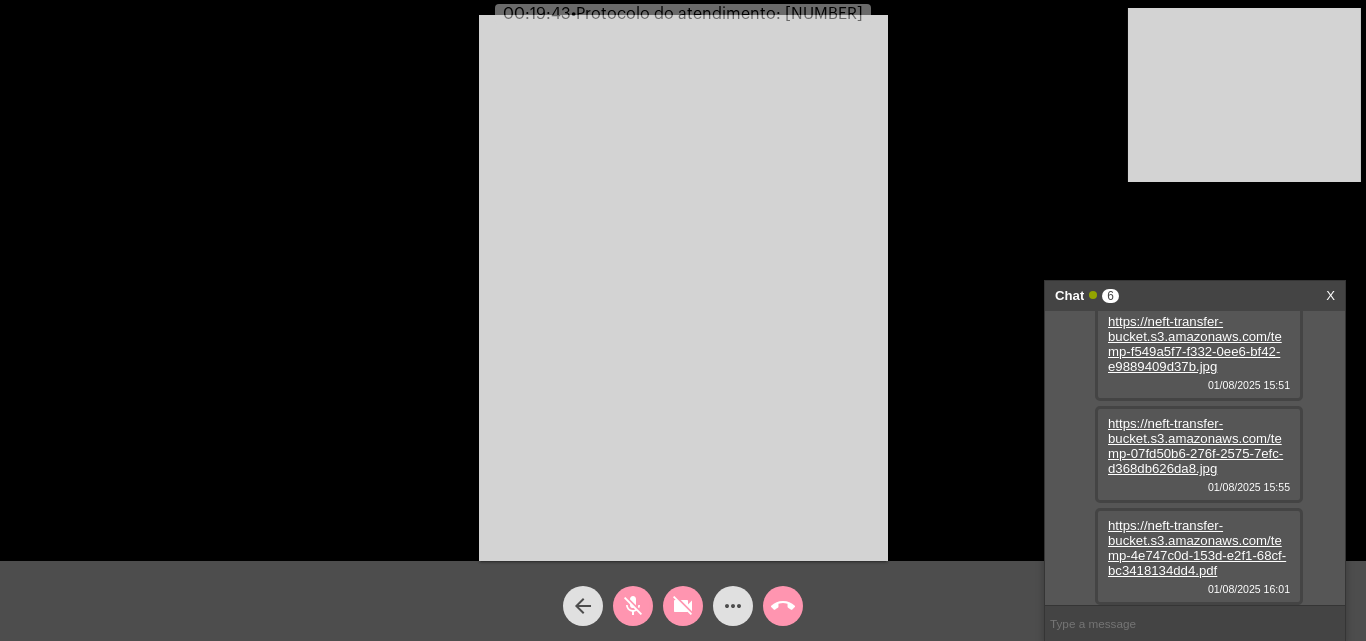 click on "mic_off" 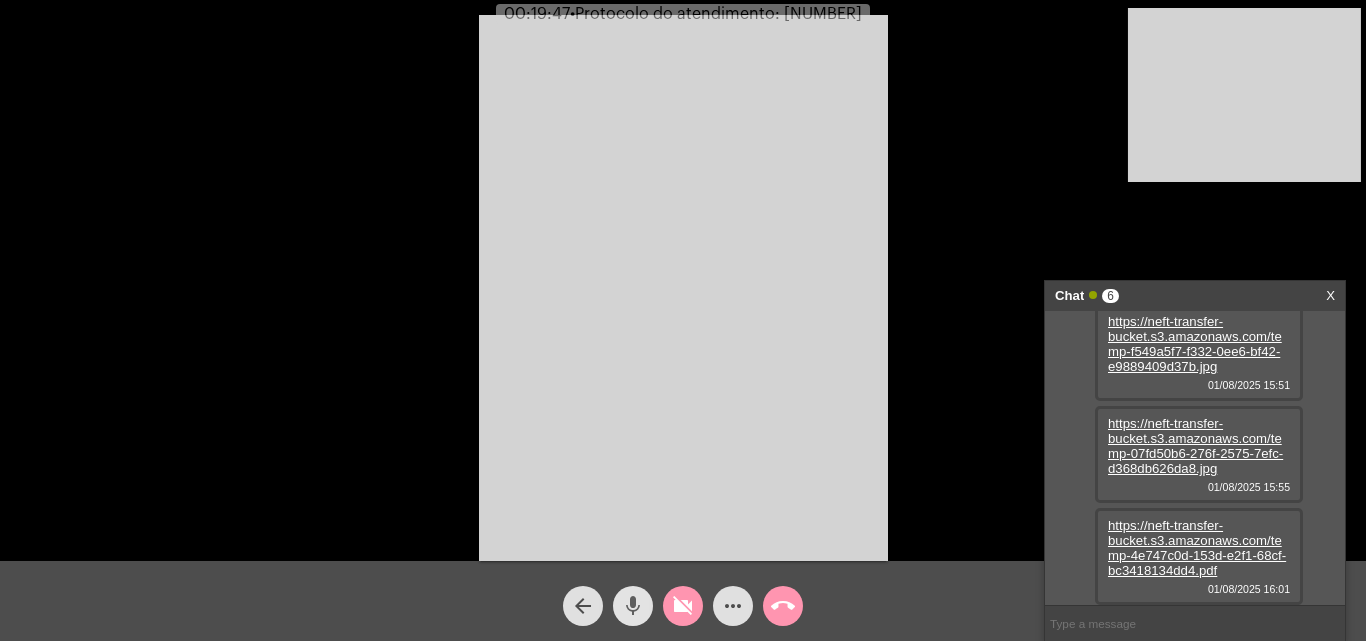 click on "mic" 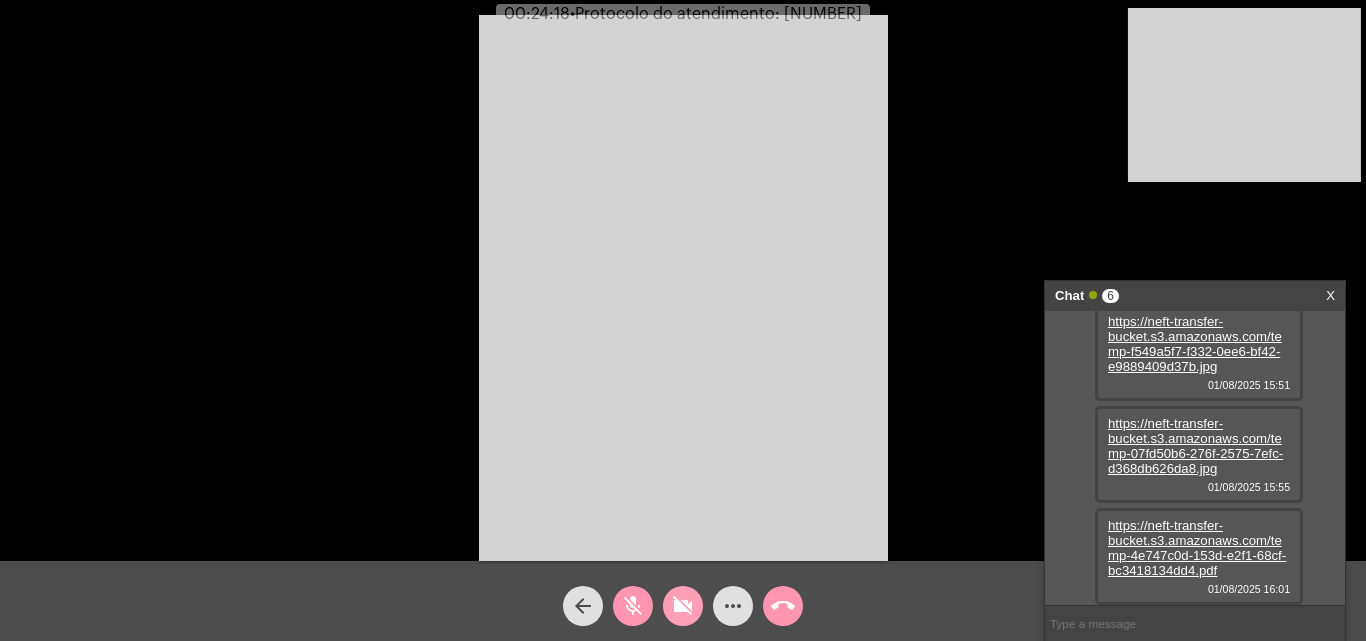 click on "videocam_off" 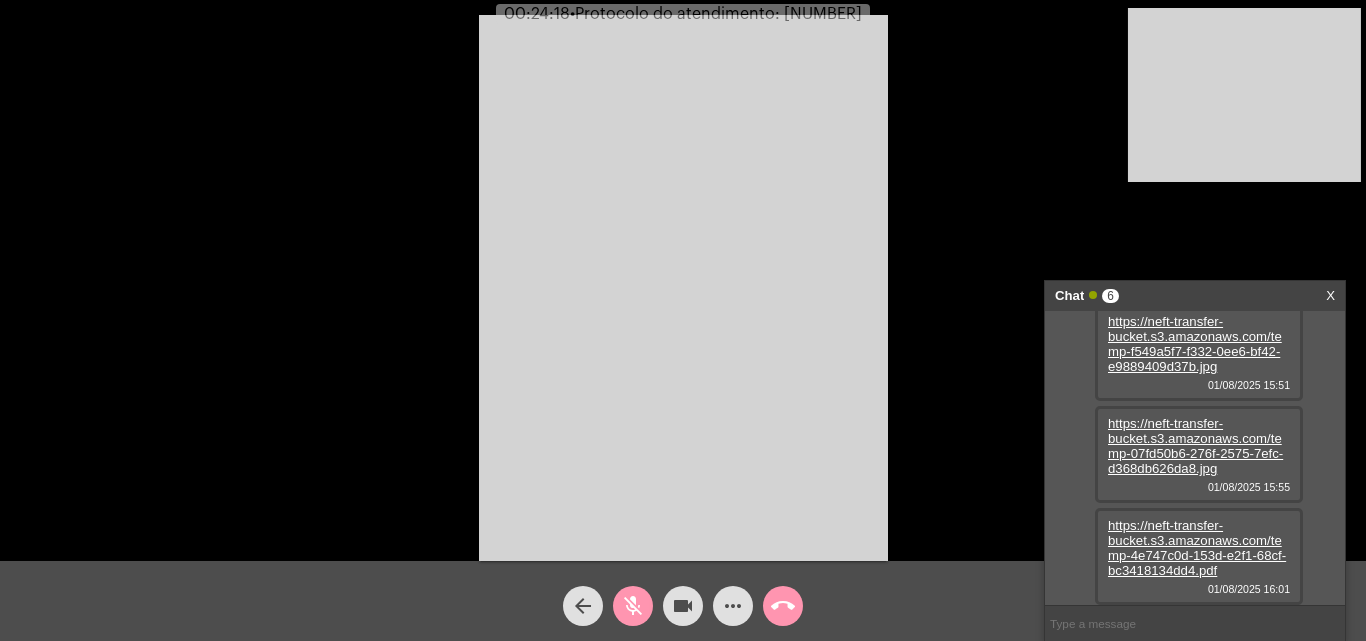 click on "mic_off" 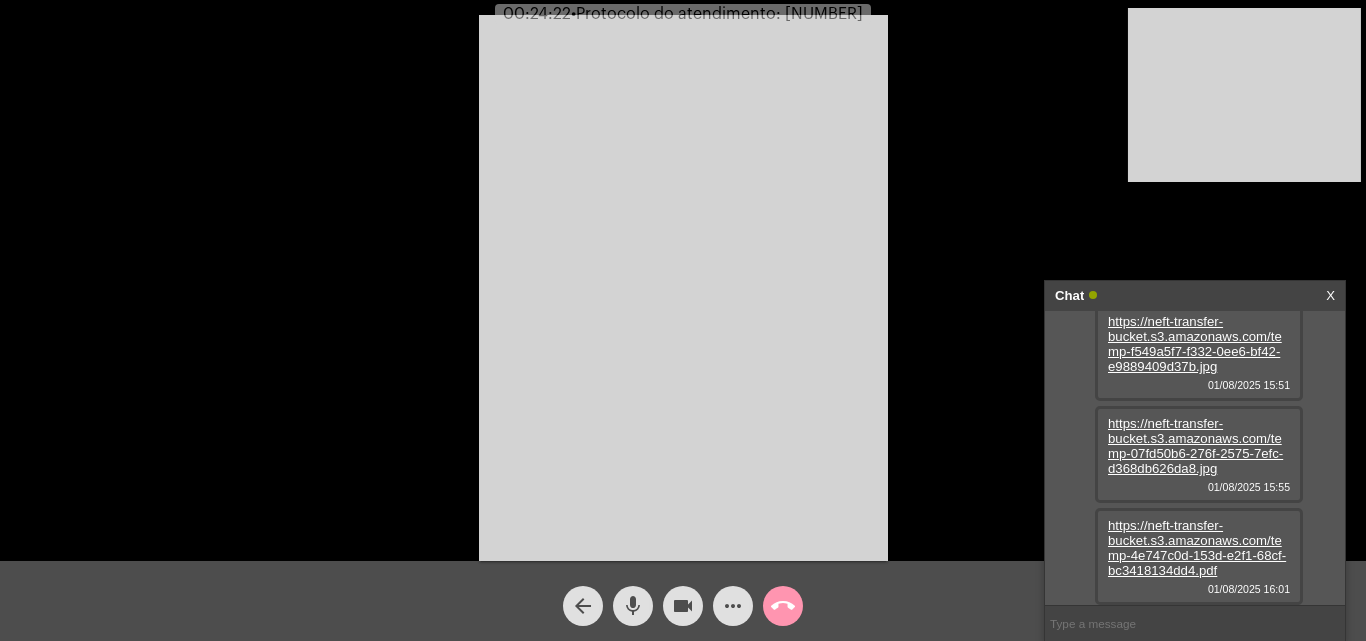 click at bounding box center [1195, 623] 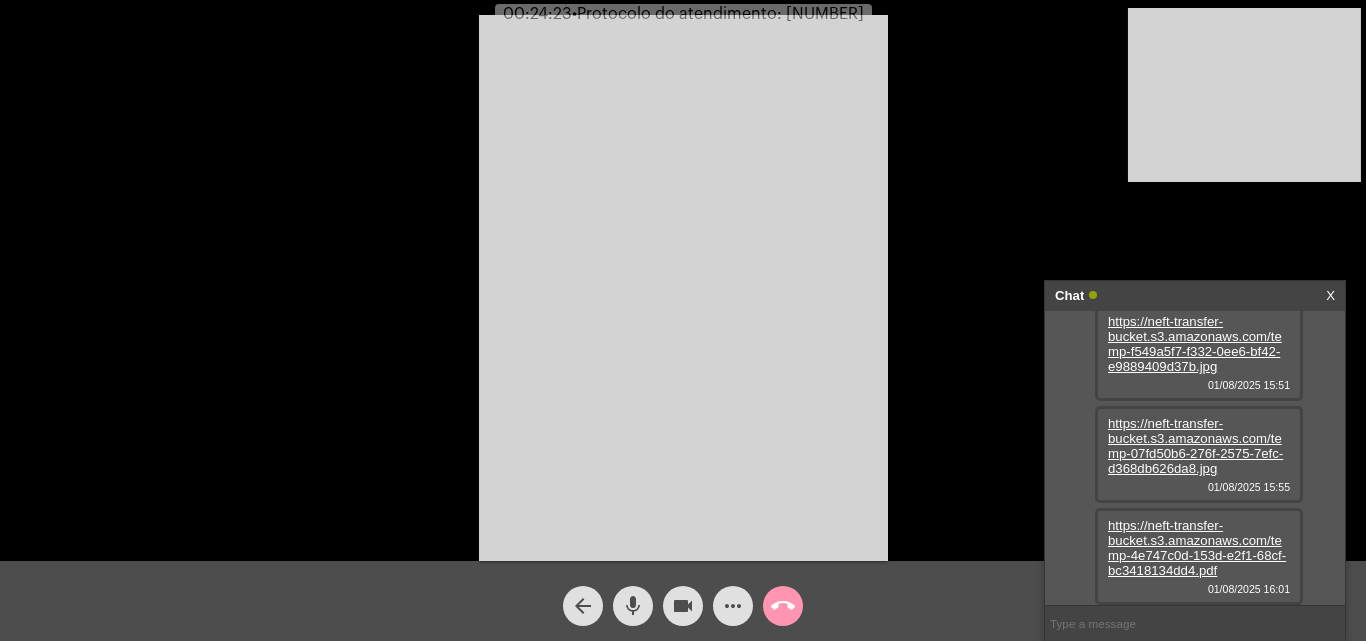click on "more_horiz" 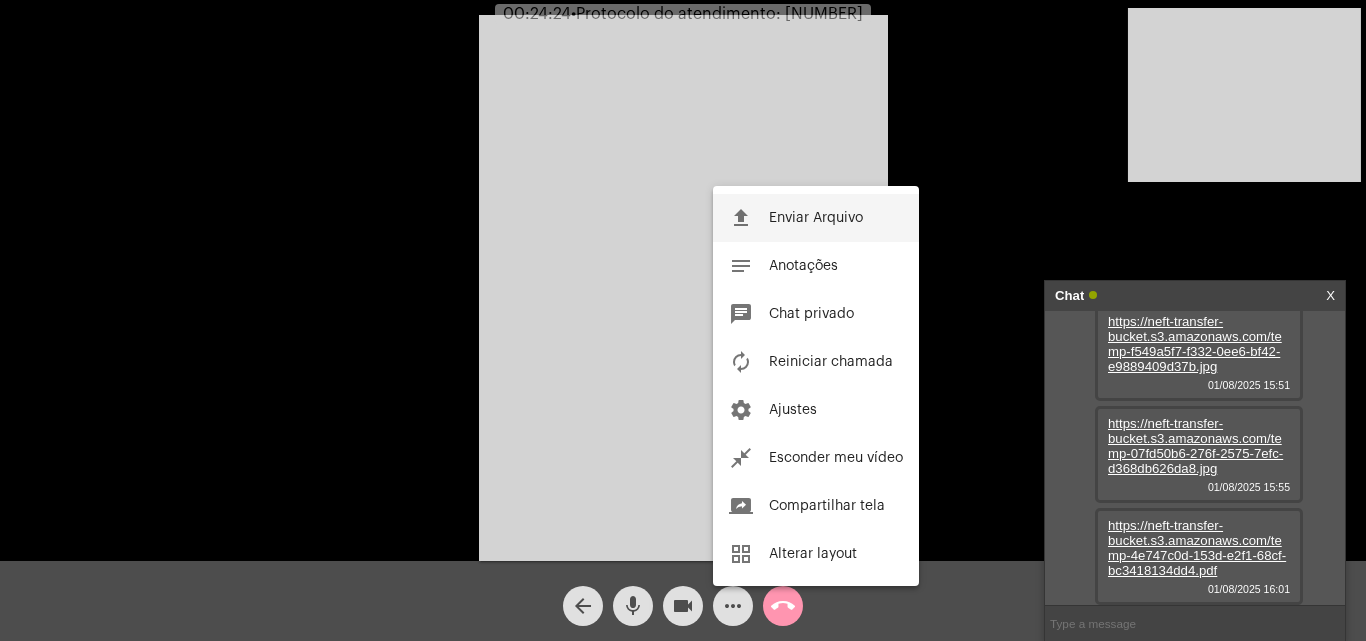 click on "file_upload Enviar Arquivo" at bounding box center [816, 218] 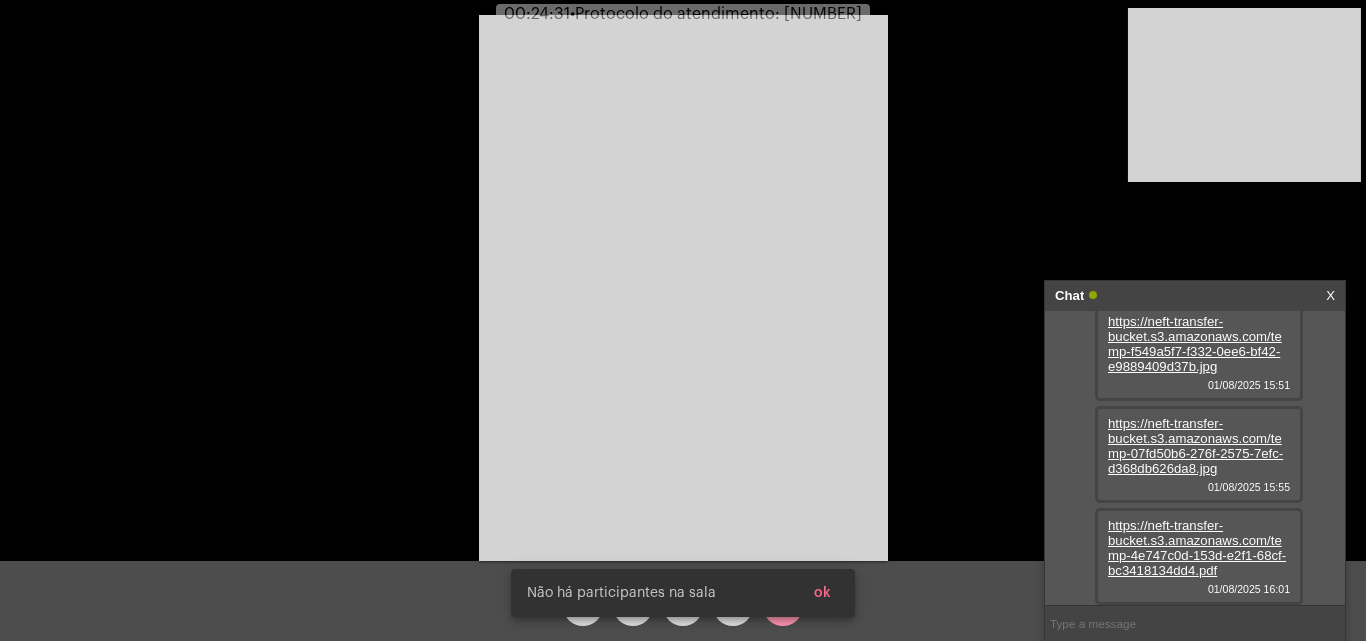 type 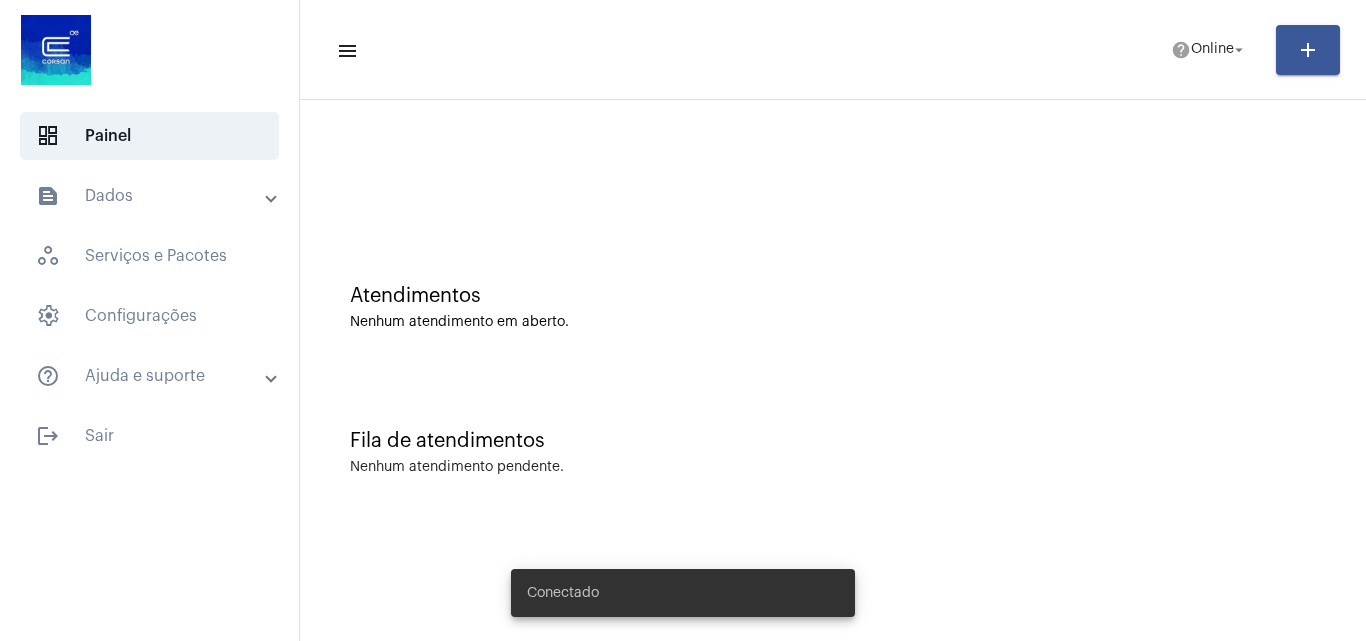 scroll, scrollTop: 0, scrollLeft: 0, axis: both 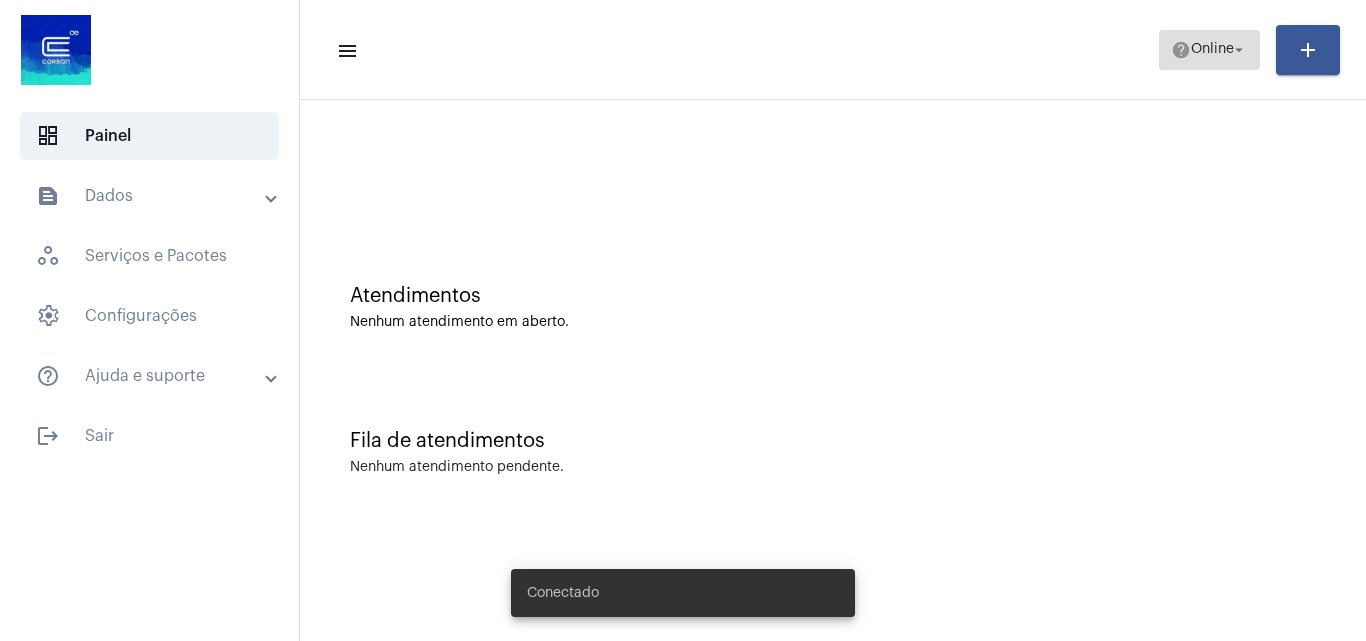 click on "Online" 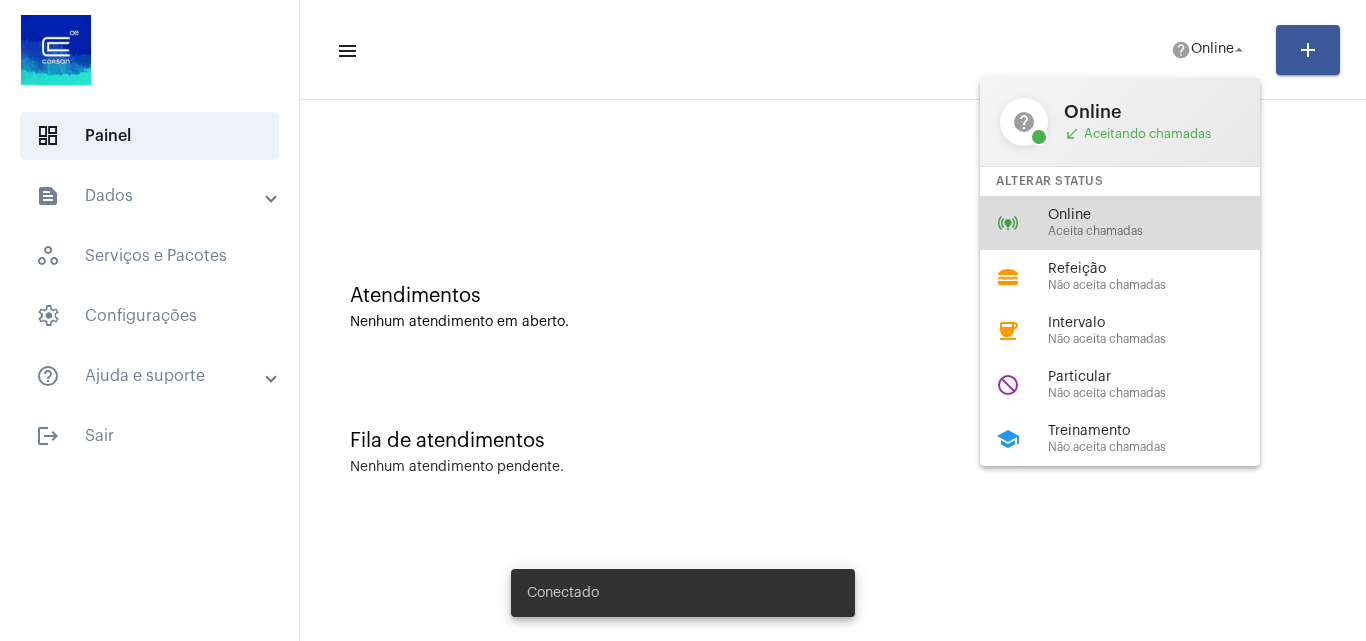 click on "online_prediction  Online Aceita chamadas" at bounding box center (1136, 223) 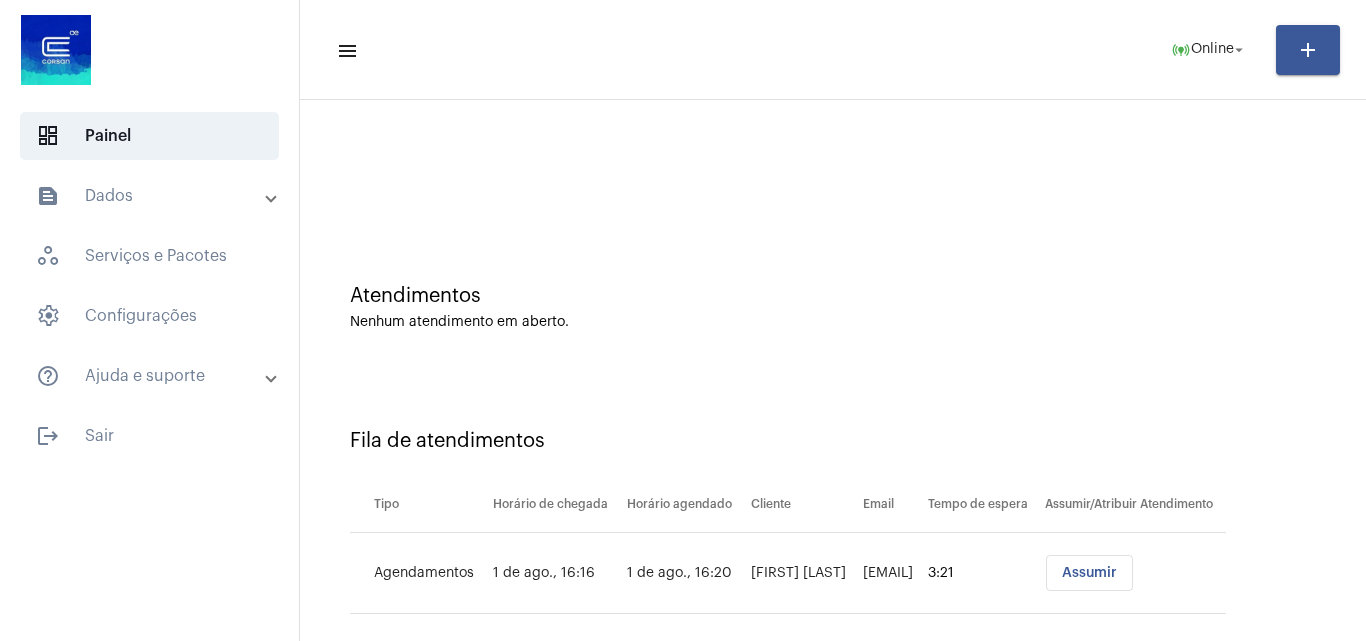 click on "Assumir" at bounding box center (1089, 573) 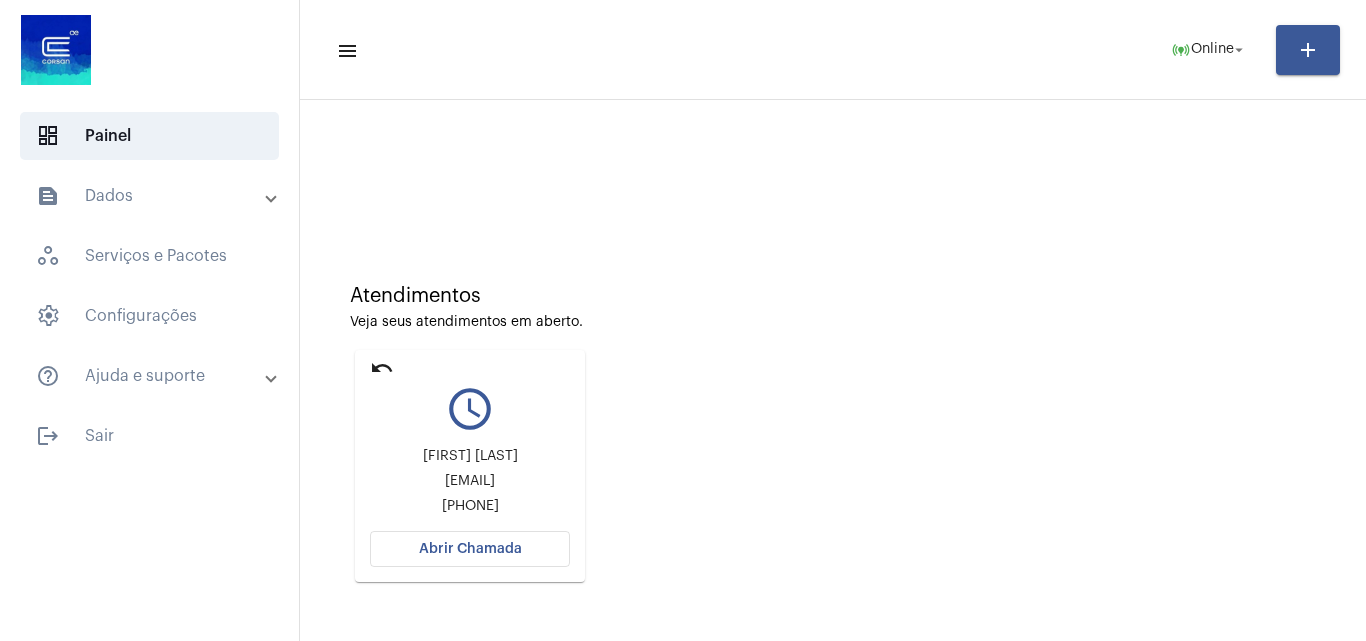 click on "Abrir Chamada" 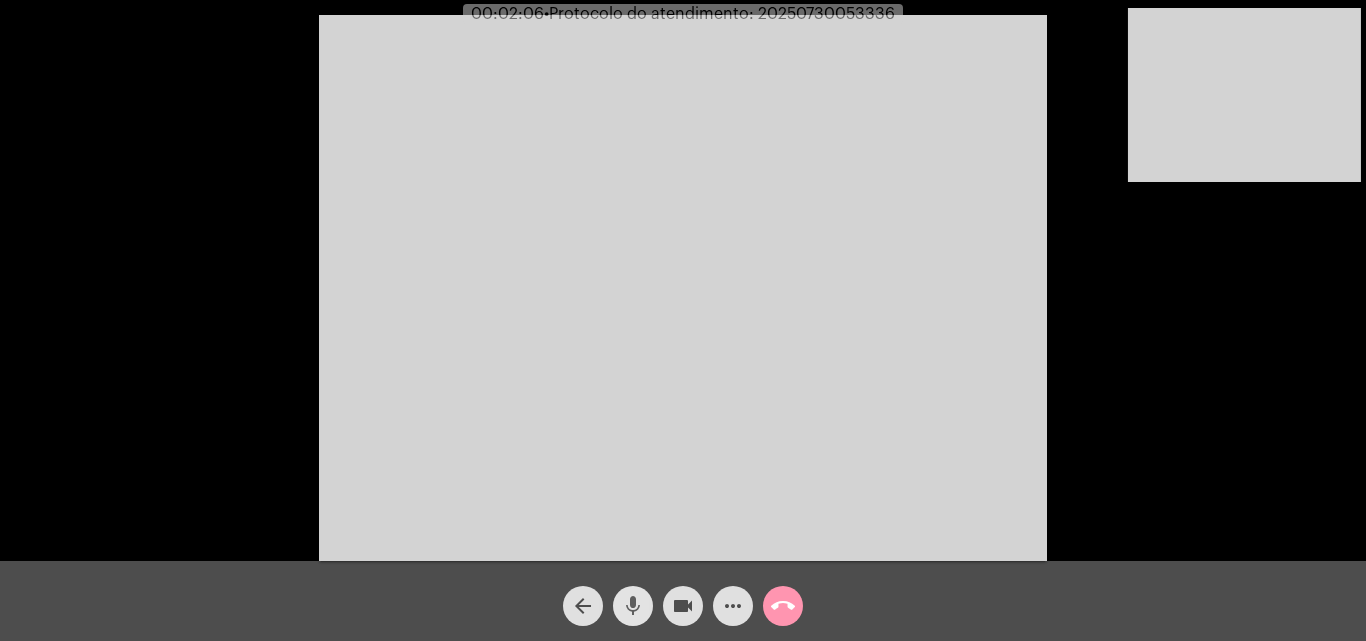 click on "mic" 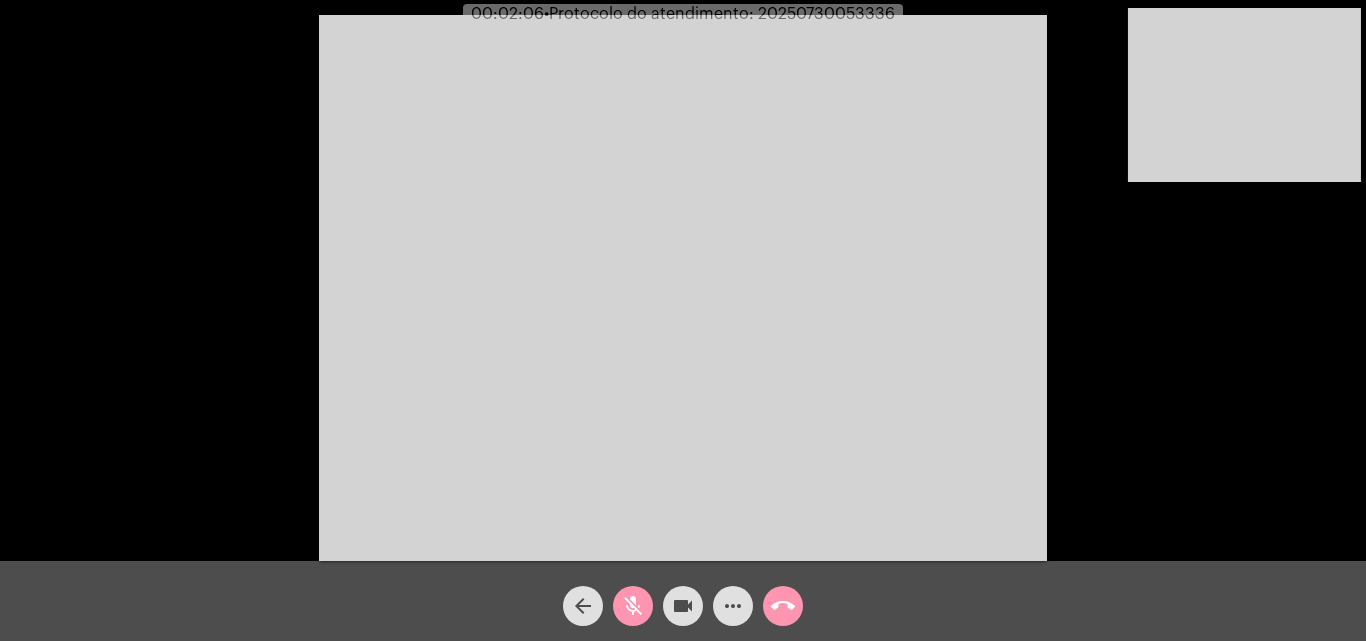 click on "videocam" 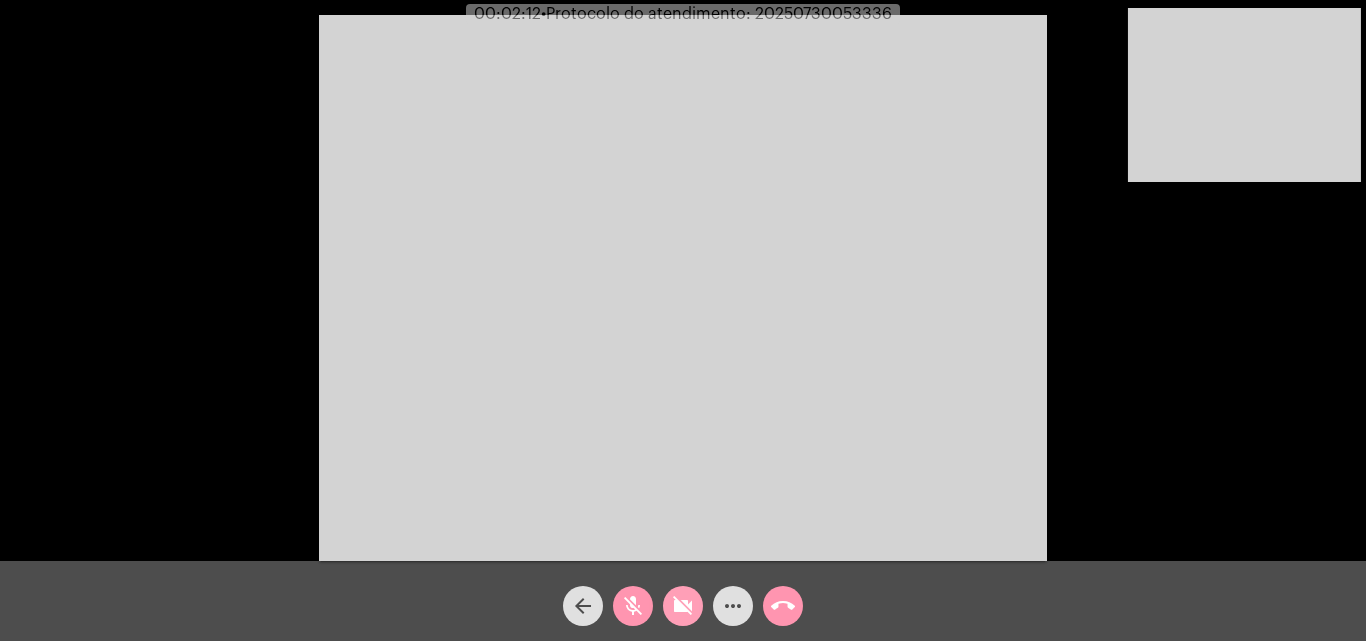 click on "videocam_off" 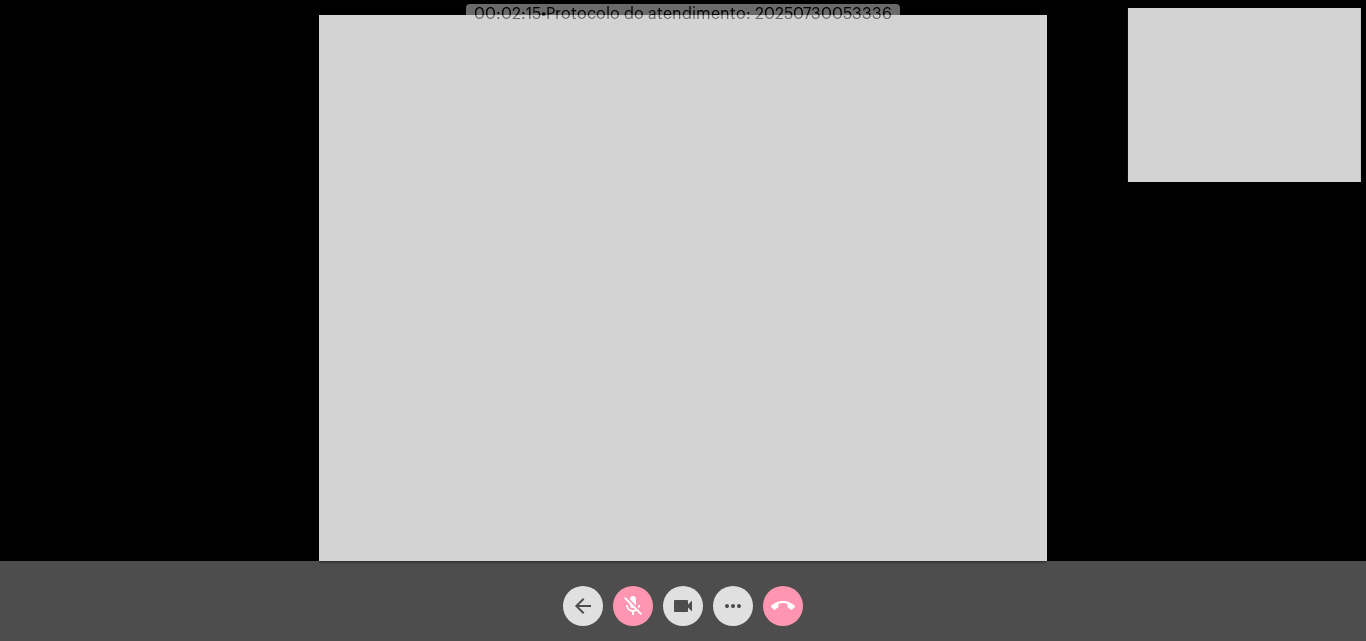 click on "mic_off" 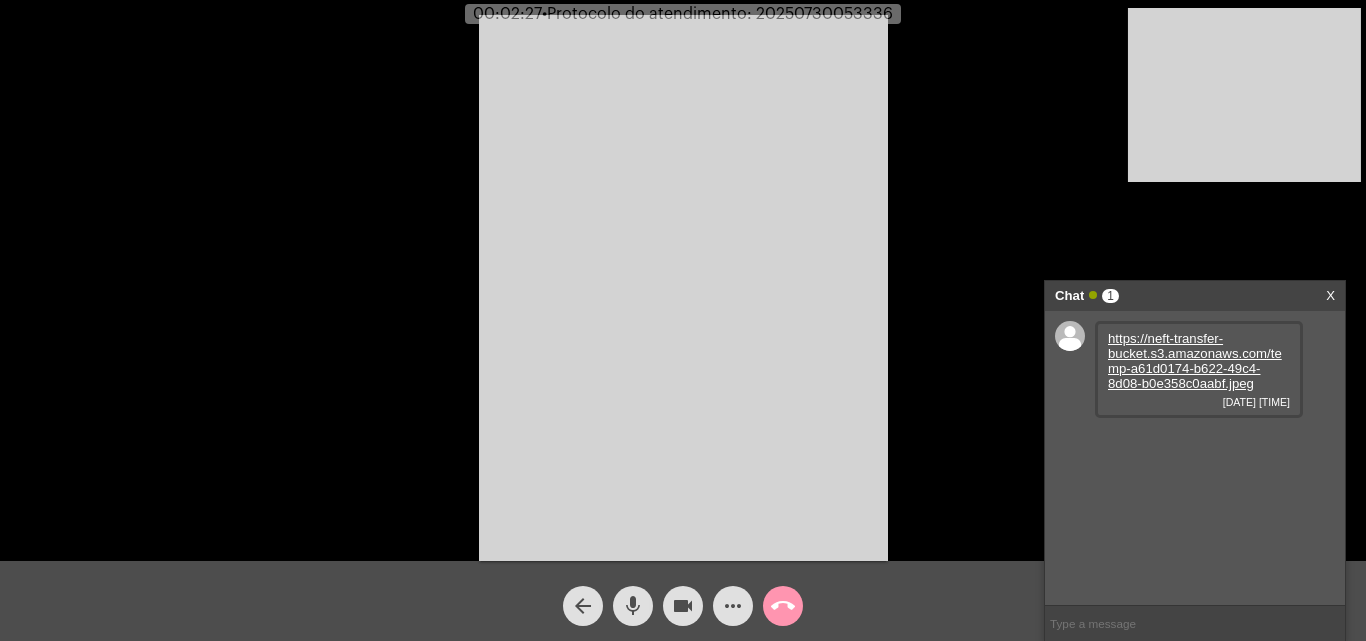 click on "https://neft-transfer-bucket.s3.amazonaws.com/temp-a61d0174-b622-49c4-8d08-b0e358c0aabf.jpeg" at bounding box center [1195, 361] 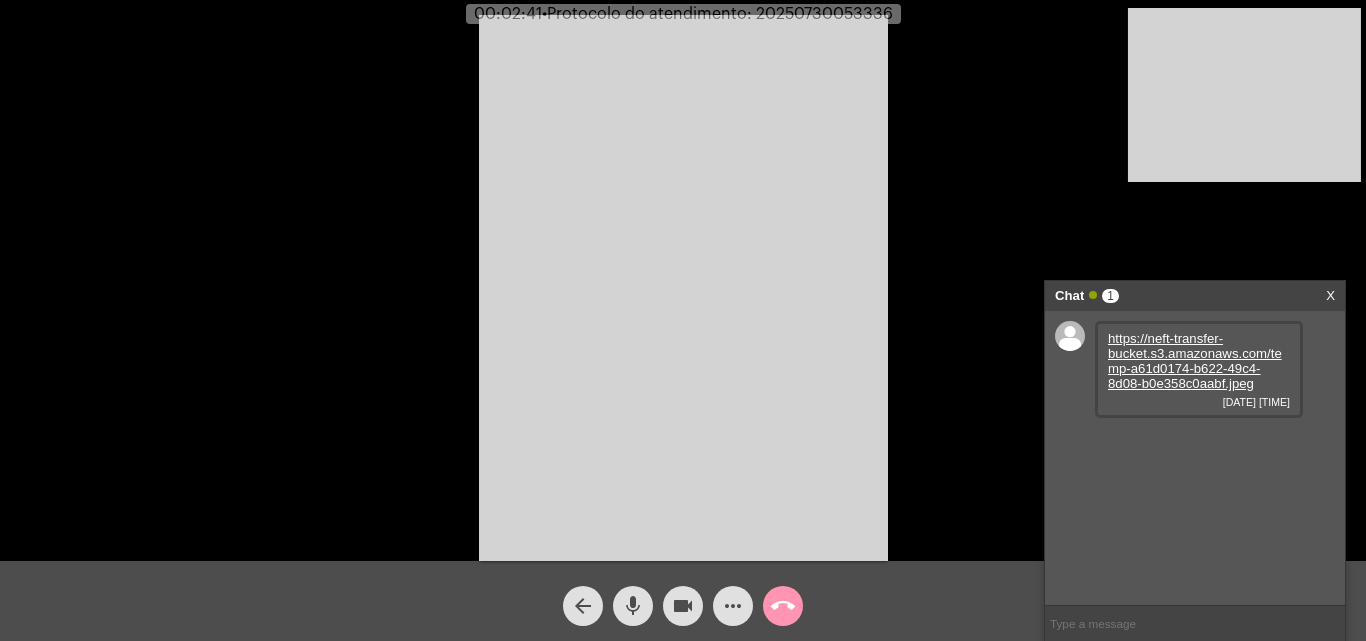click on "mic" 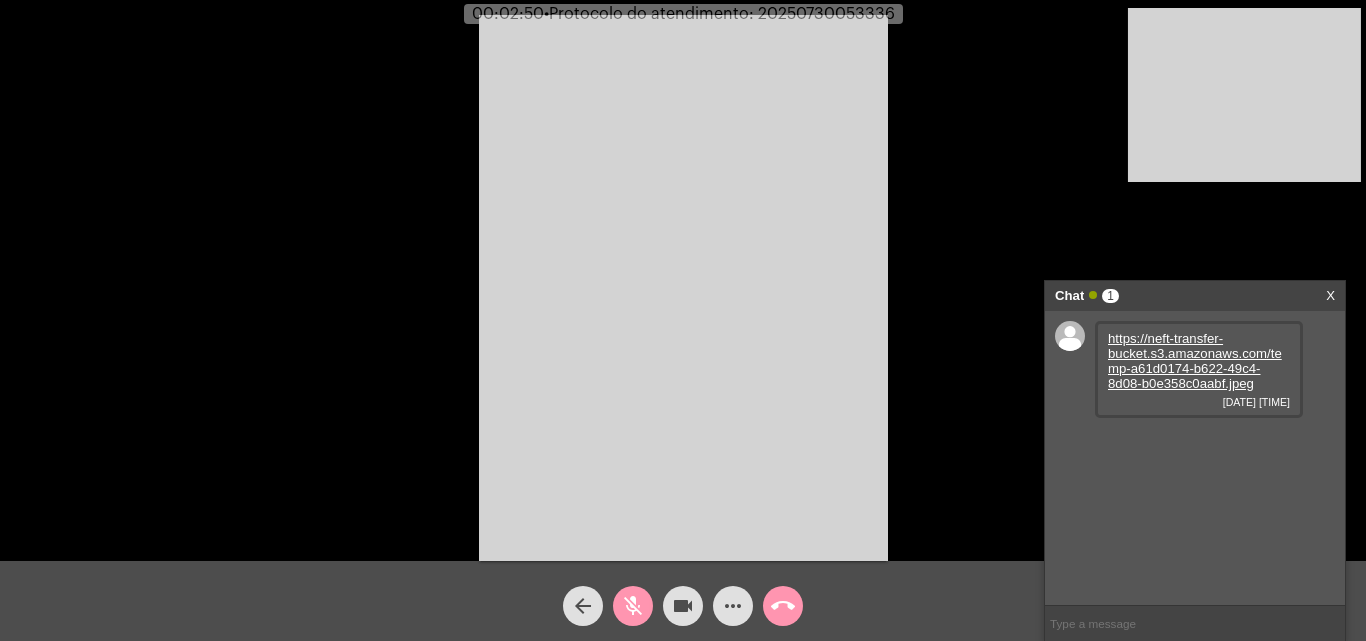 click on "https://neft-transfer-bucket.s3.amazonaws.com/temp-a61d0174-b622-49c4-8d08-b0e358c0aabf.jpeg" at bounding box center (1195, 361) 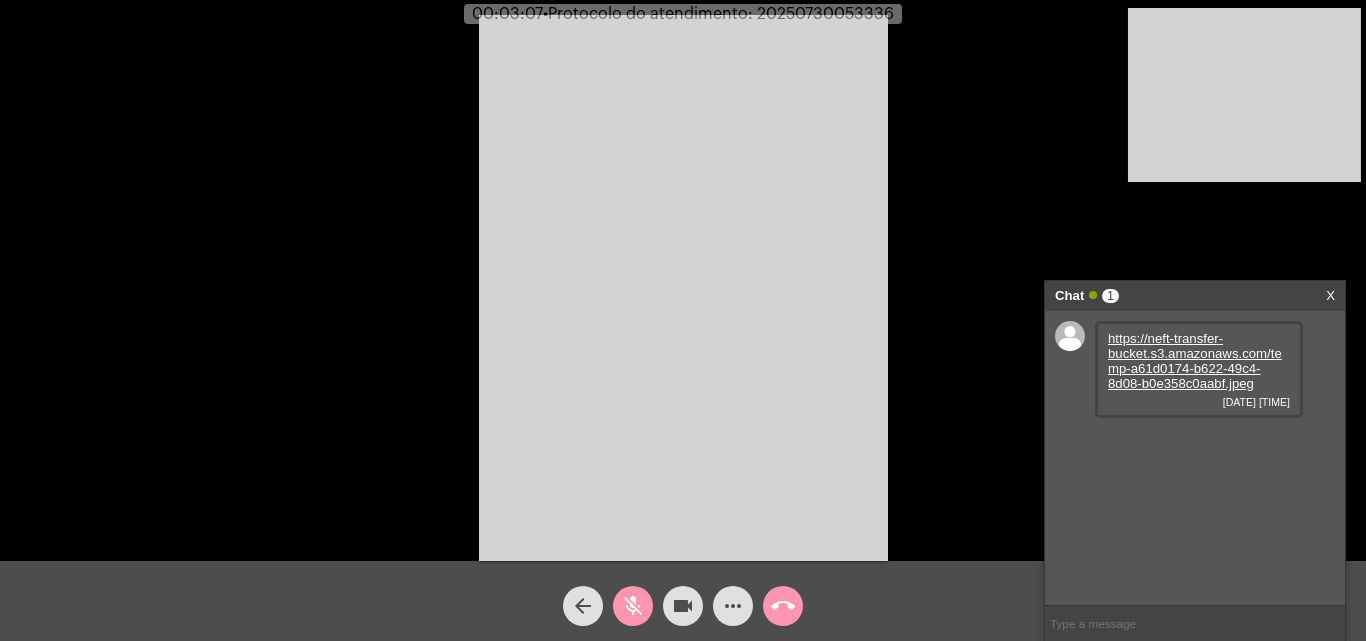 click on "mic_off" 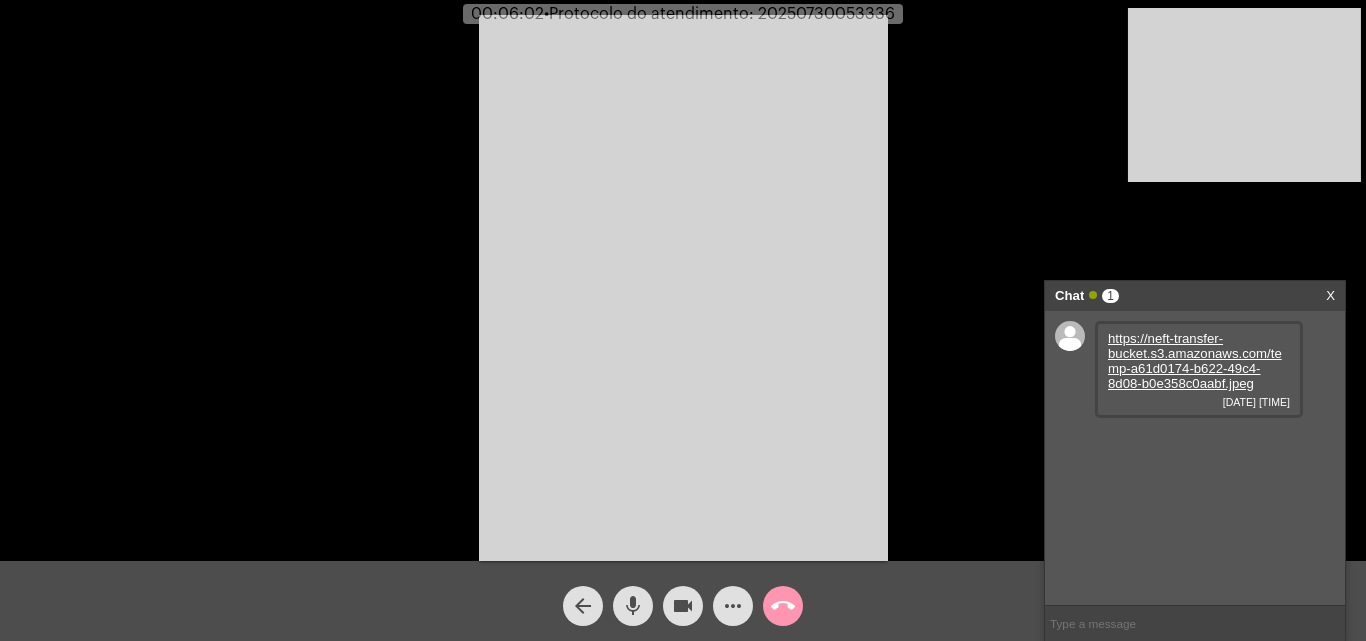 click on "mic" 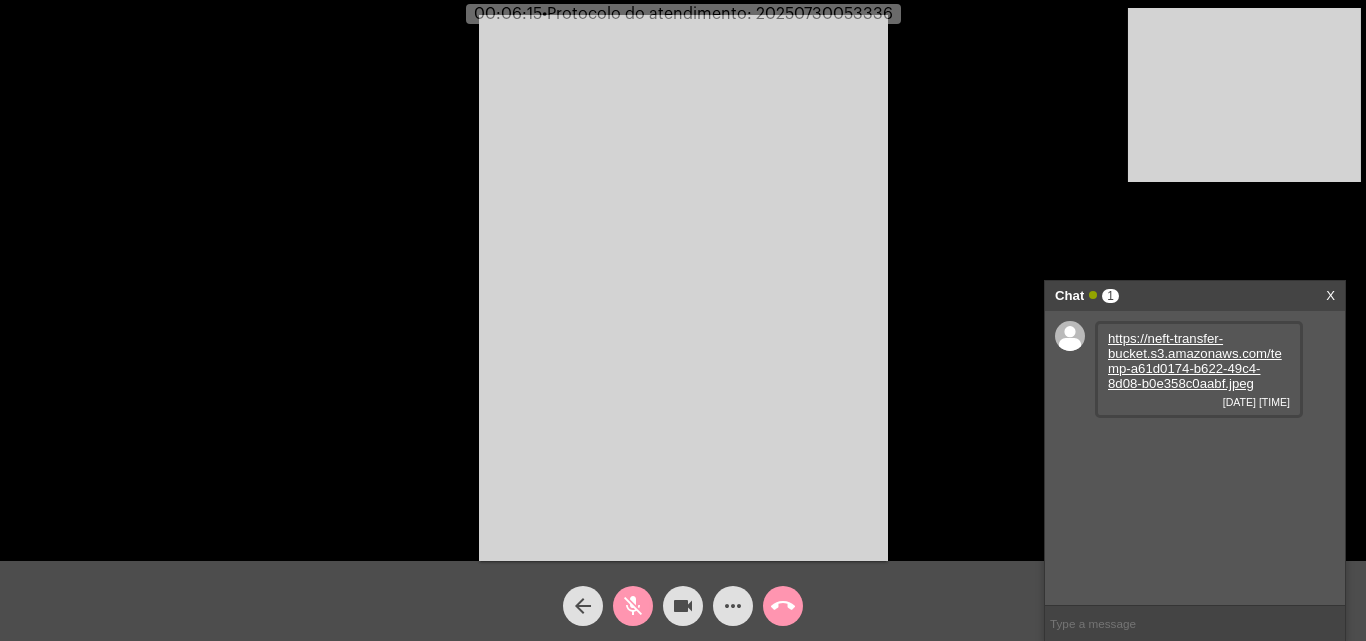 click on "mic_off" 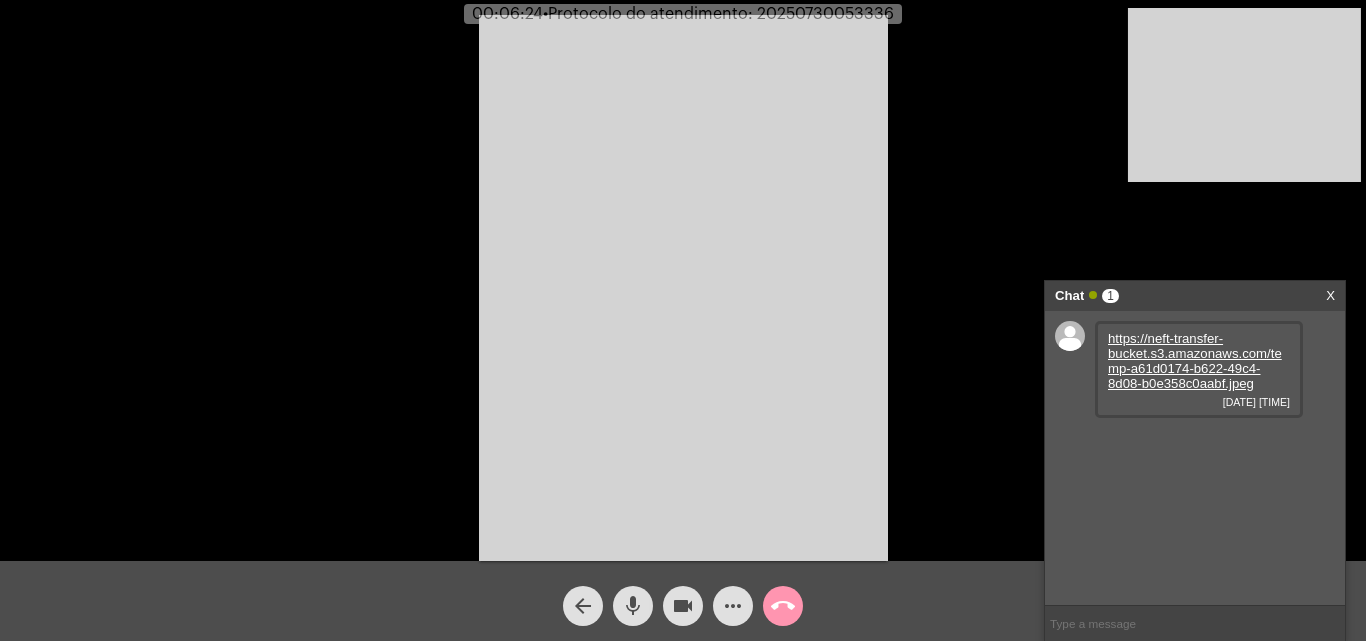 click on "videocam" 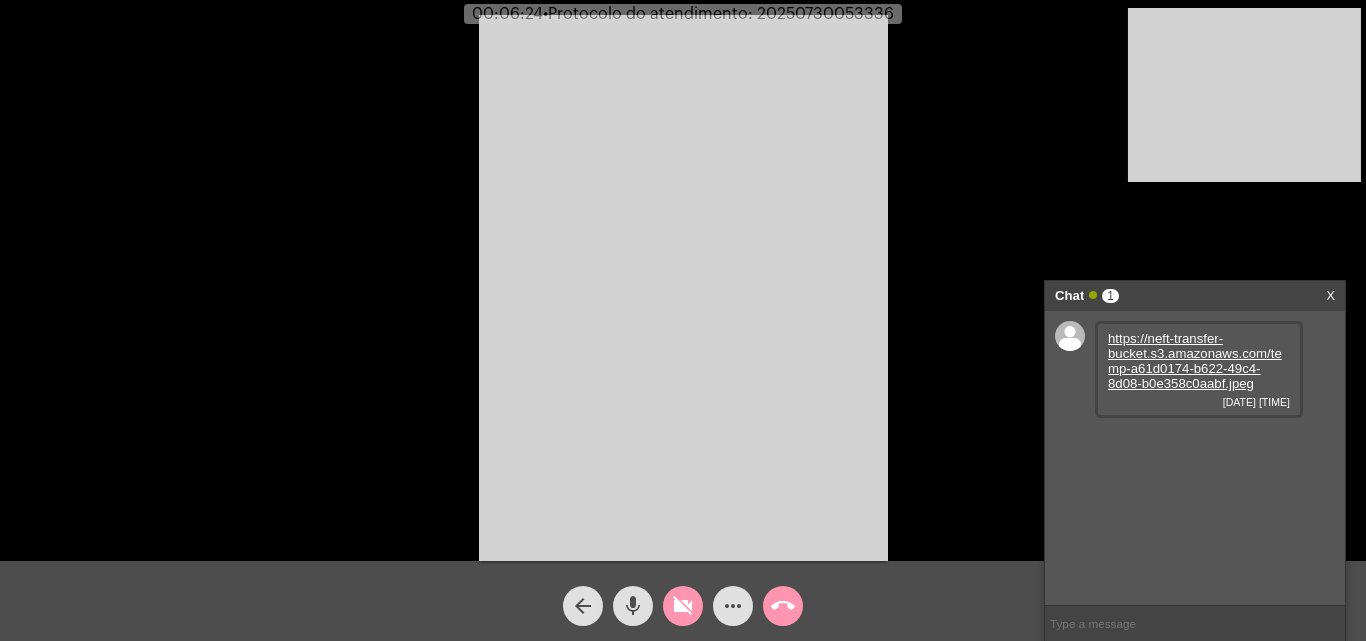 click on "mic" 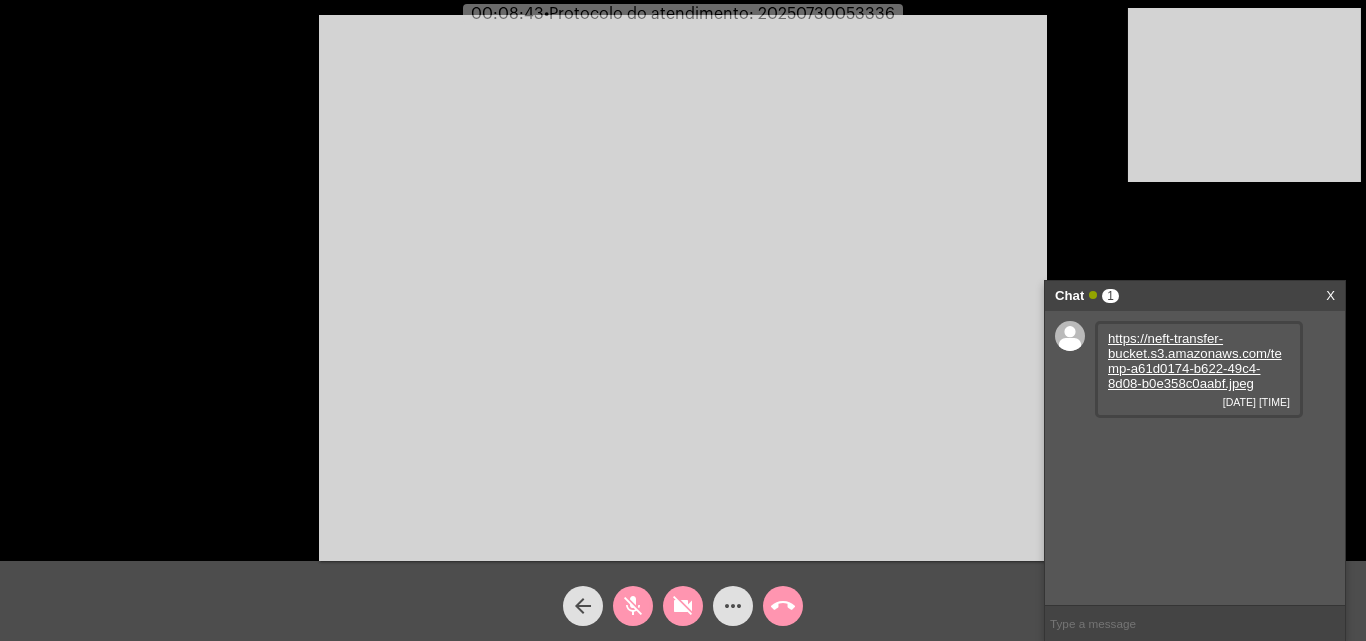 click on "videocam_off" 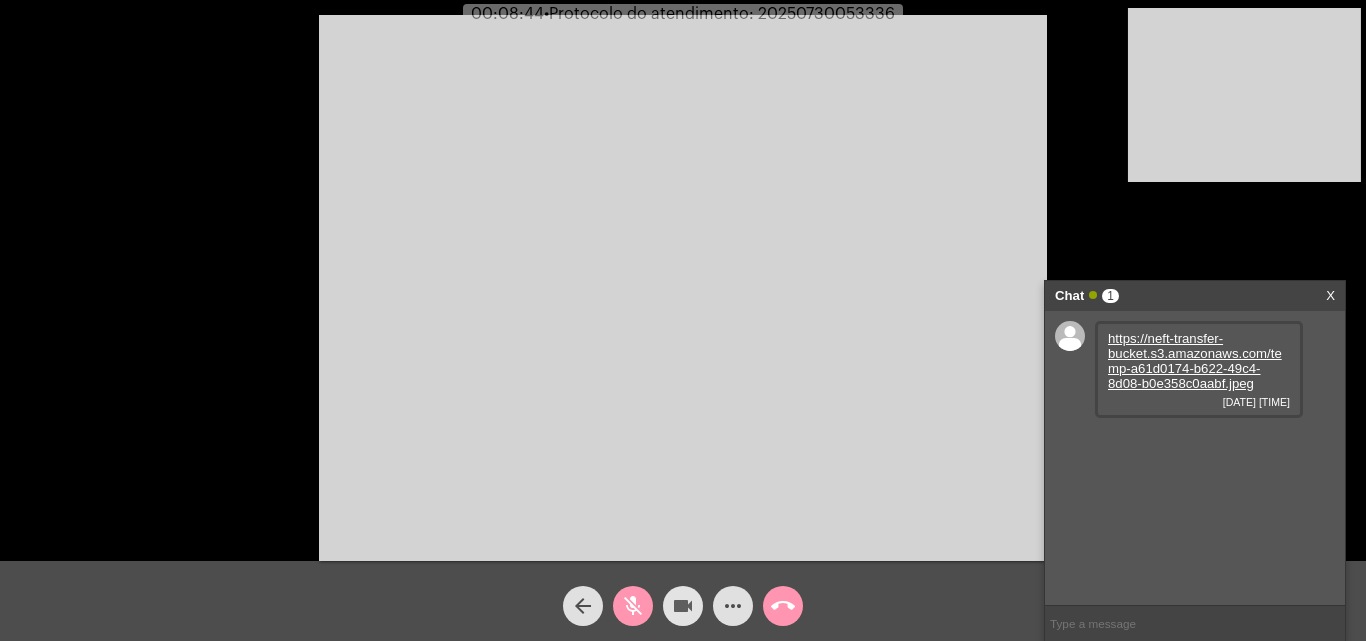 click on "mic_off" 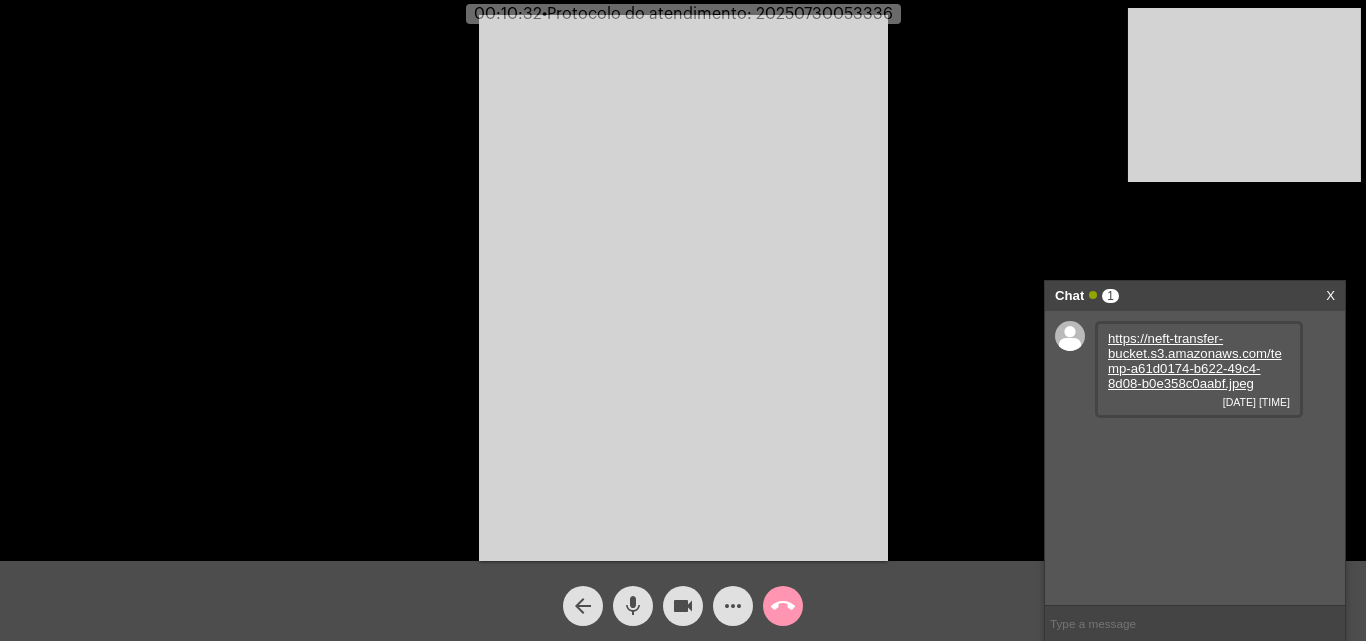 drag, startPoint x: 628, startPoint y: 595, endPoint x: 654, endPoint y: 595, distance: 26 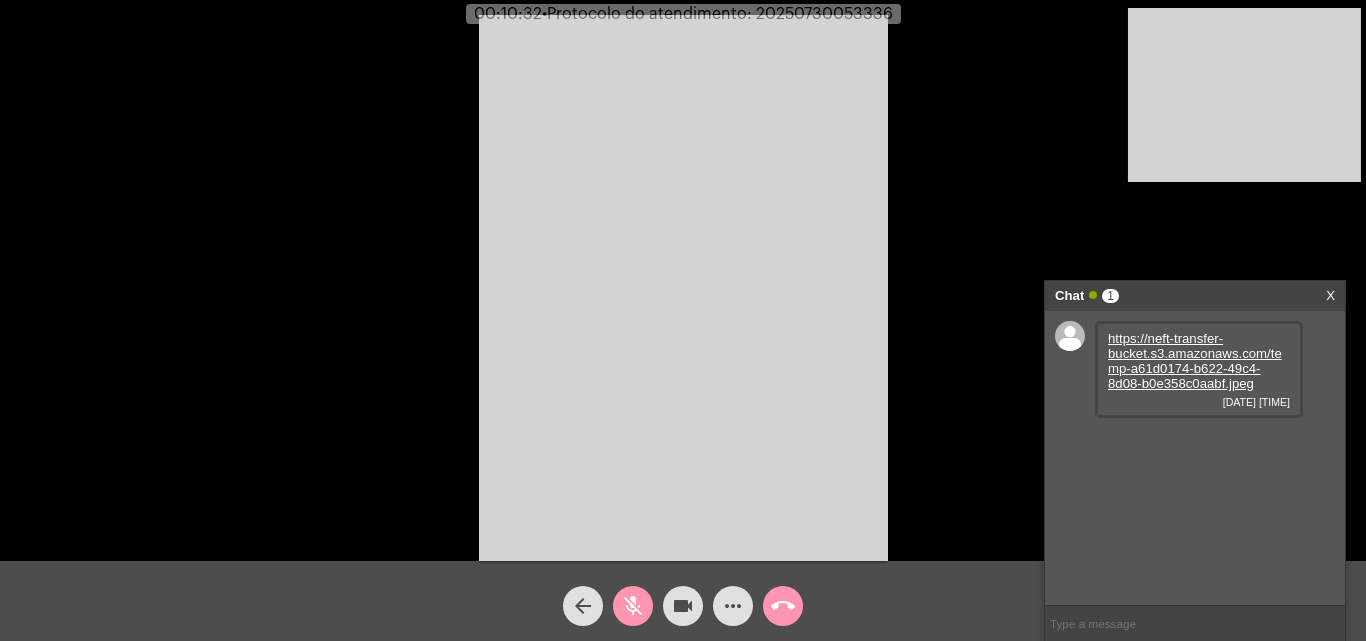 click on "videocam" 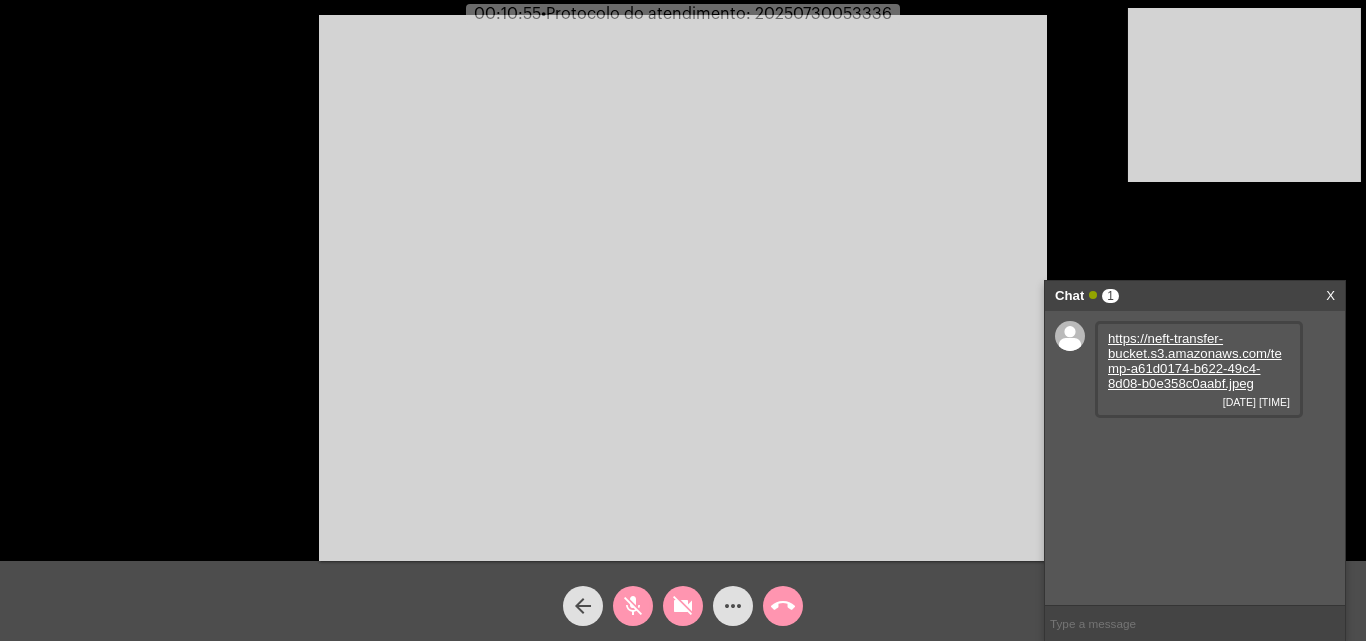 click on "mic_off" 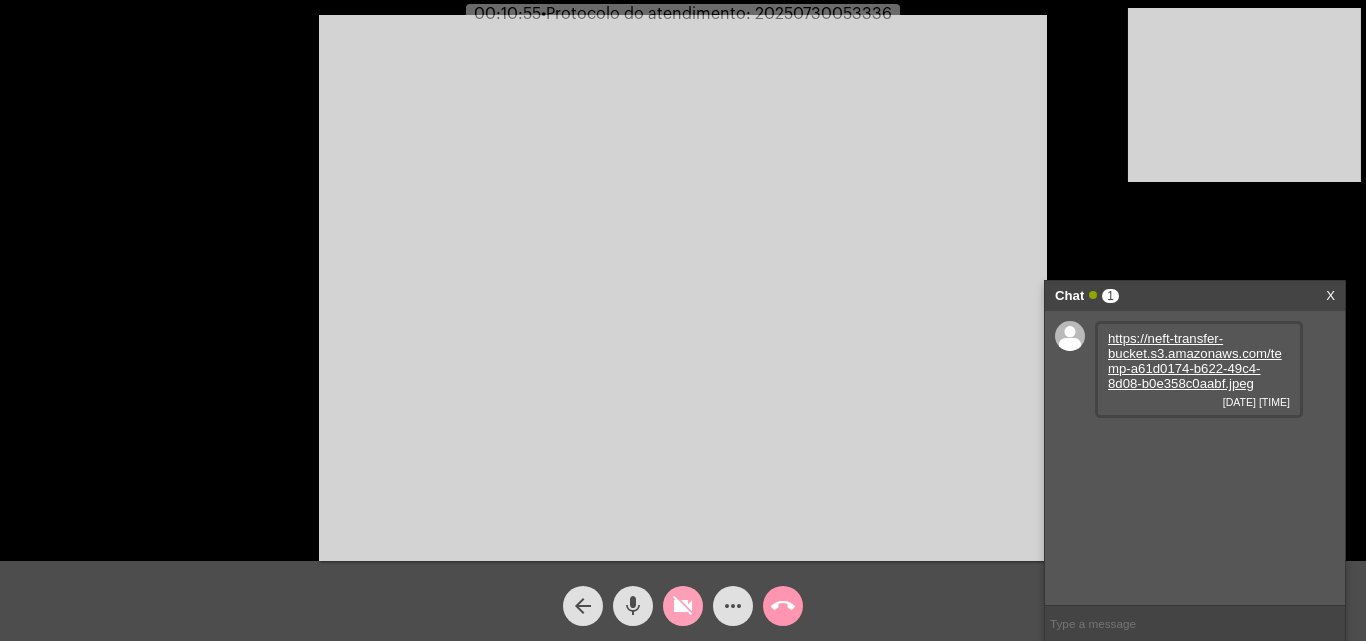 click on "videocam_off" 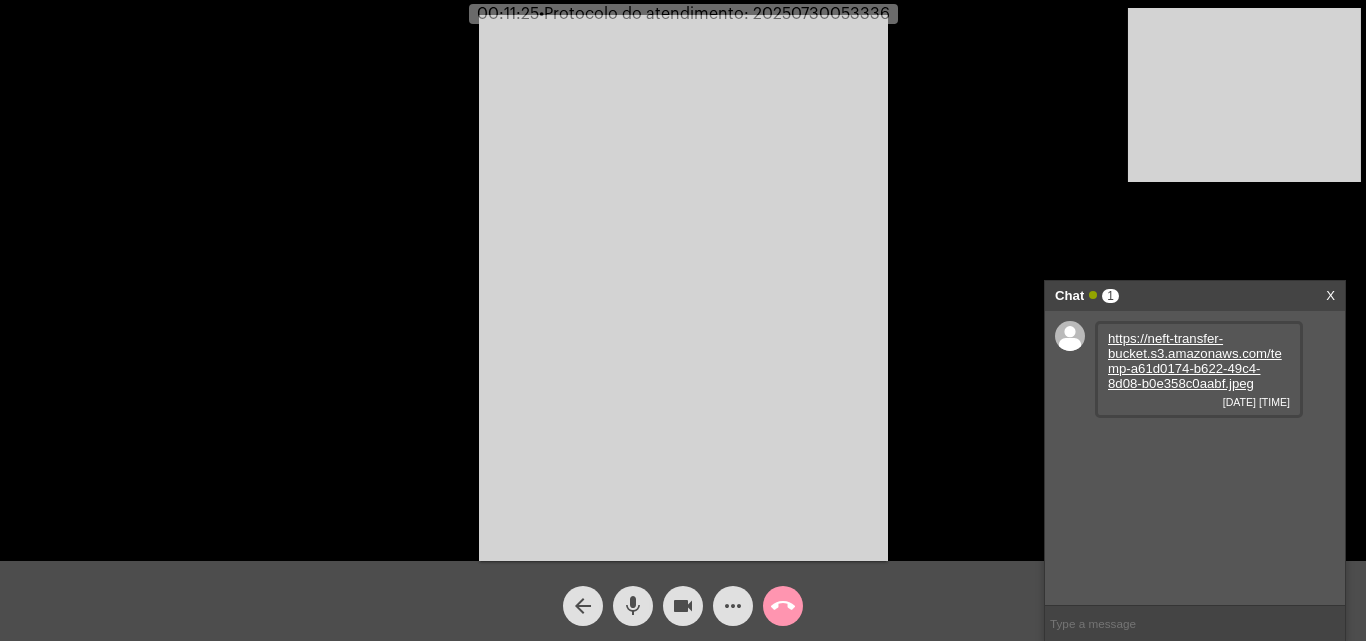 click on "•  Protocolo do atendimento: 20250730053336" 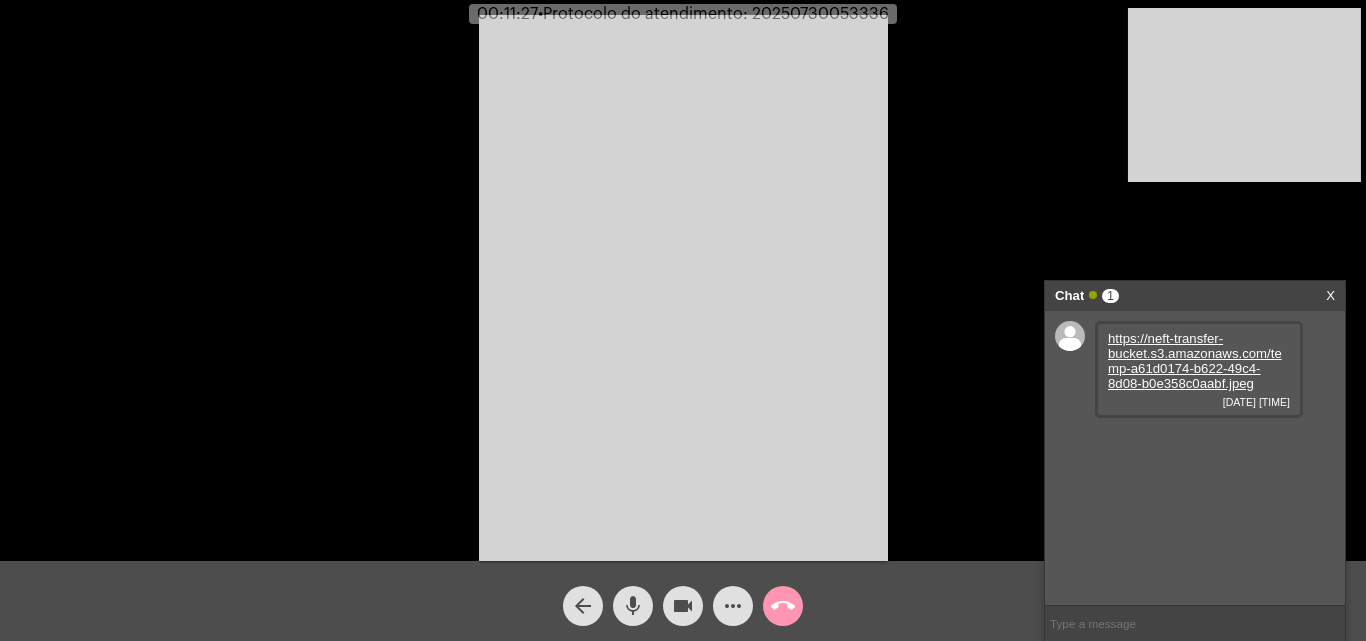 copy on "20250730053336" 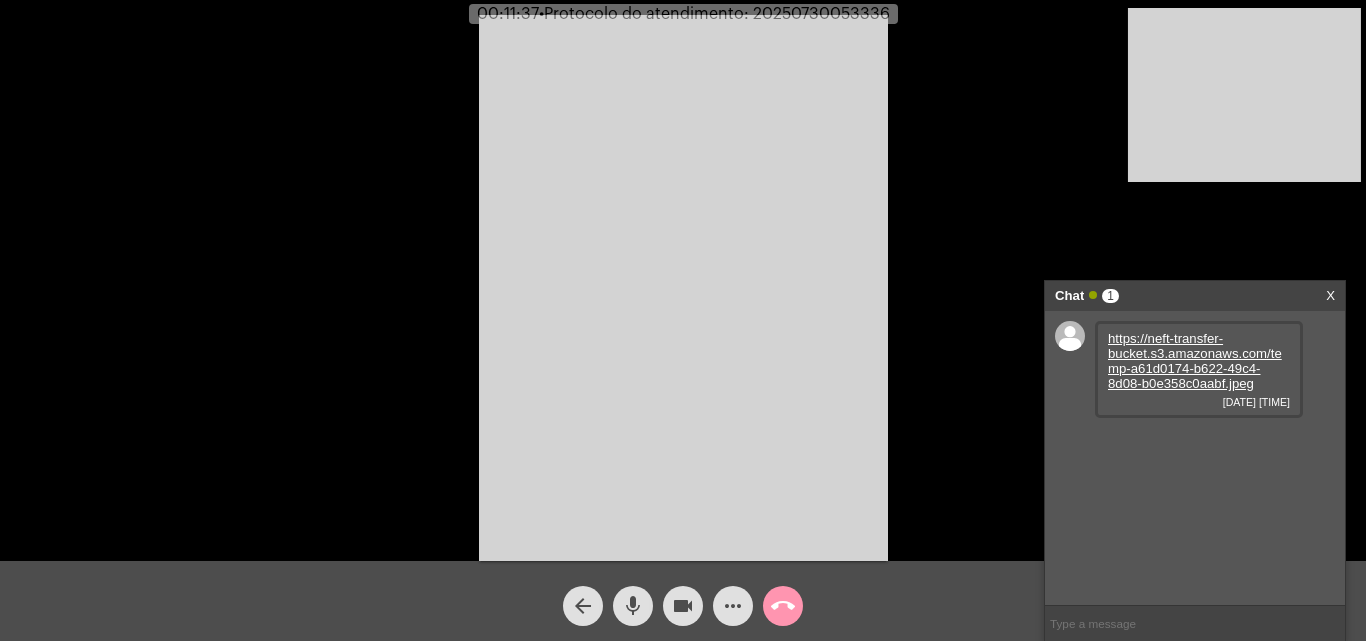click at bounding box center [1195, 623] 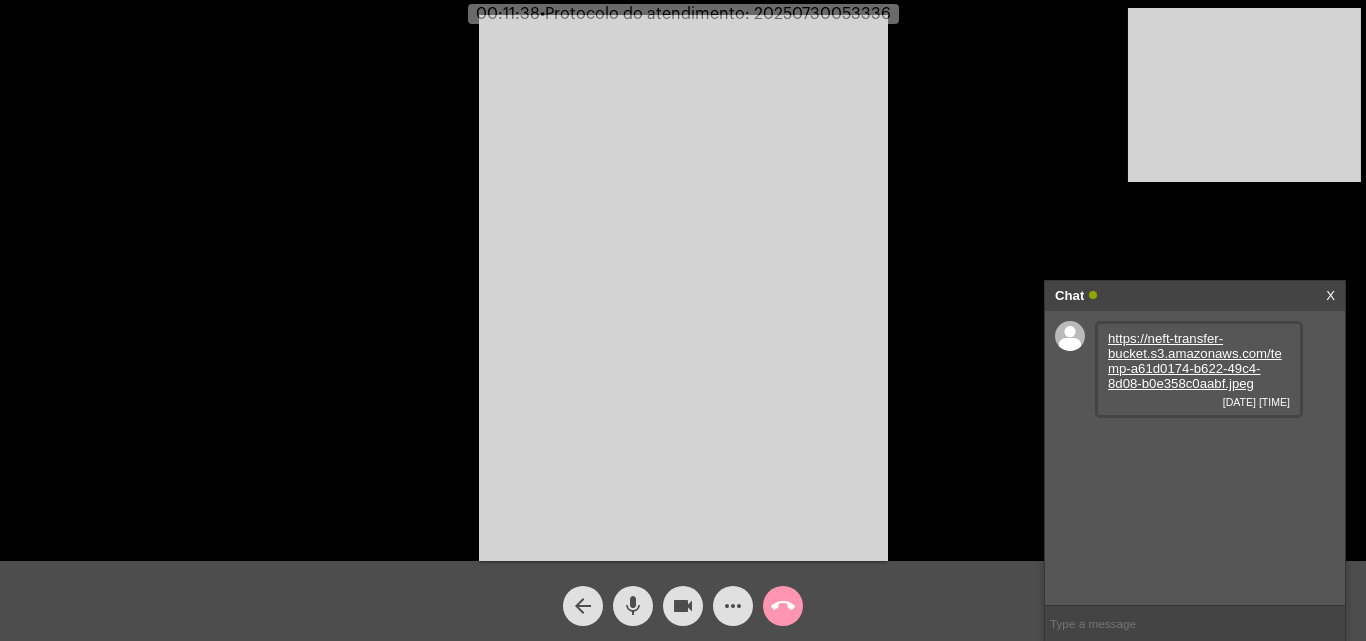 paste on "20250730053336" 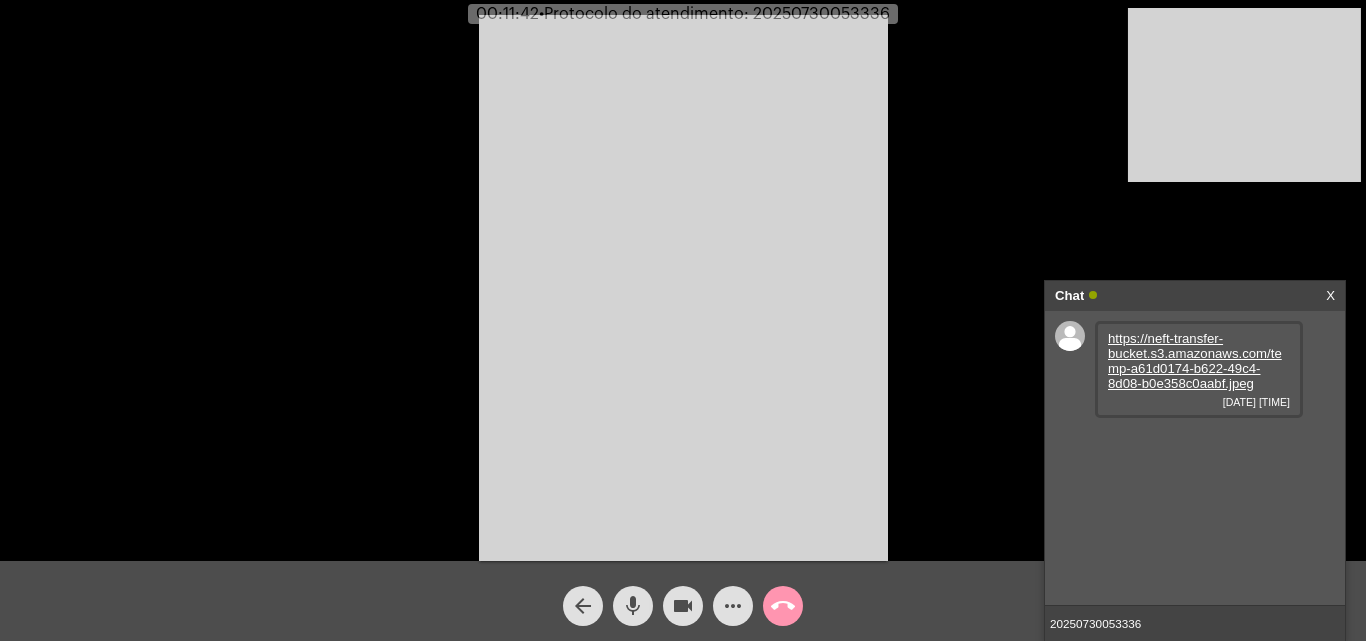 type 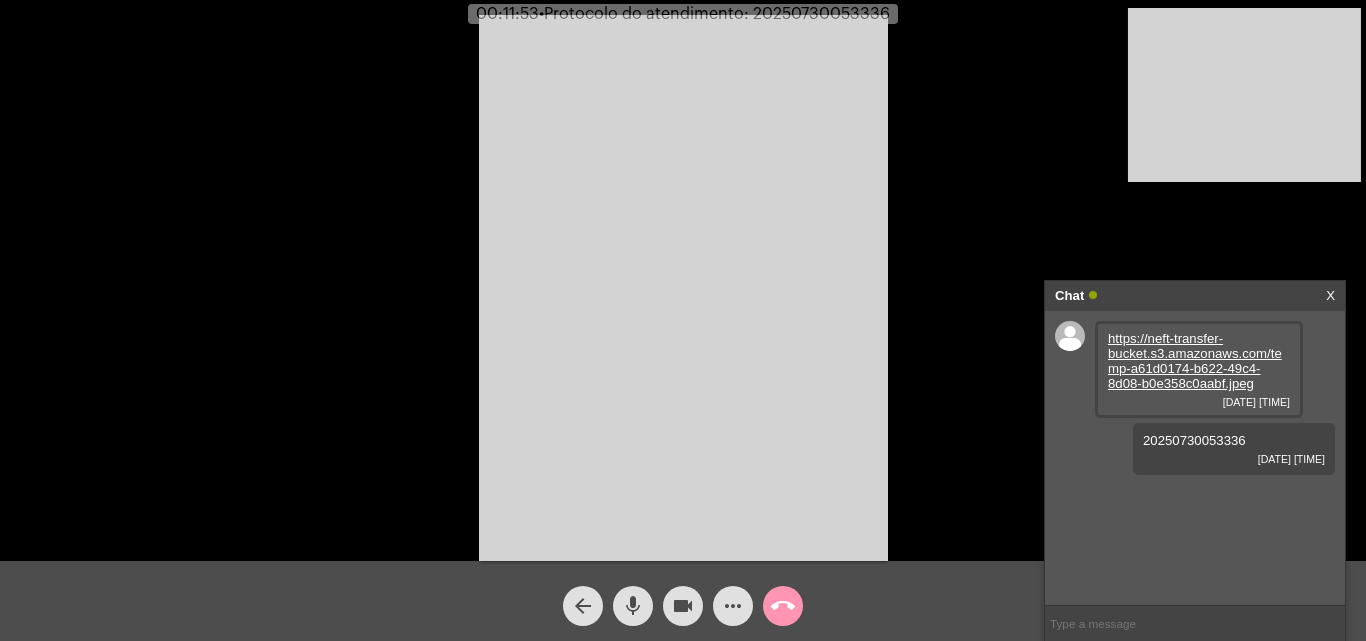 click on "mic" 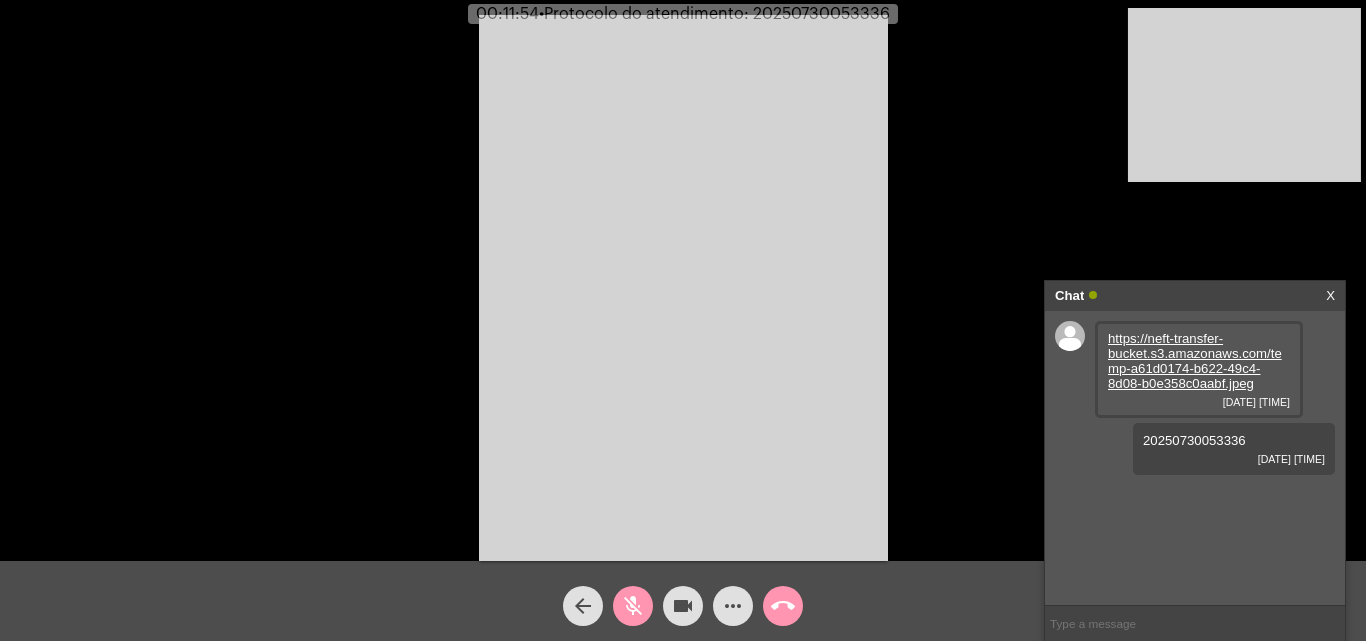 click on "videocam" 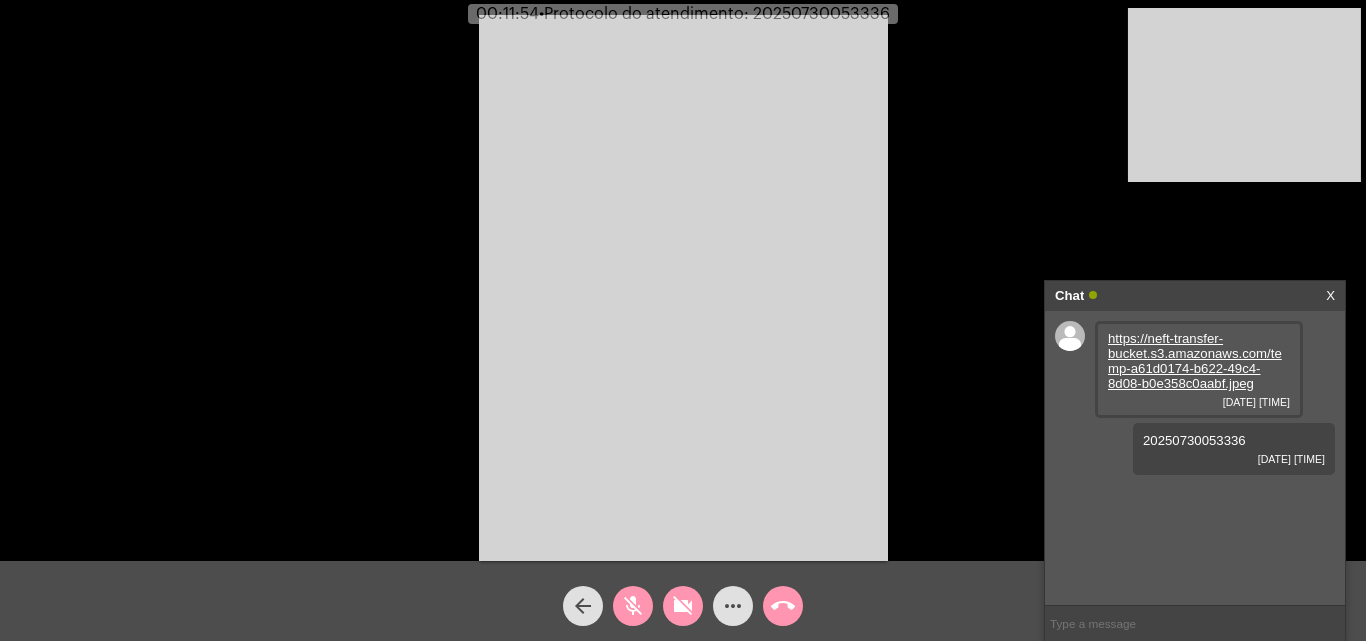 click on "call_end" 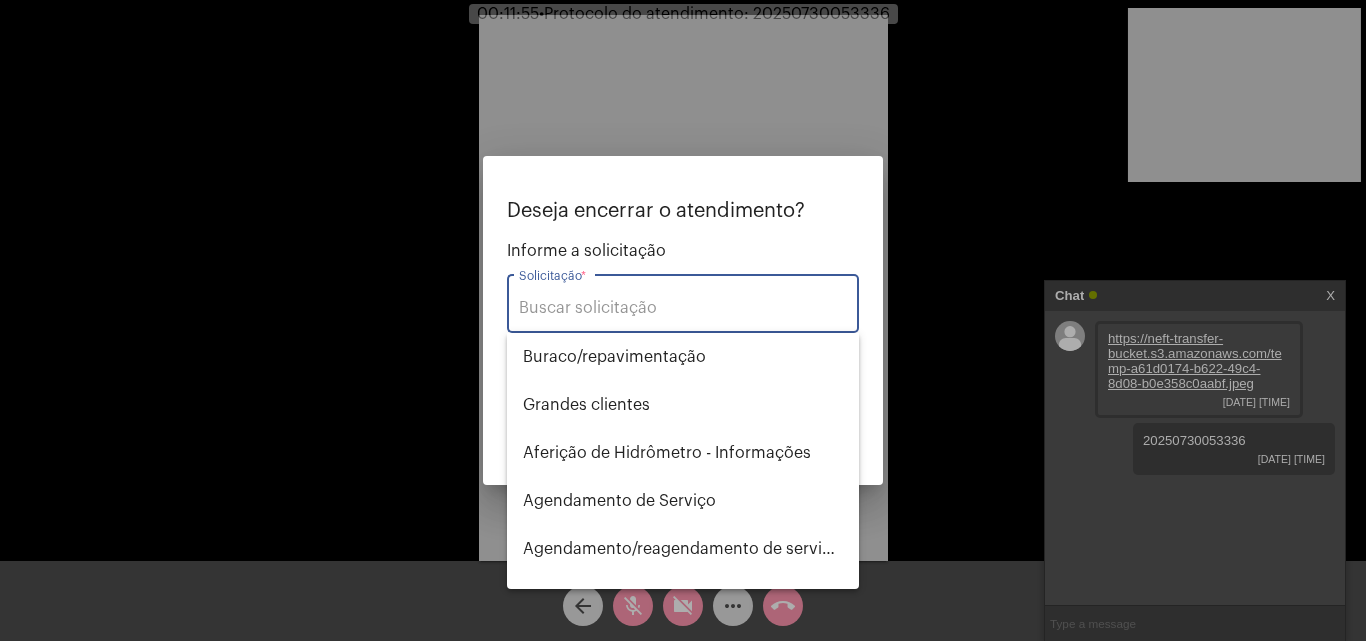 click on "Solicitação  *" at bounding box center (683, 308) 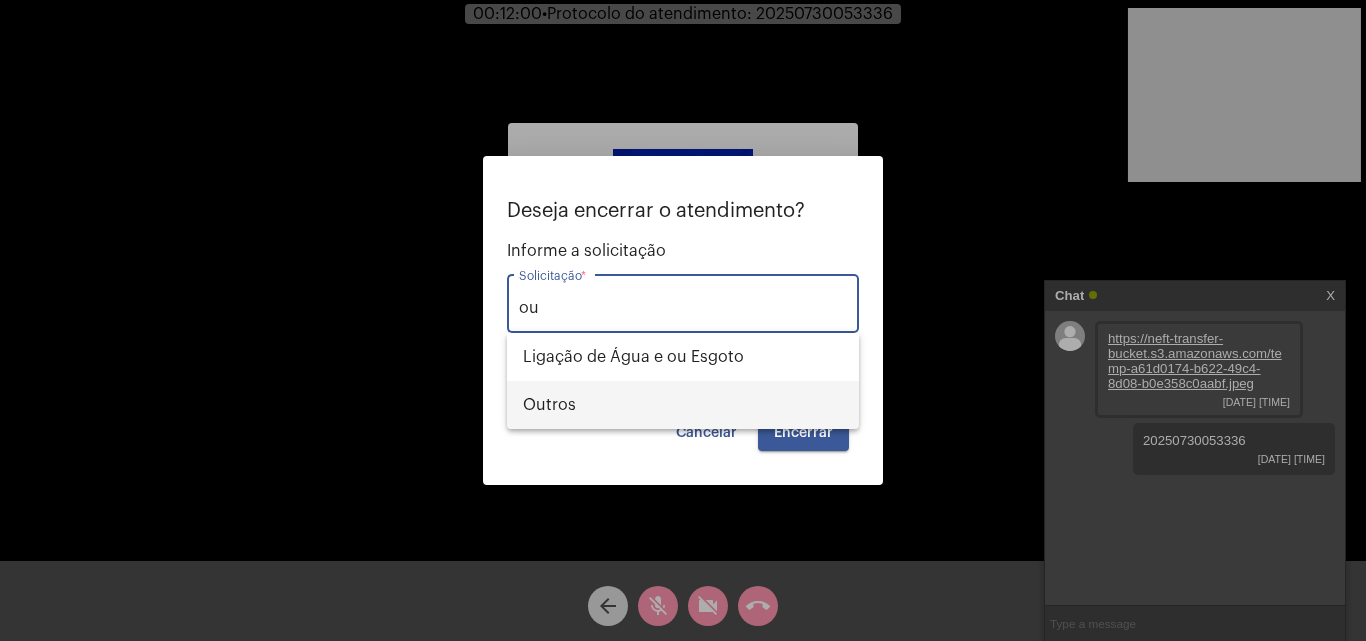 click on "Outros" at bounding box center (683, 405) 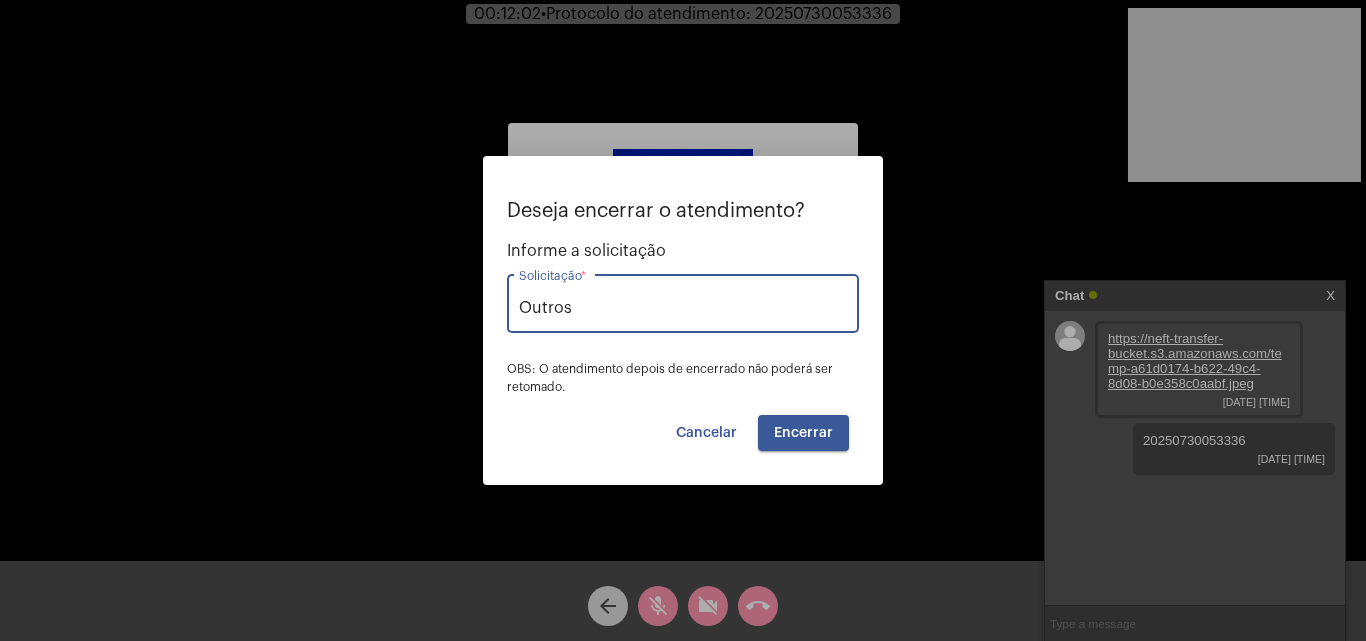 click on "Encerrar" at bounding box center (803, 433) 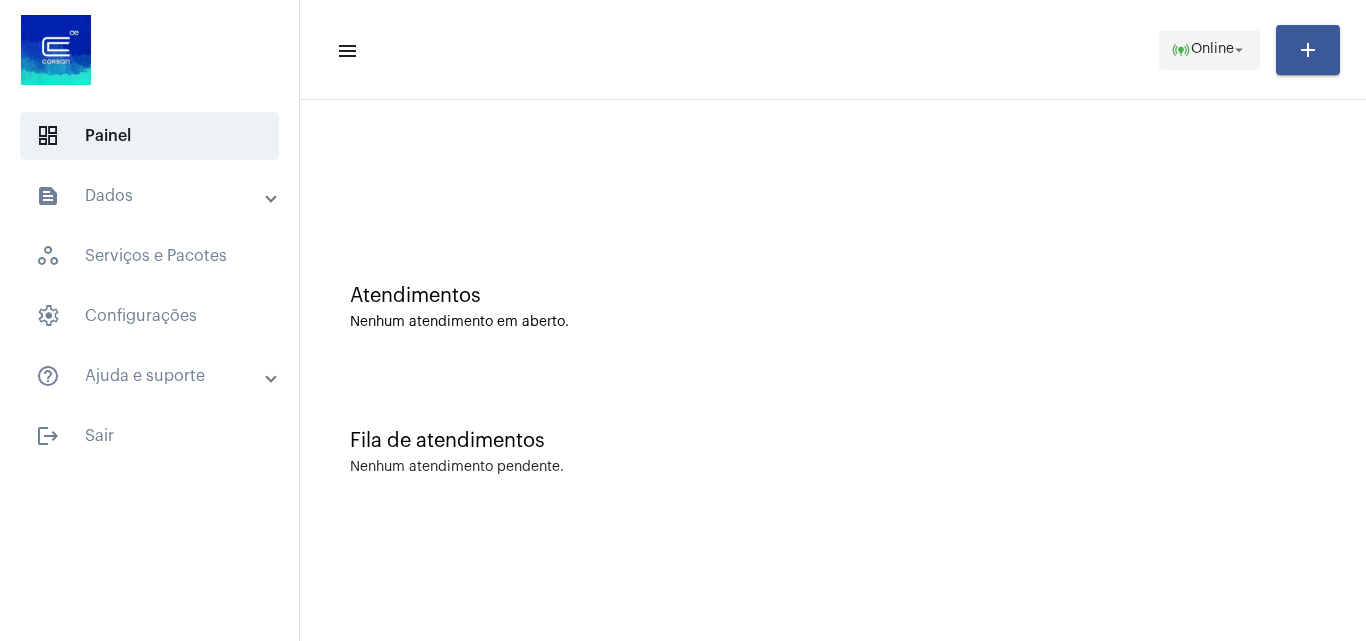 click on "Online" 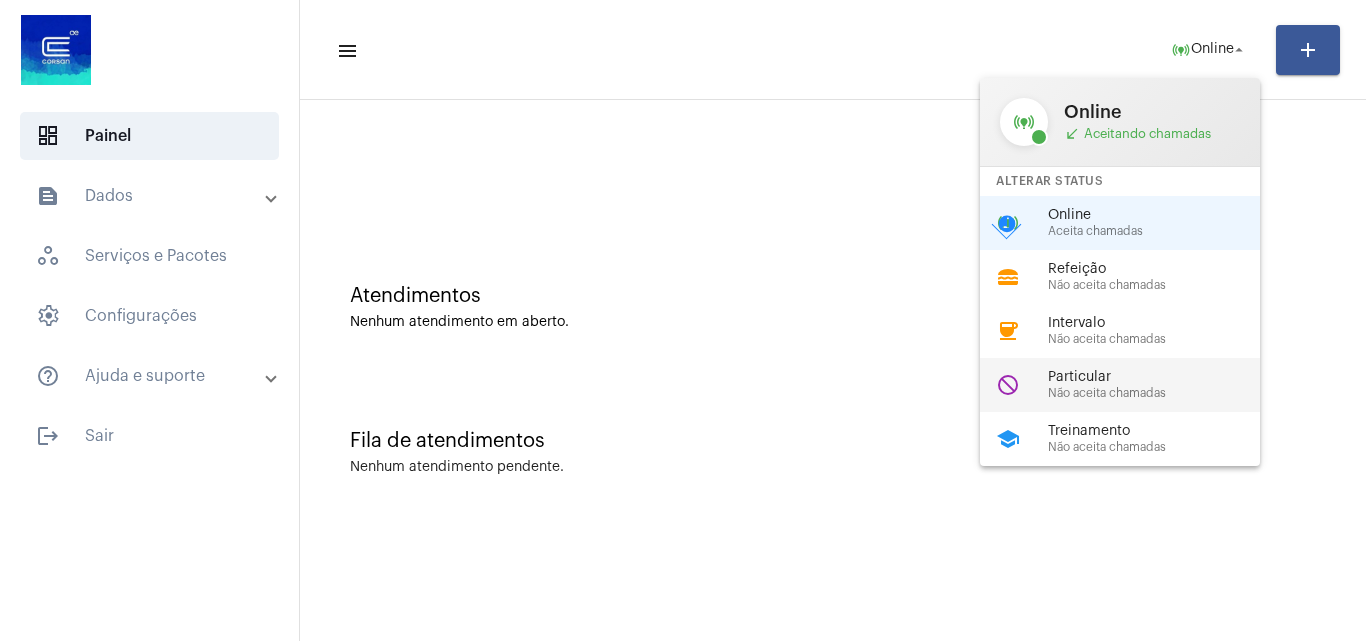 click on "Não aceita chamadas" at bounding box center (1162, 393) 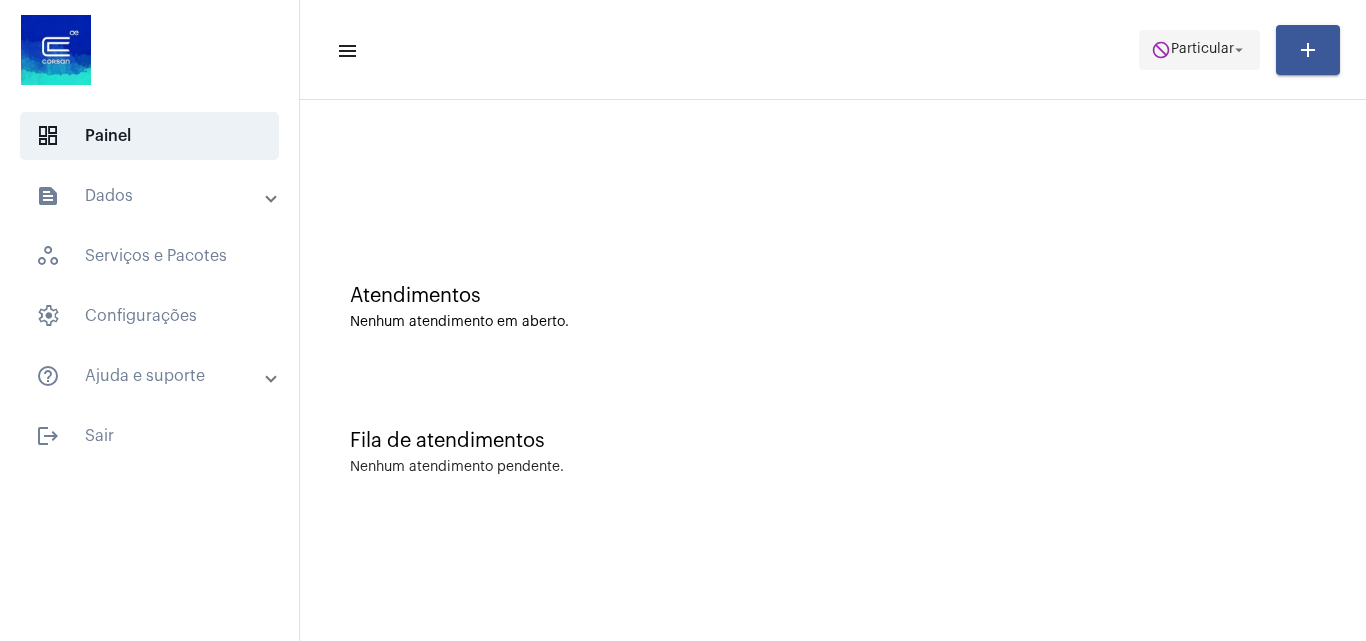 click on "do_not_disturb  Particular arrow_drop_down" 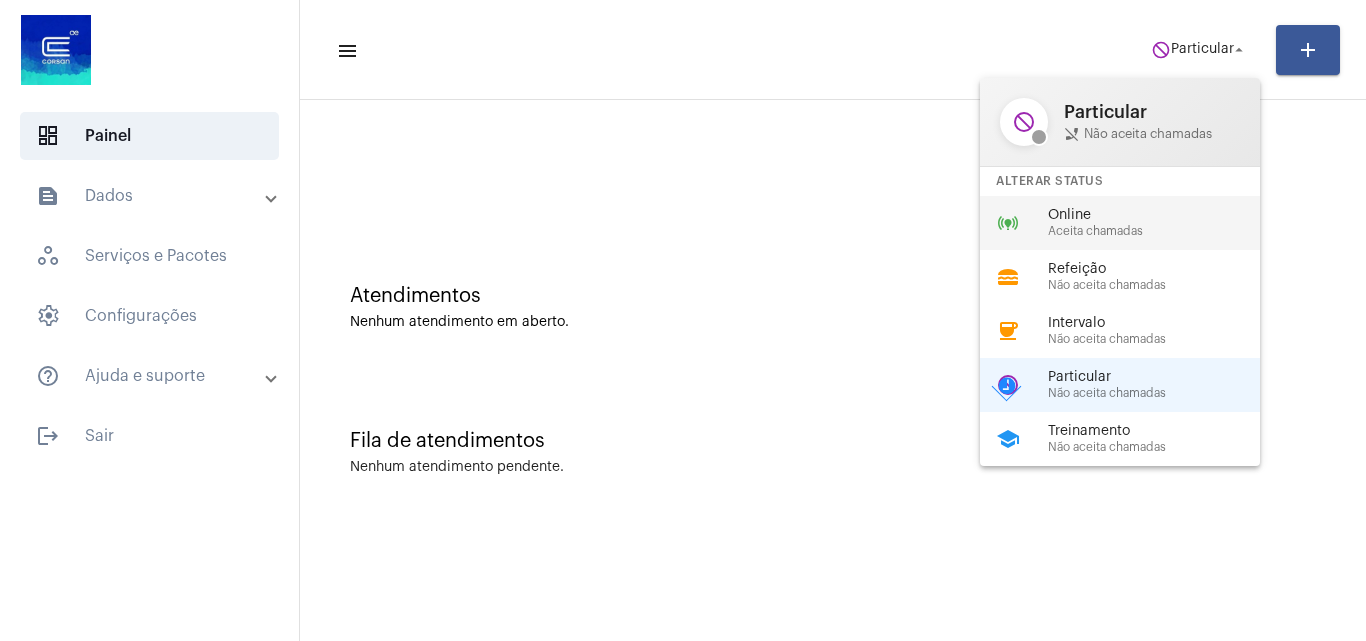 click on "Online" at bounding box center (1162, 215) 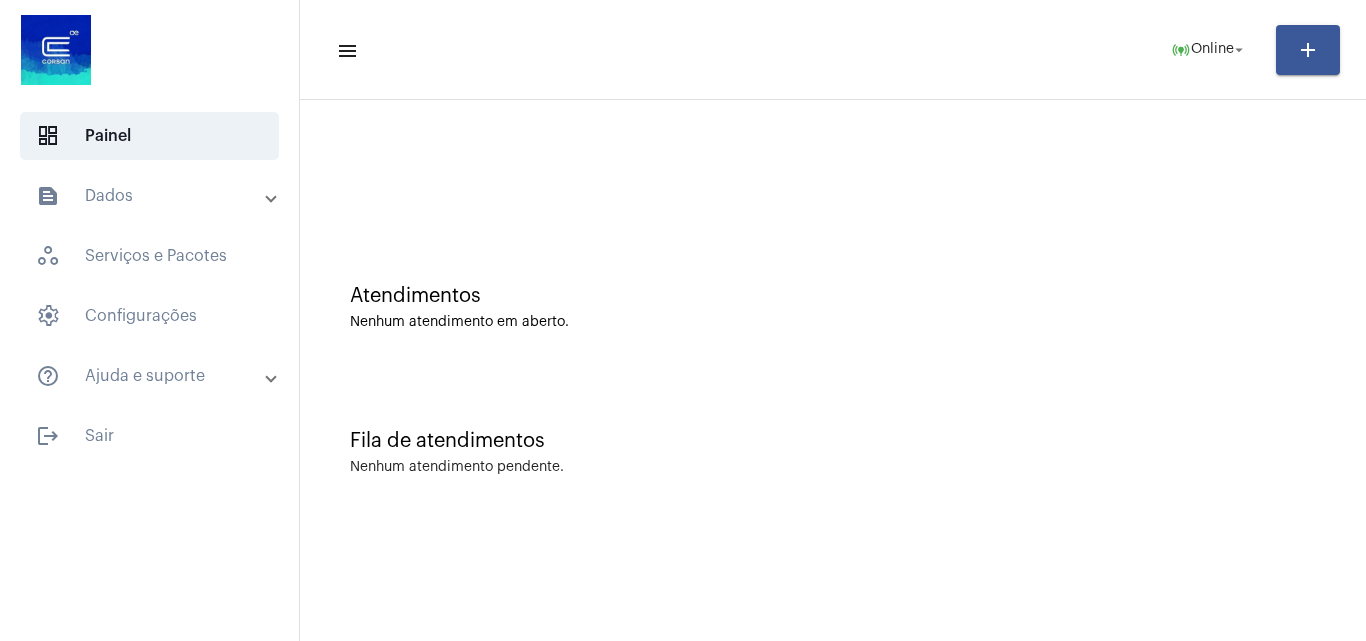 click on "Atendimentos Nenhum atendimento em aberto." 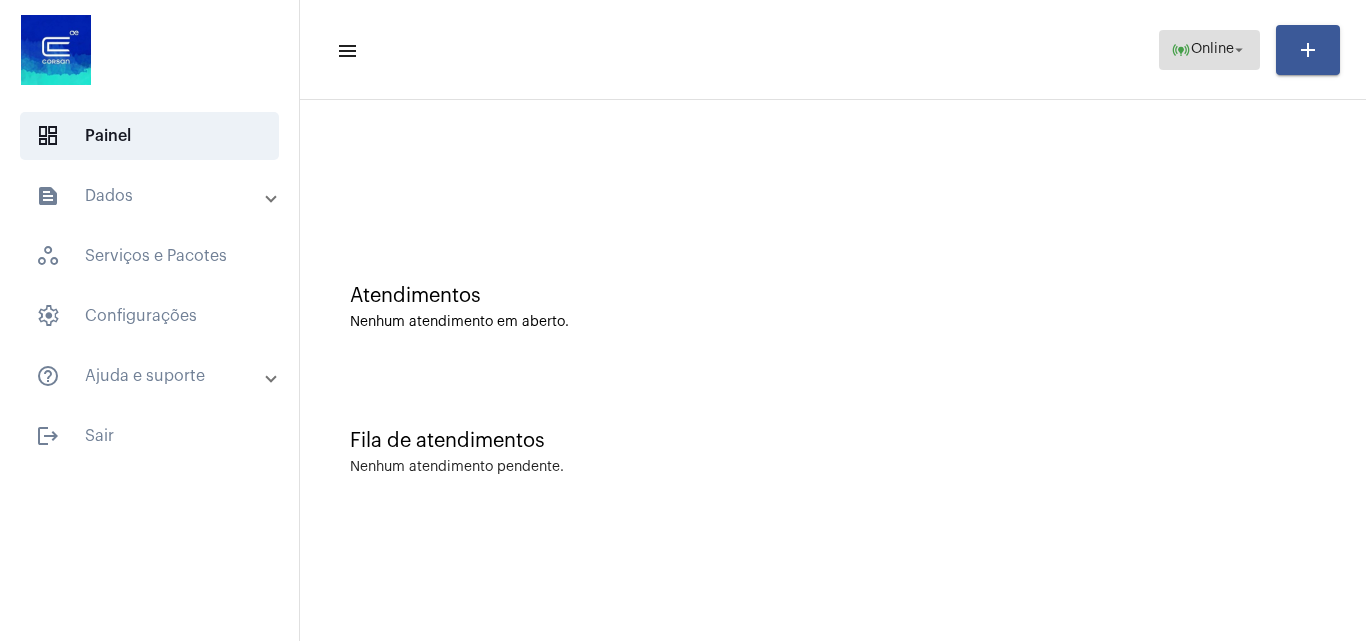 click on "arrow_drop_down" 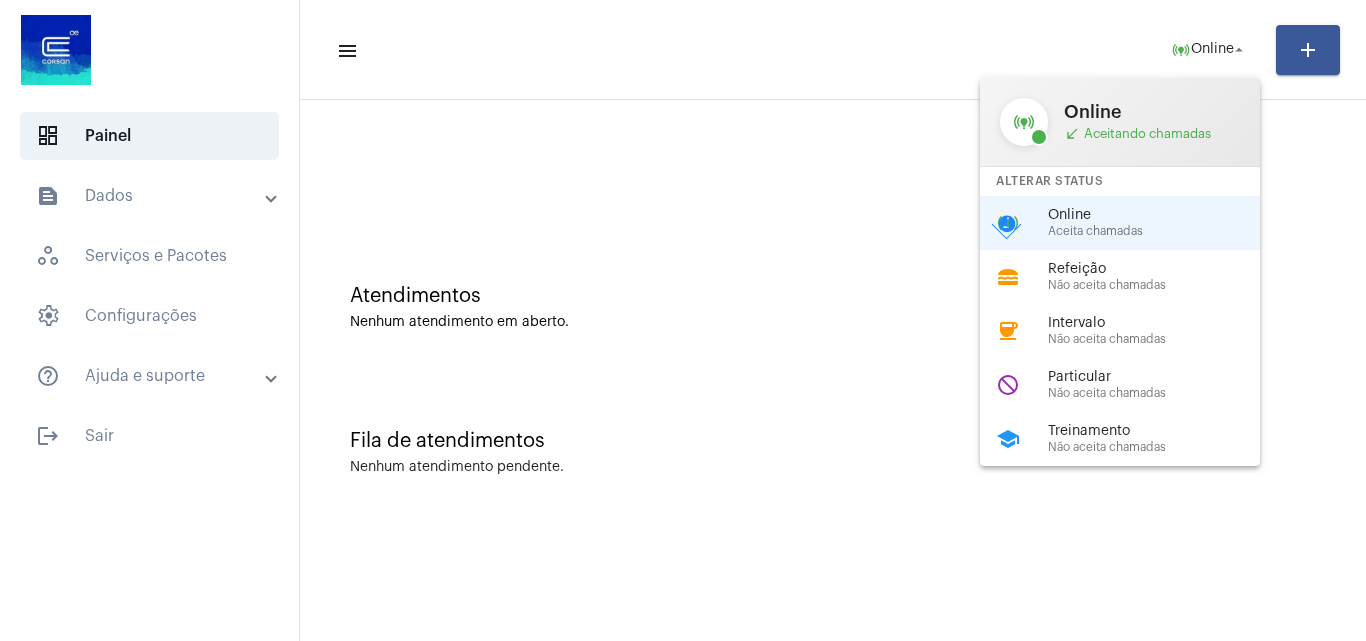 click at bounding box center (683, 320) 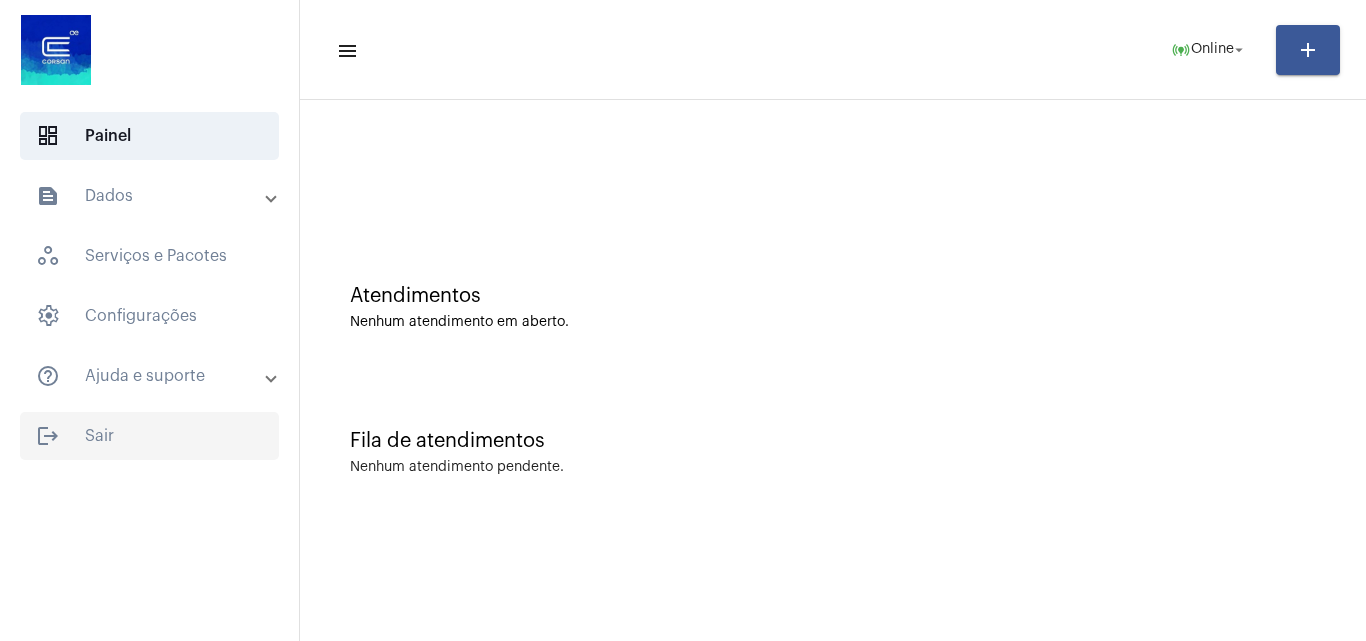 click on "logout  Sair" 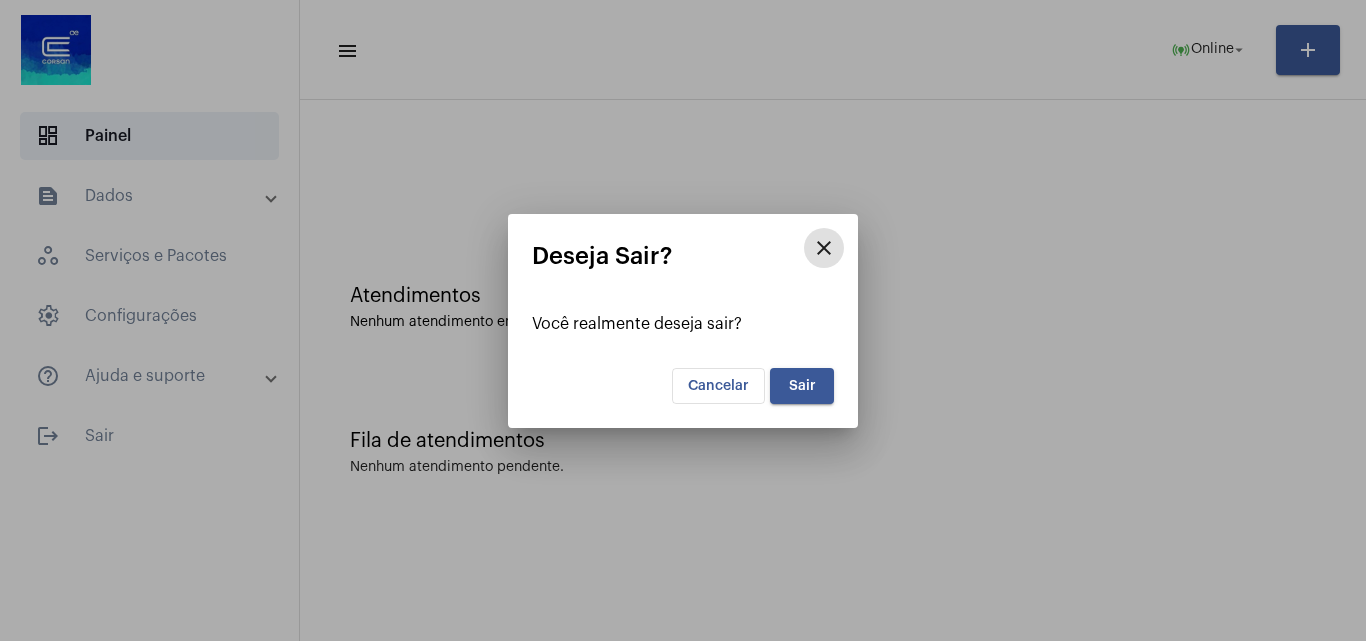 click on "Sair" at bounding box center (802, 386) 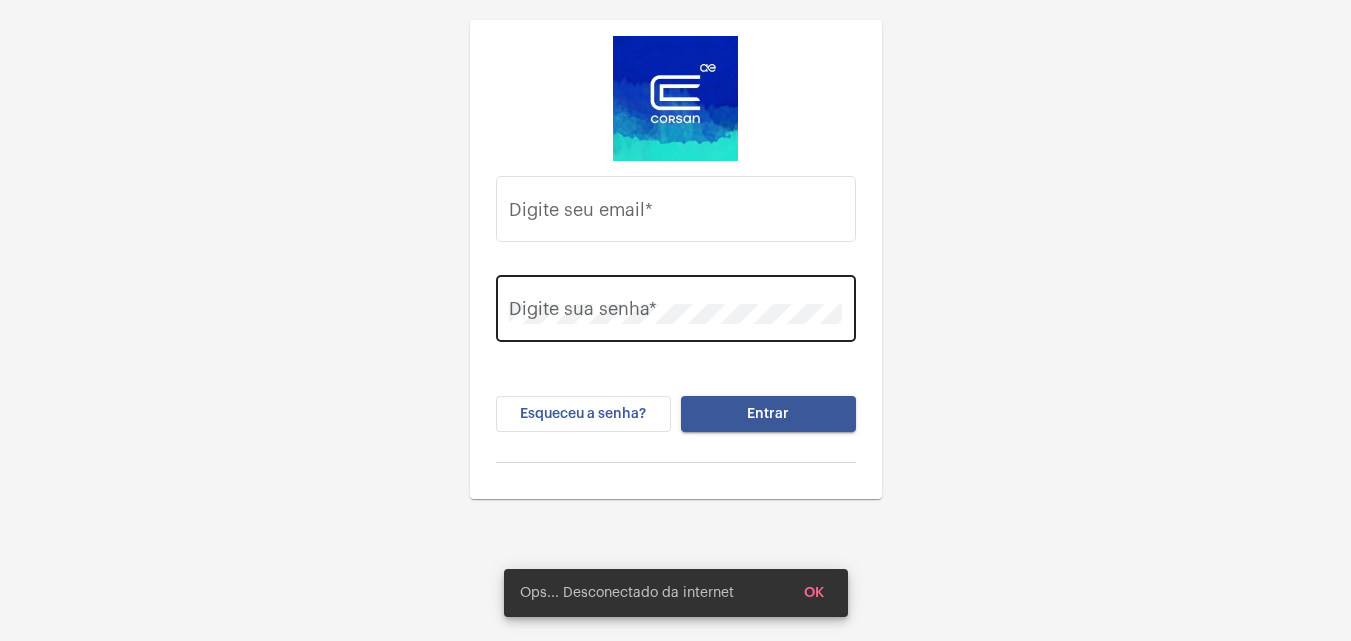 type on "juliana.inacio@operacaocorsan.com.br" 